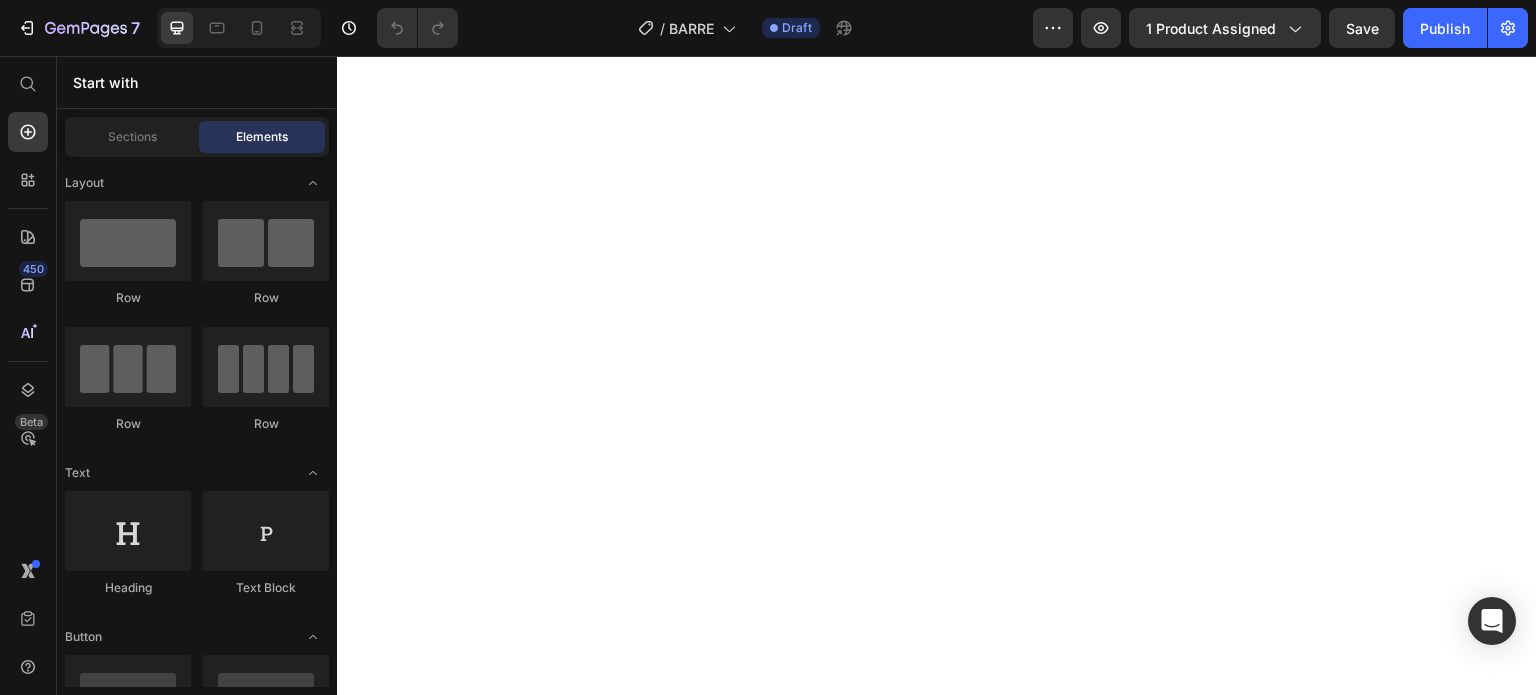 scroll, scrollTop: 0, scrollLeft: 0, axis: both 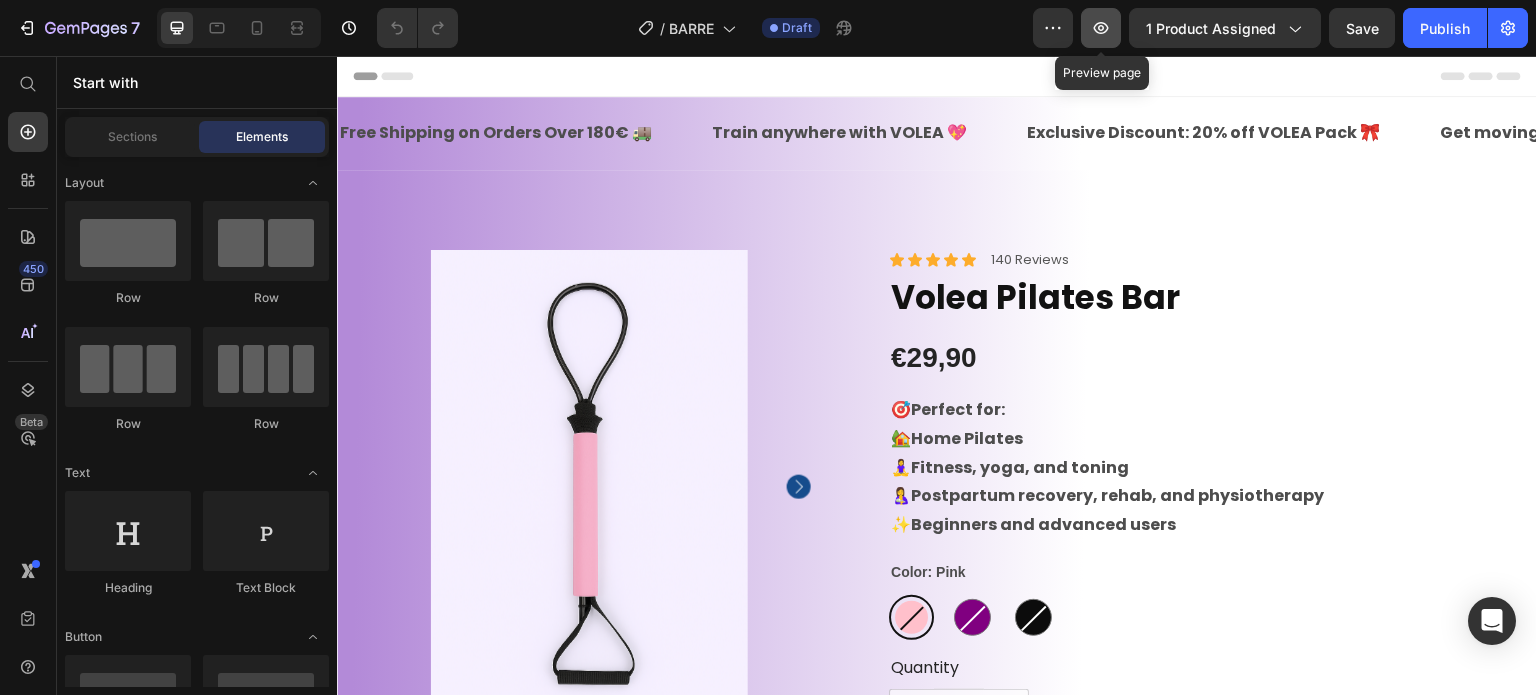 click 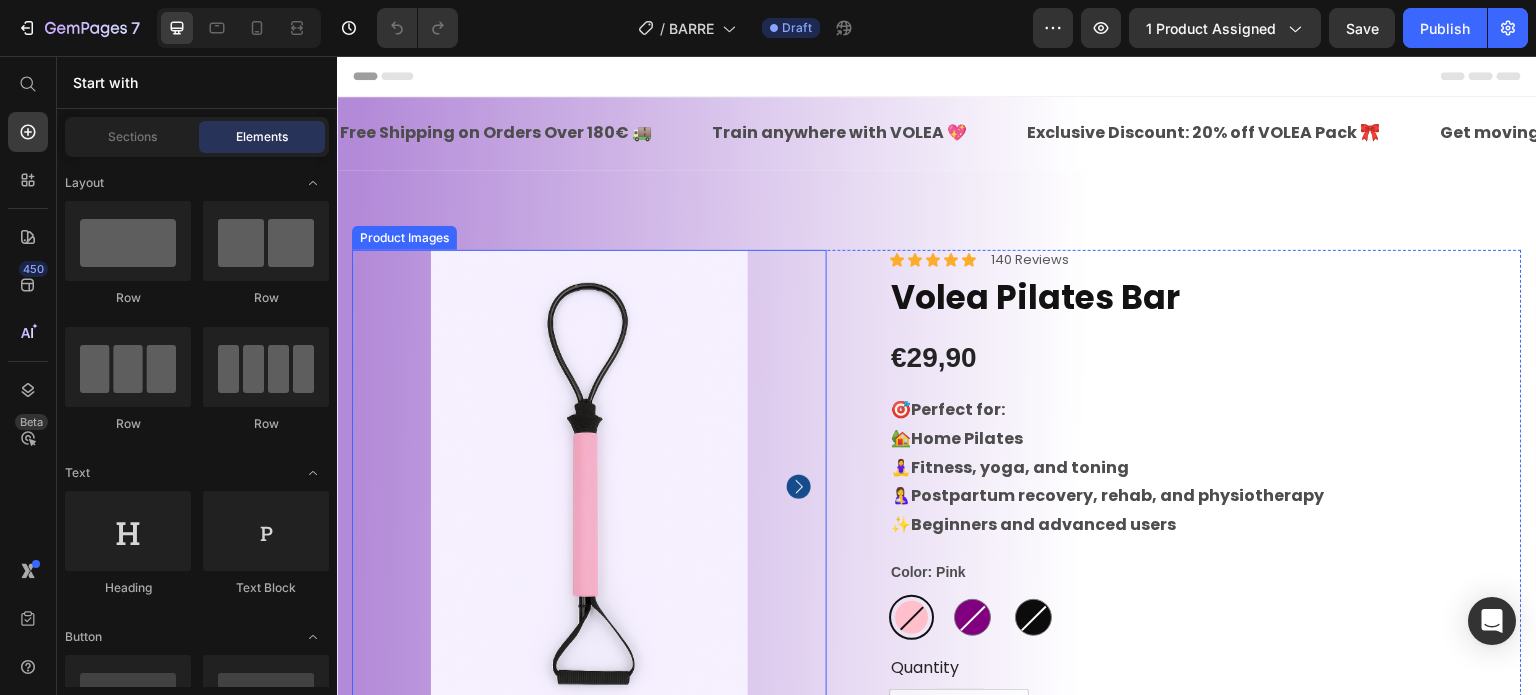 click 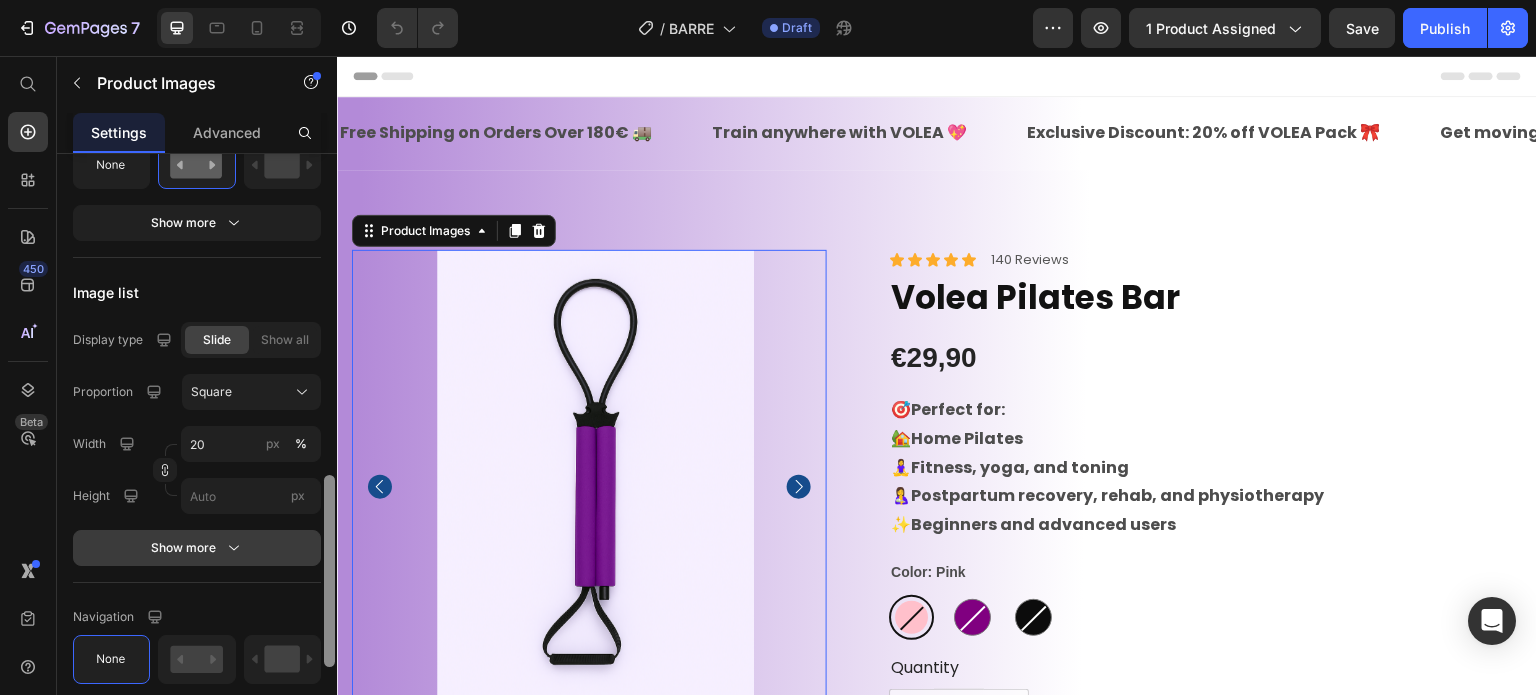 drag, startPoint x: 328, startPoint y: 199, endPoint x: 289, endPoint y: 535, distance: 338.25583 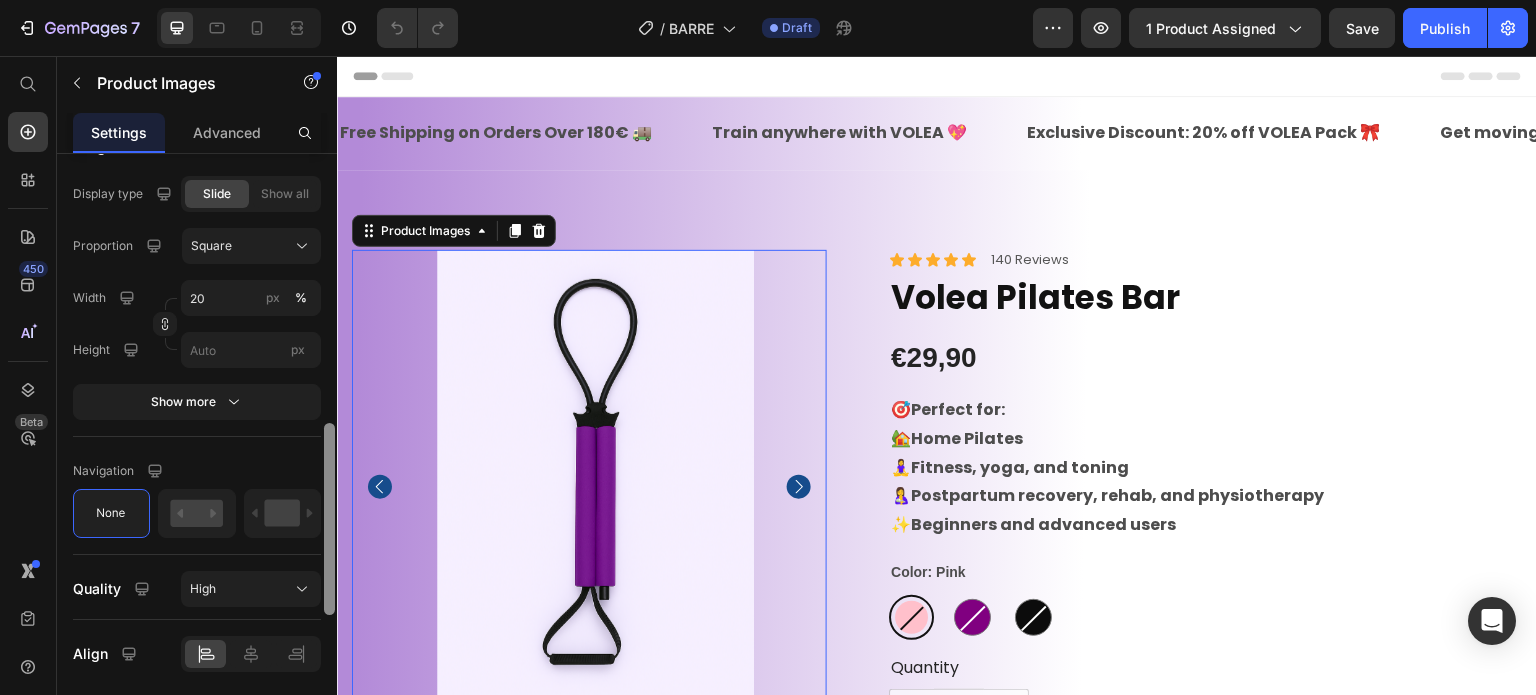 scroll, scrollTop: 1260, scrollLeft: 0, axis: vertical 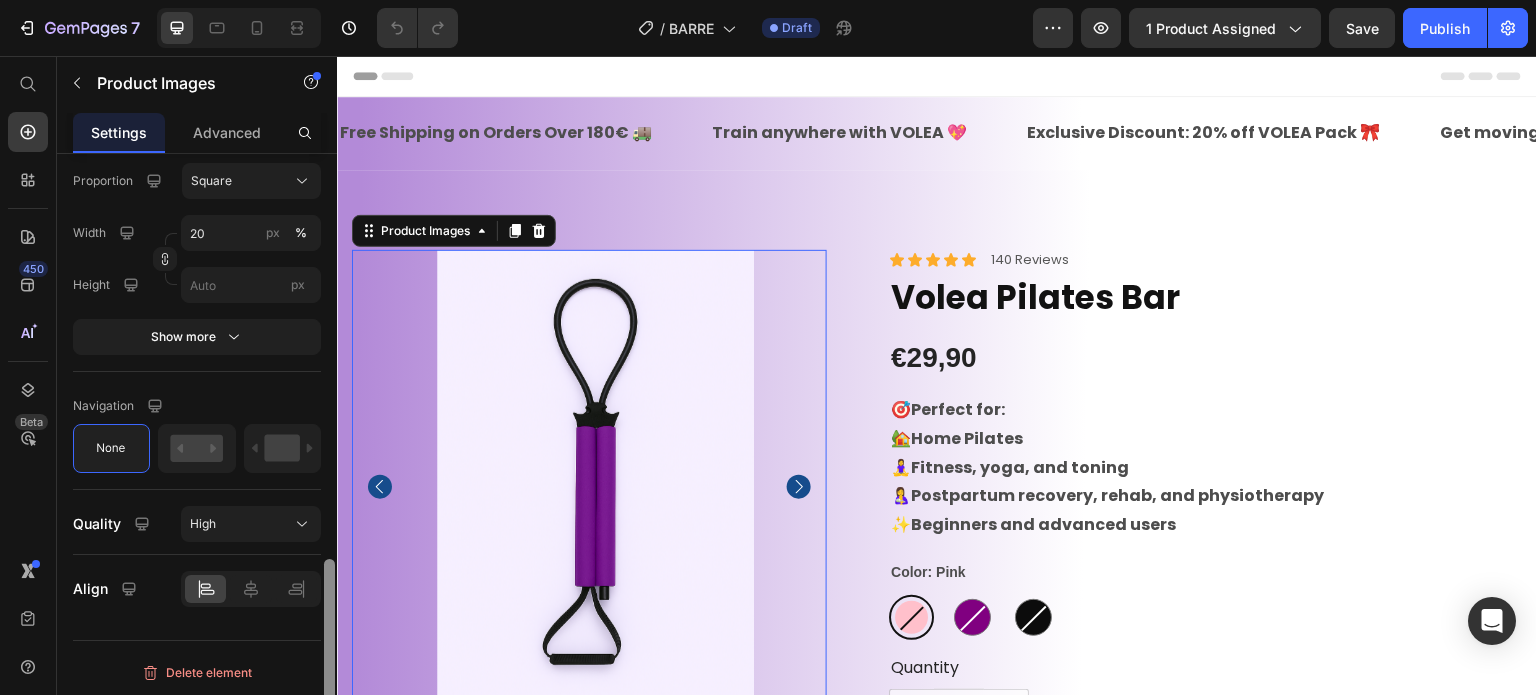 drag, startPoint x: 333, startPoint y: 539, endPoint x: 331, endPoint y: 625, distance: 86.023254 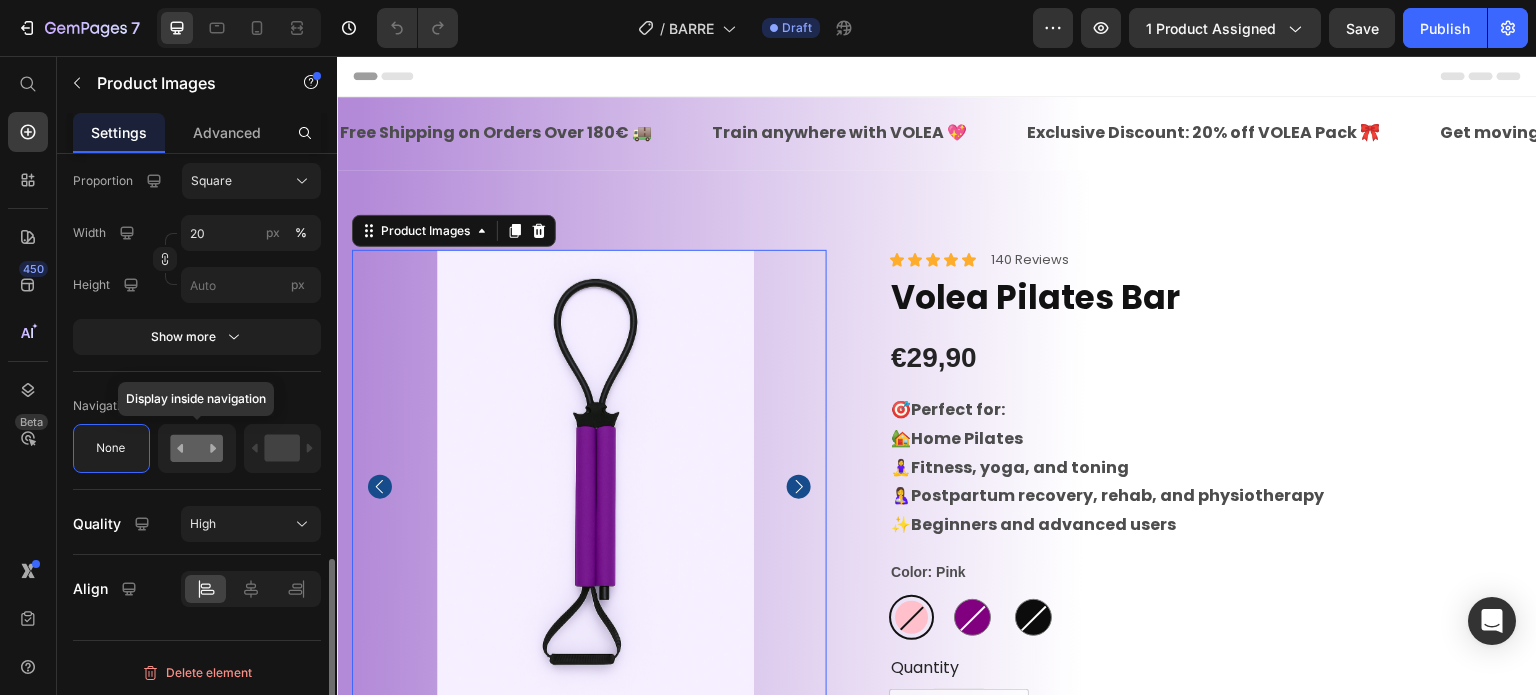click 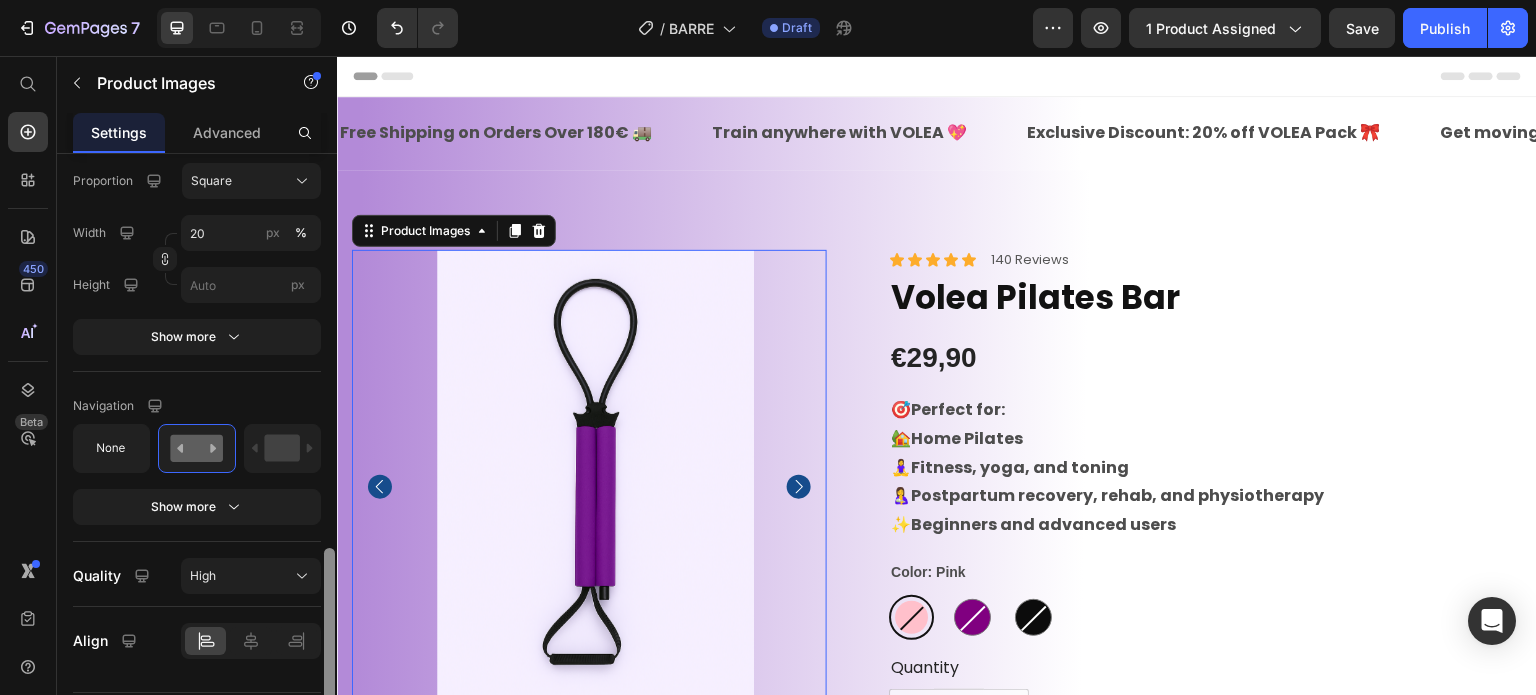 scroll, scrollTop: 1312, scrollLeft: 0, axis: vertical 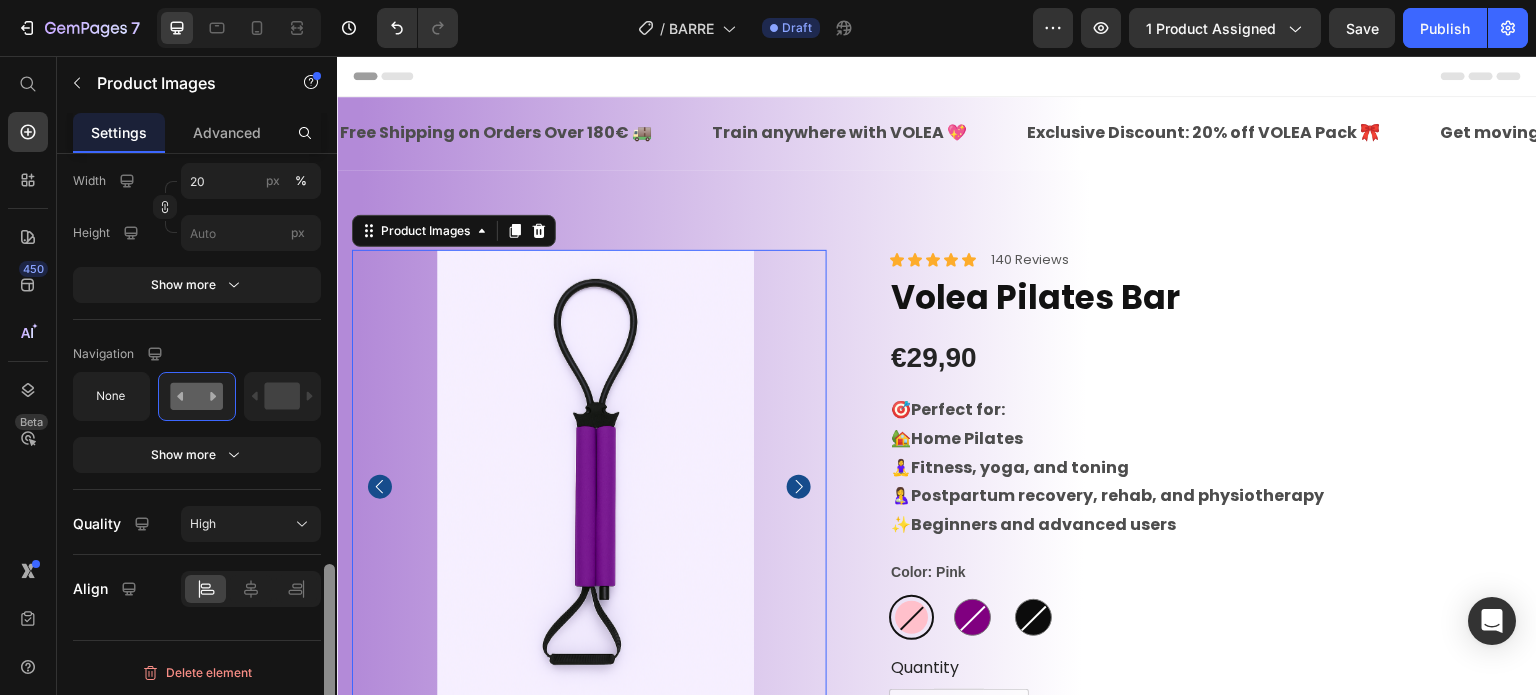 drag, startPoint x: 325, startPoint y: 575, endPoint x: 325, endPoint y: 629, distance: 54 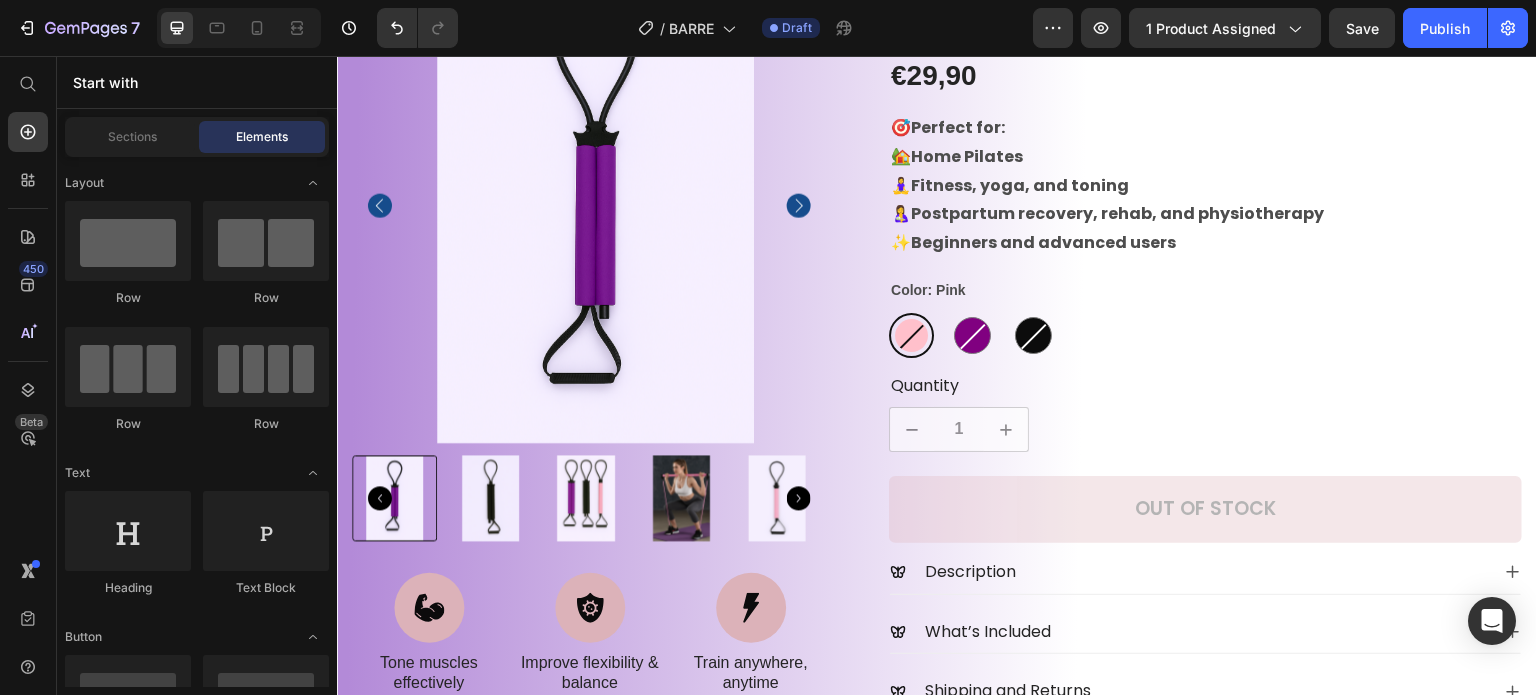 scroll, scrollTop: 287, scrollLeft: 0, axis: vertical 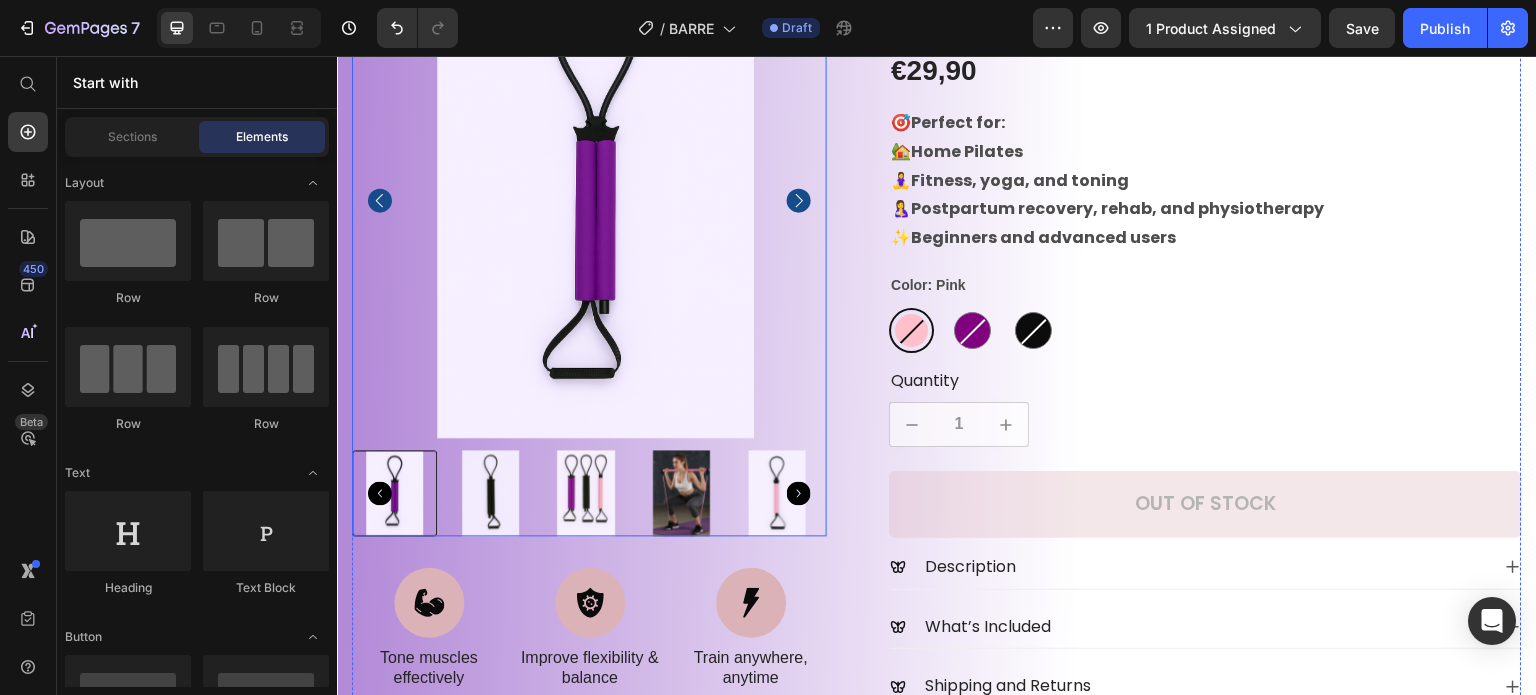 click 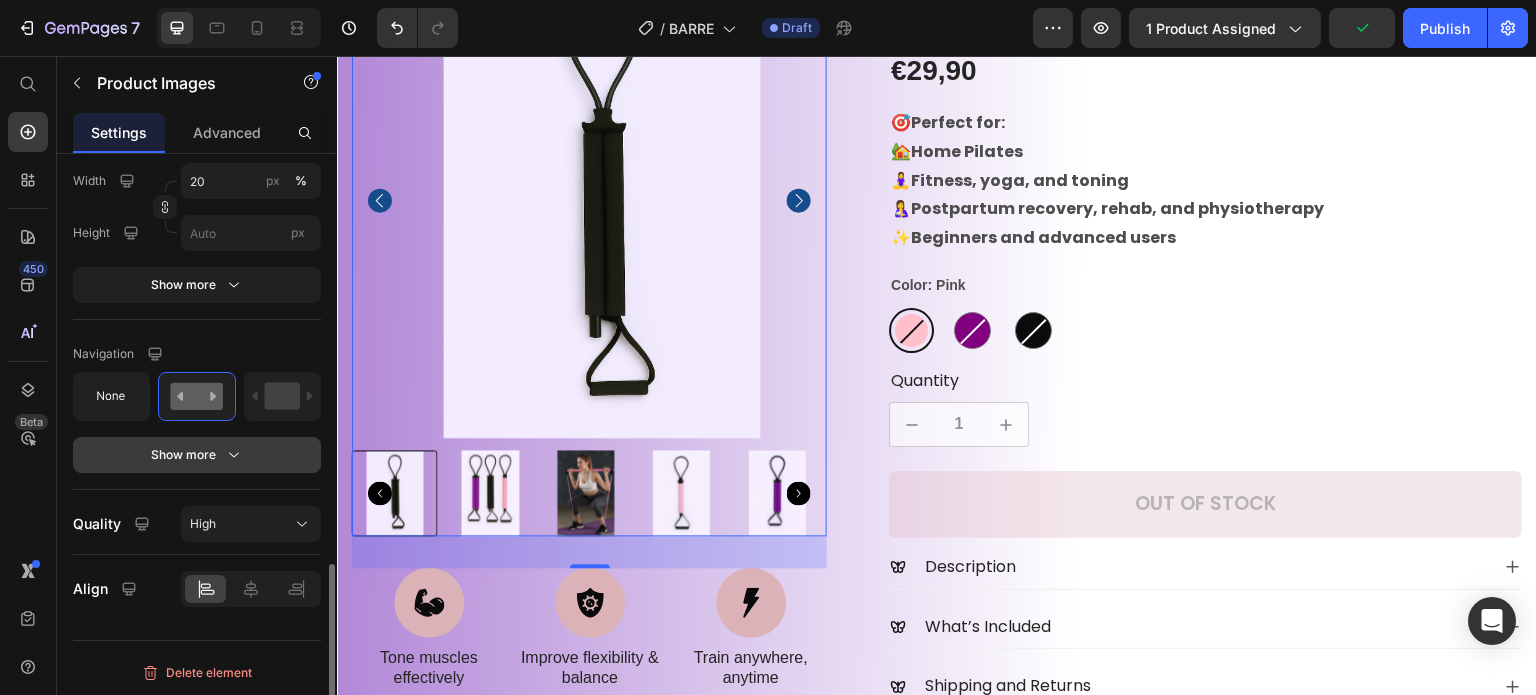 click on "Show more" at bounding box center [197, 455] 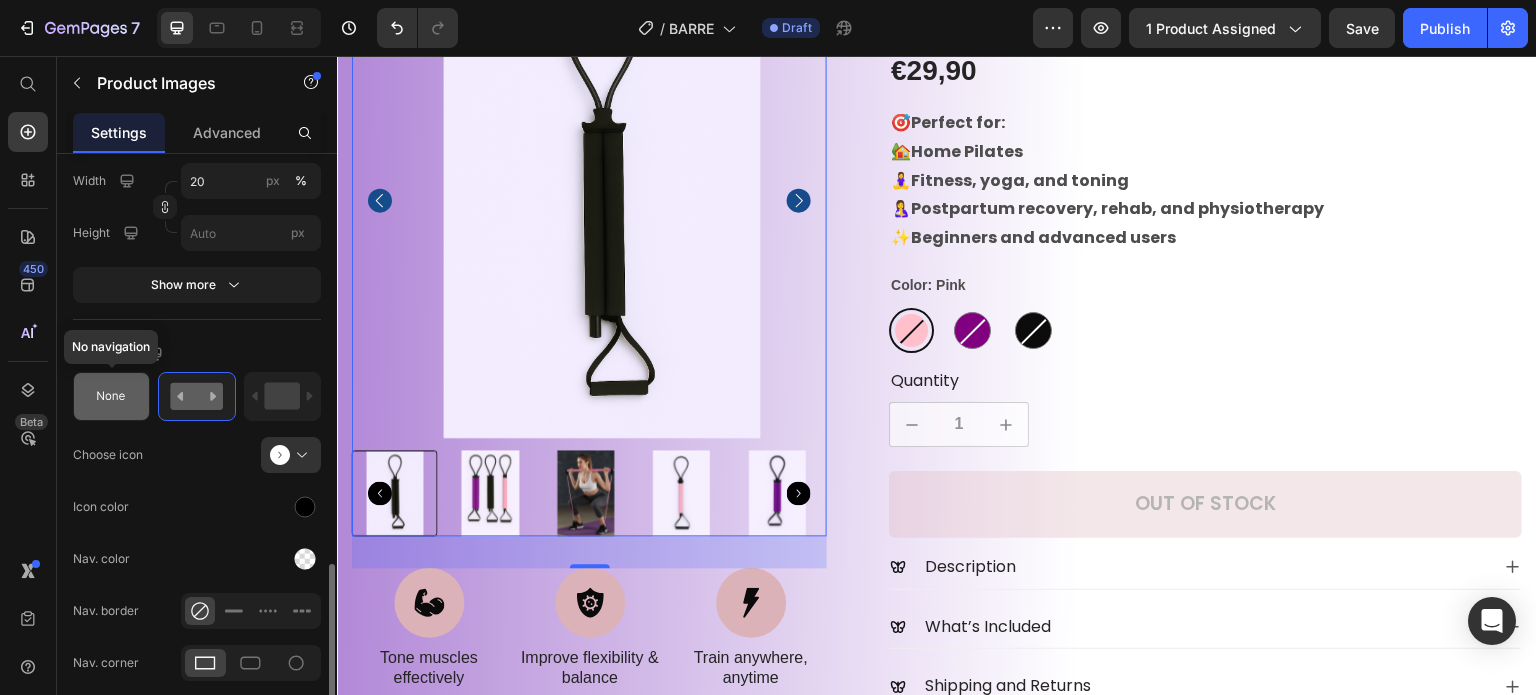 click 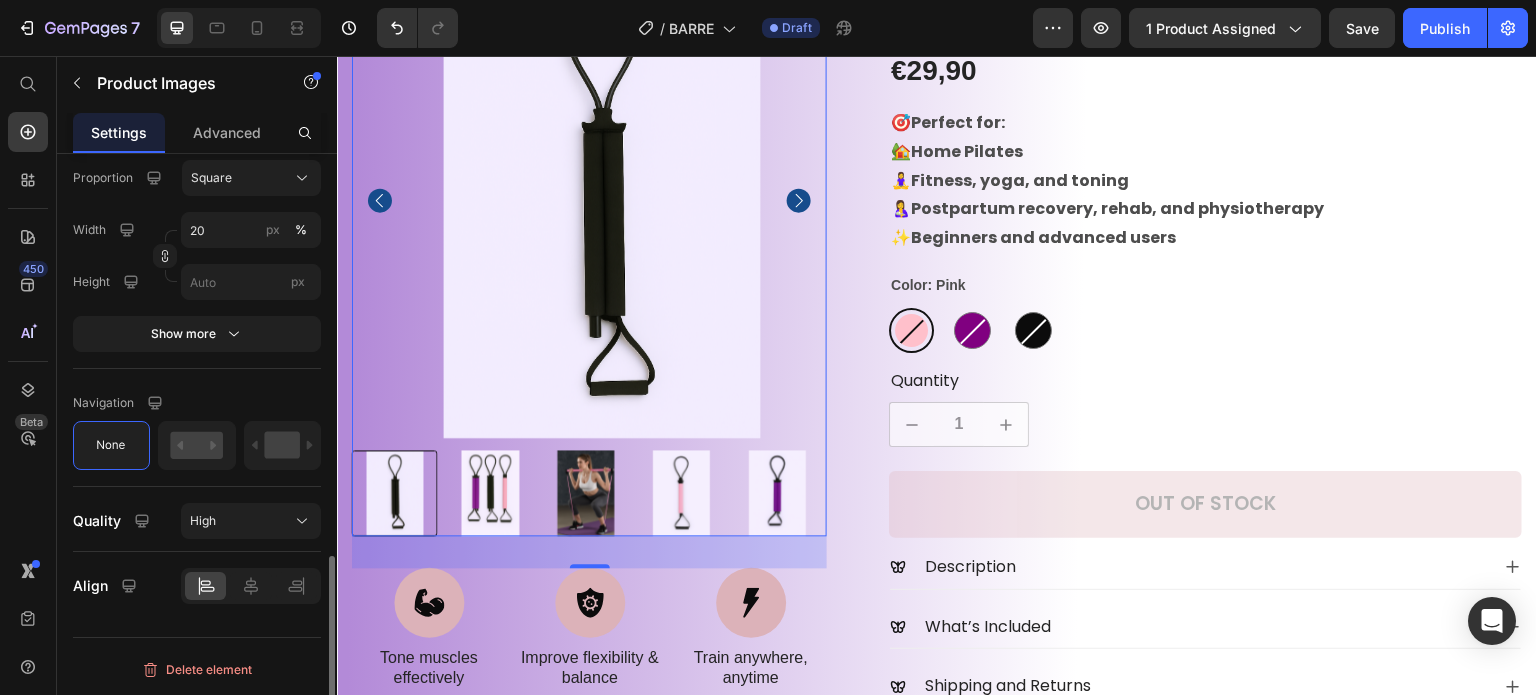 scroll, scrollTop: 1260, scrollLeft: 0, axis: vertical 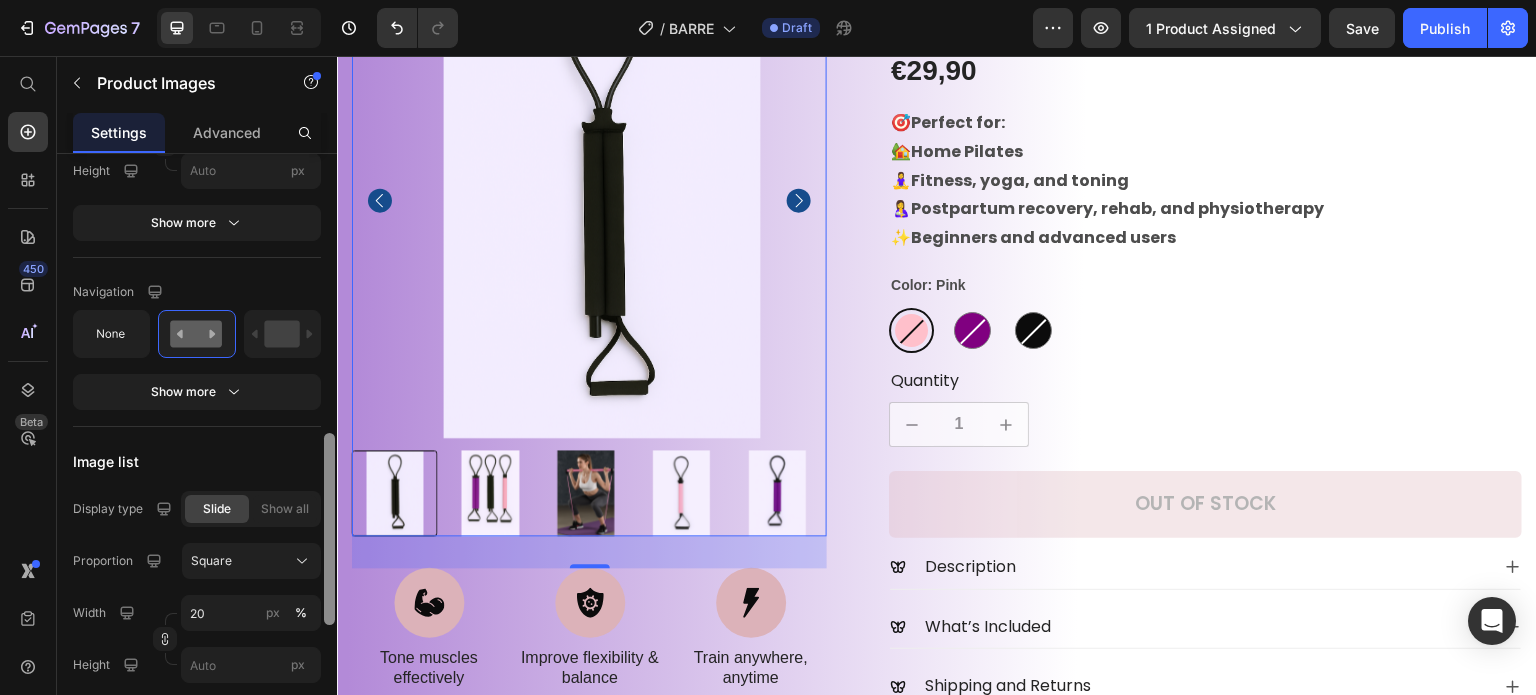 drag, startPoint x: 324, startPoint y: 584, endPoint x: 328, endPoint y: 459, distance: 125.06398 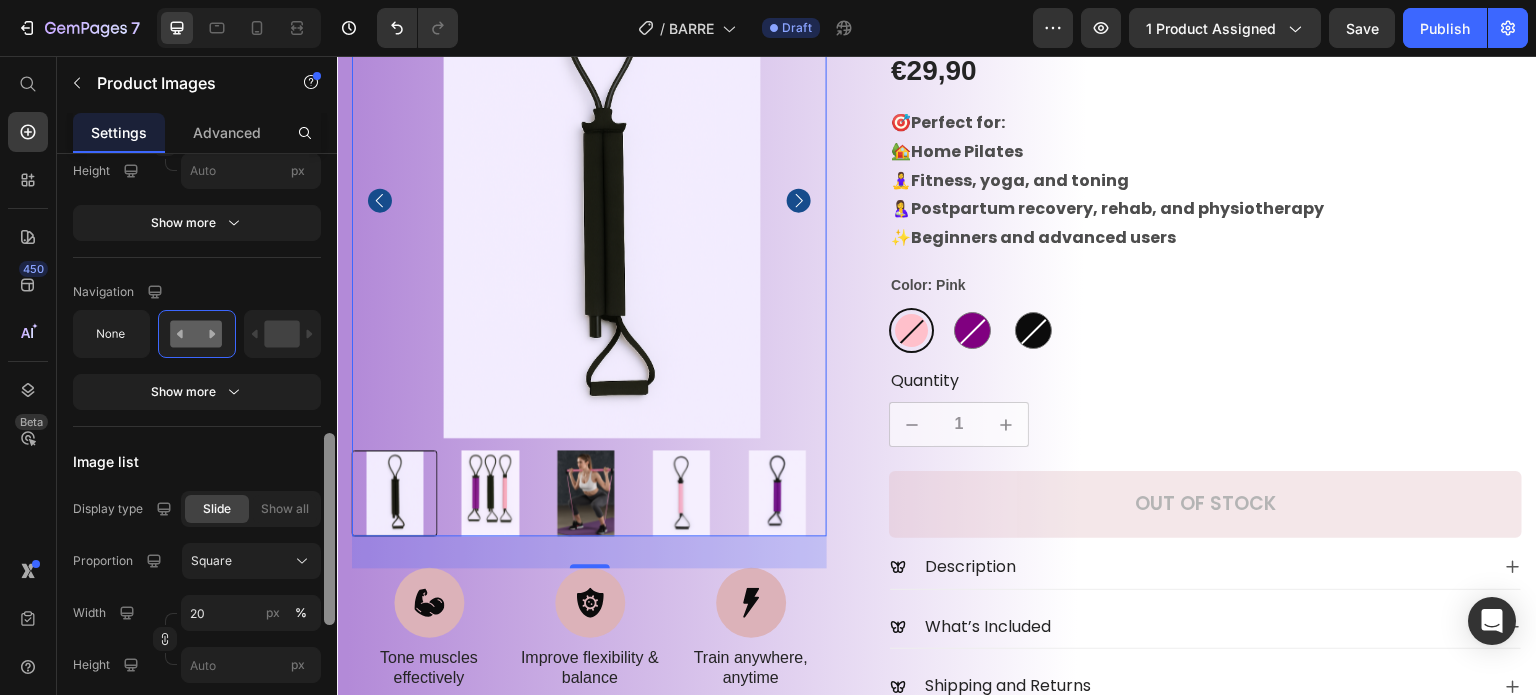 click at bounding box center (329, 529) 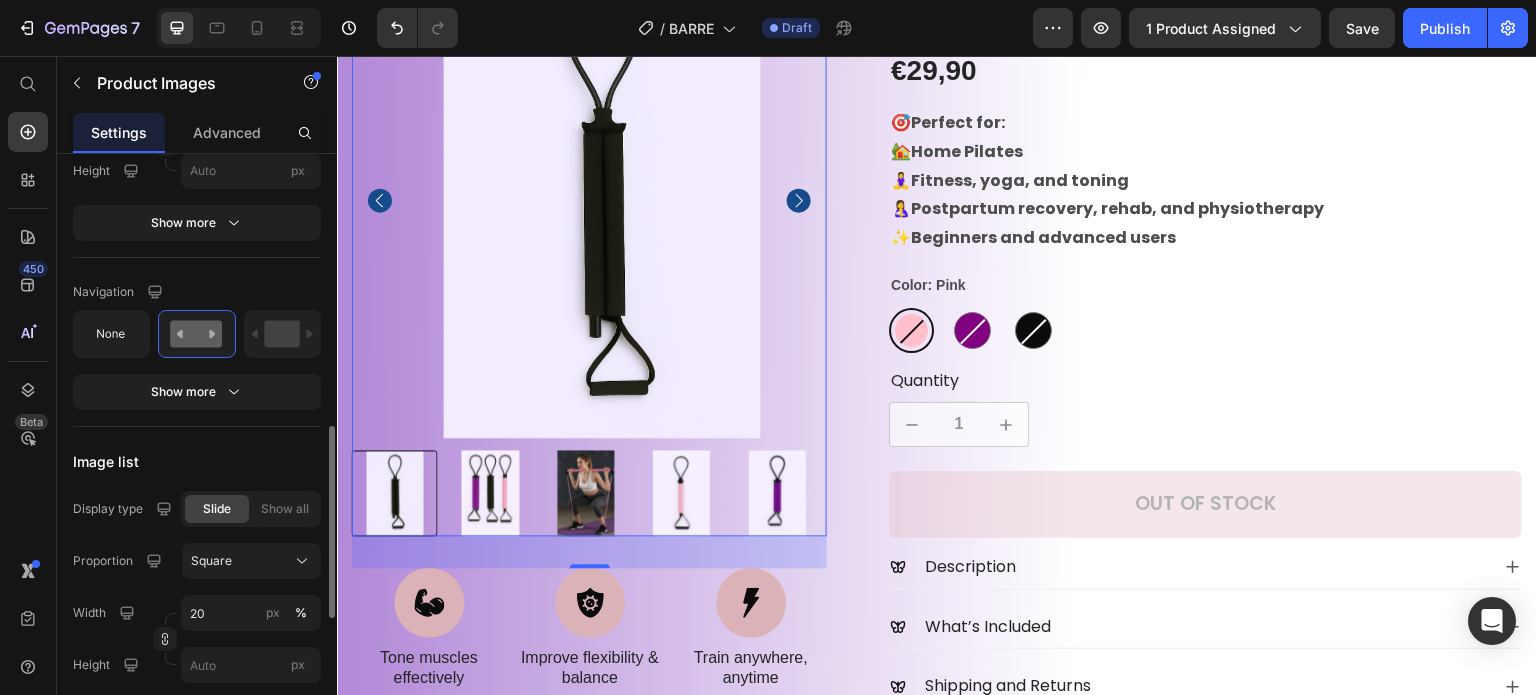 scroll, scrollTop: 872, scrollLeft: 0, axis: vertical 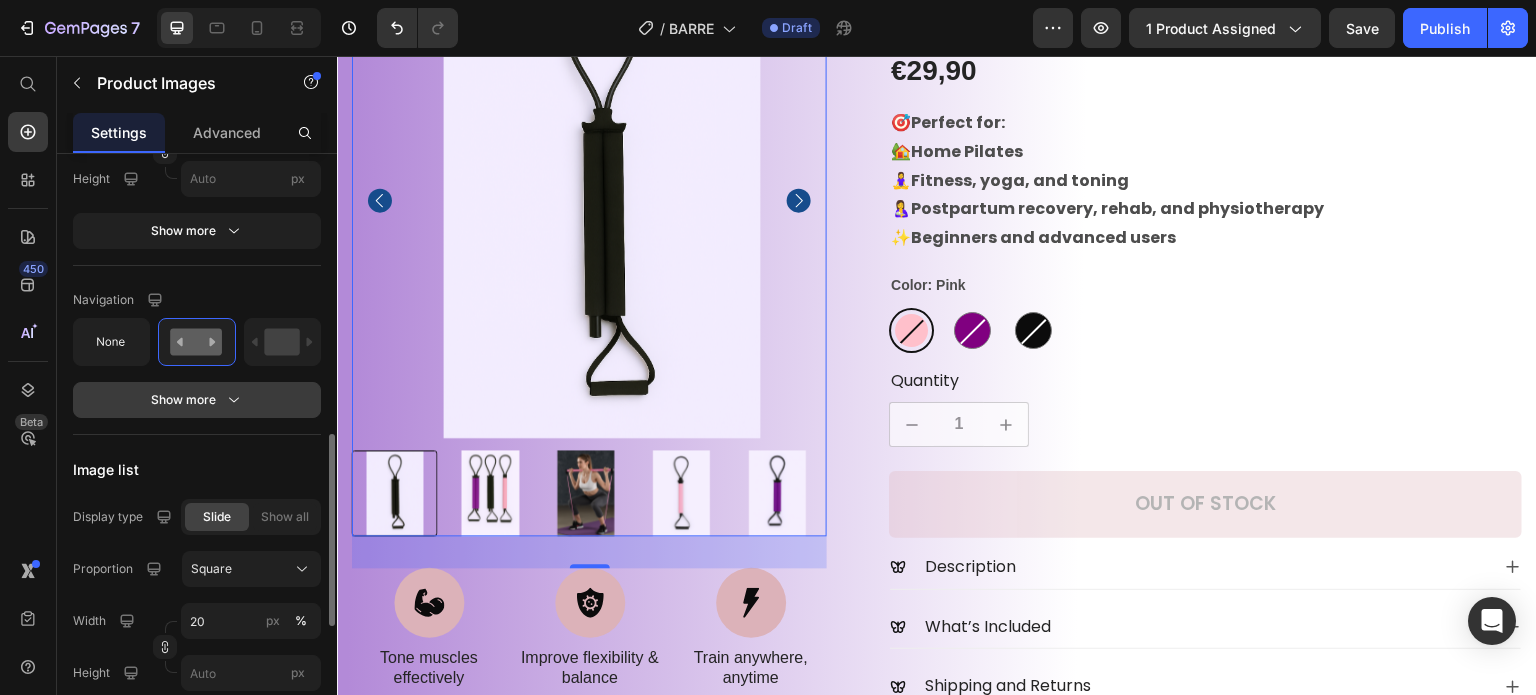 click on "Show more" at bounding box center (197, 400) 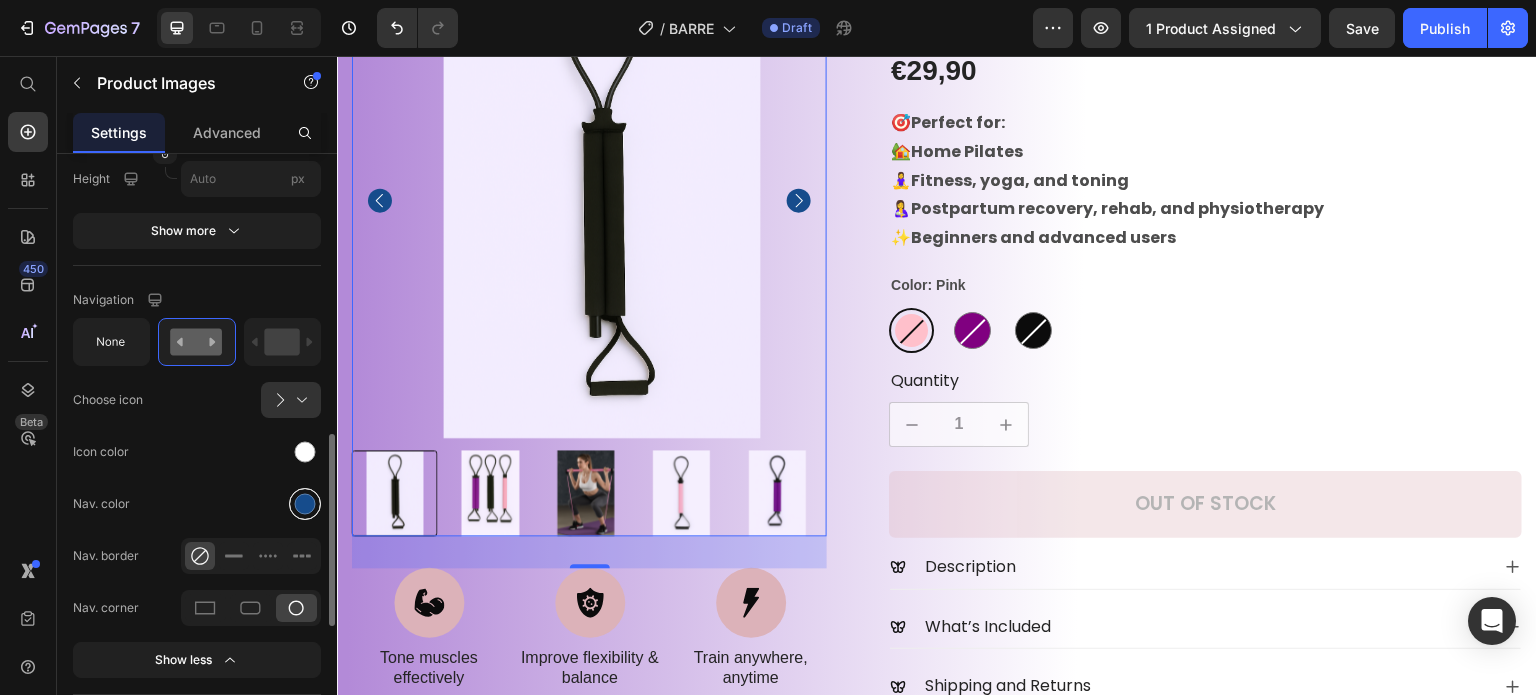 click at bounding box center [305, 504] 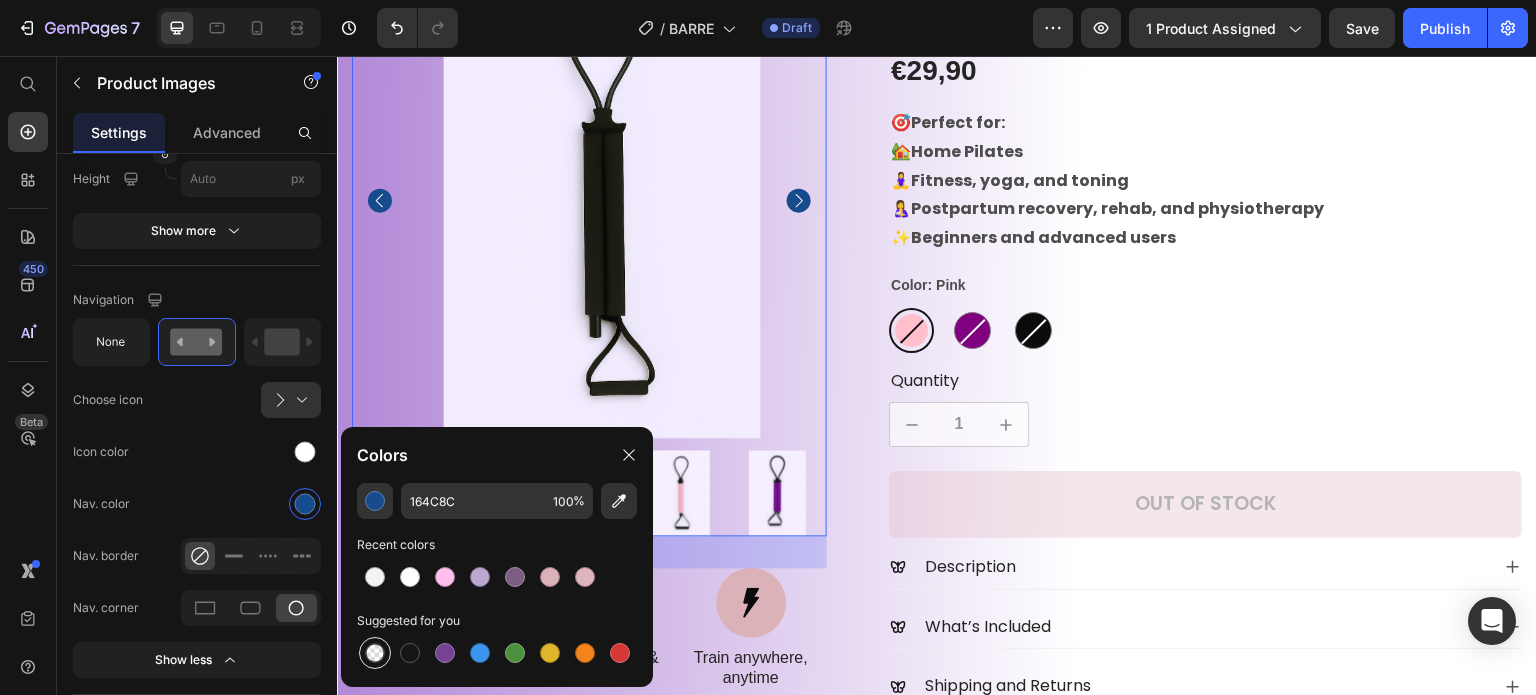 click at bounding box center [375, 653] 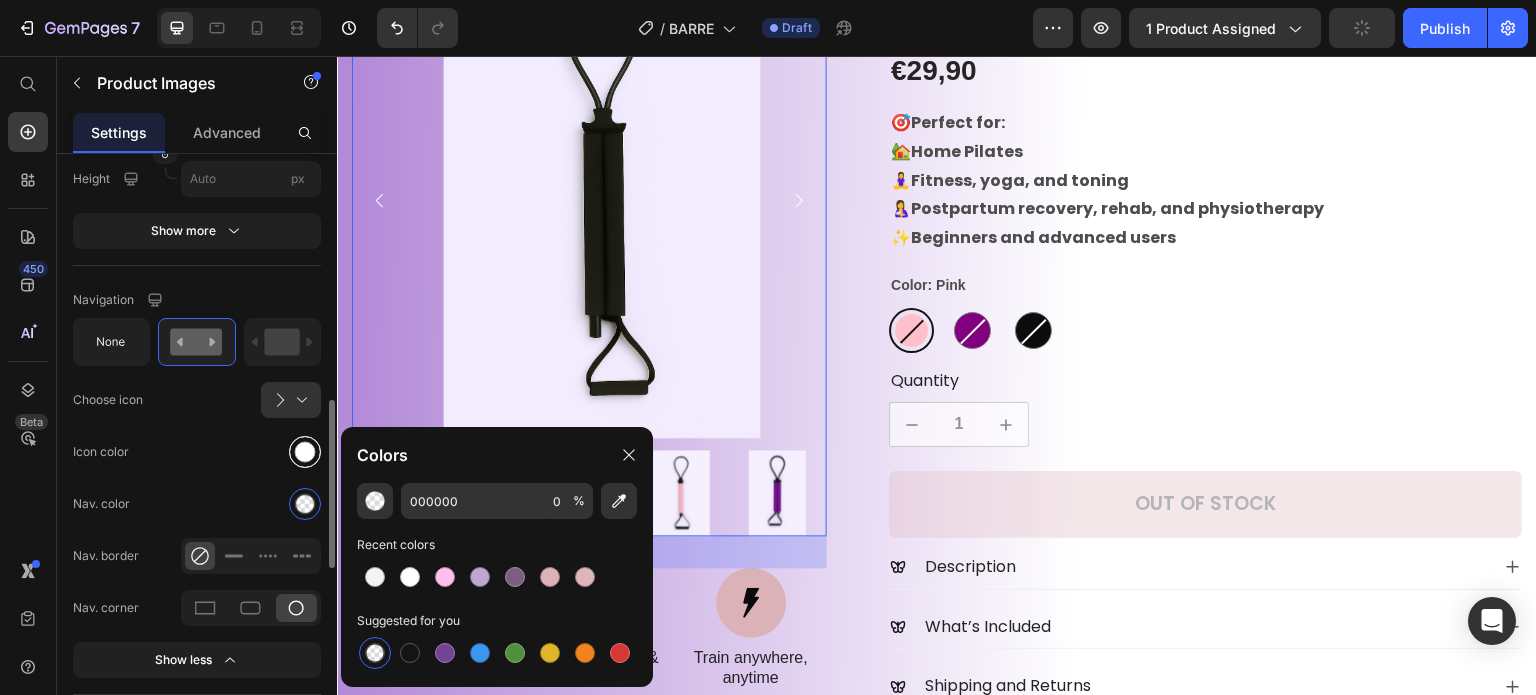 click at bounding box center [305, 452] 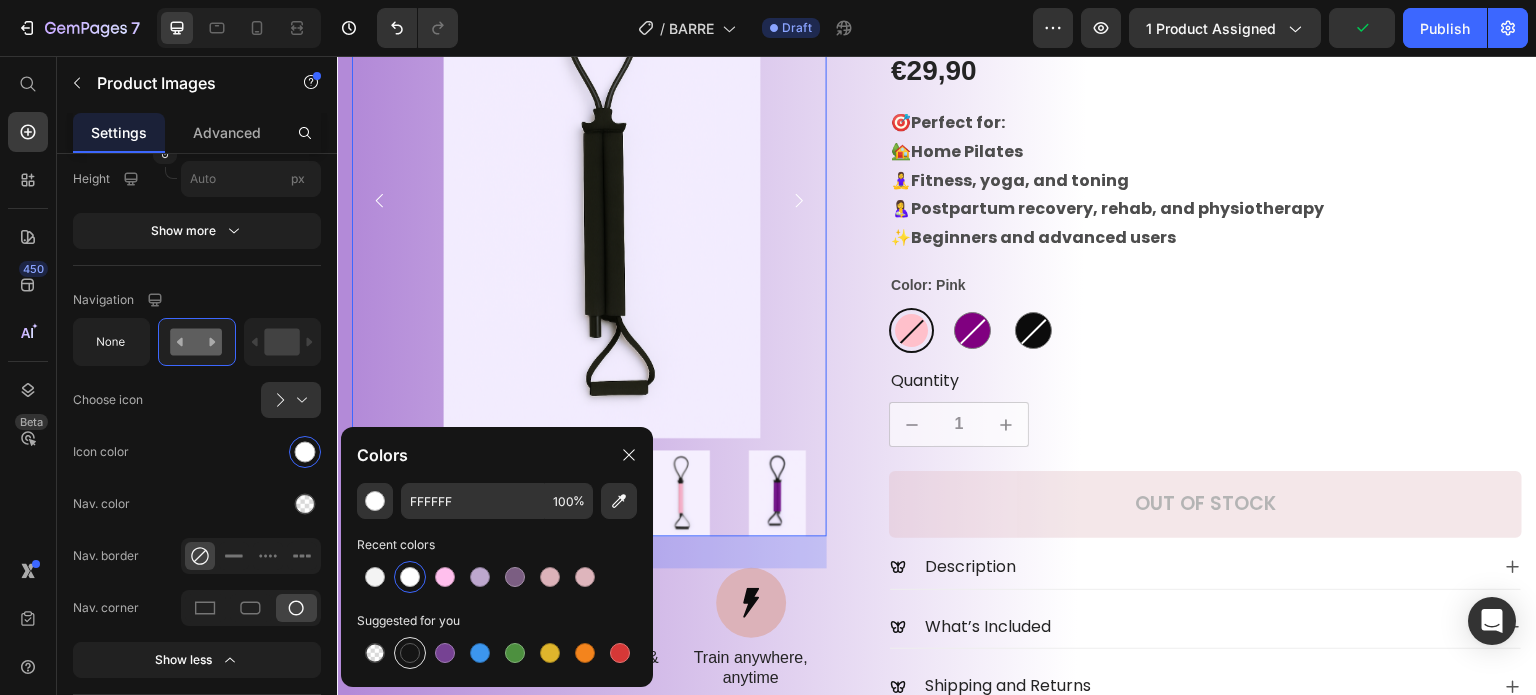 click at bounding box center (410, 653) 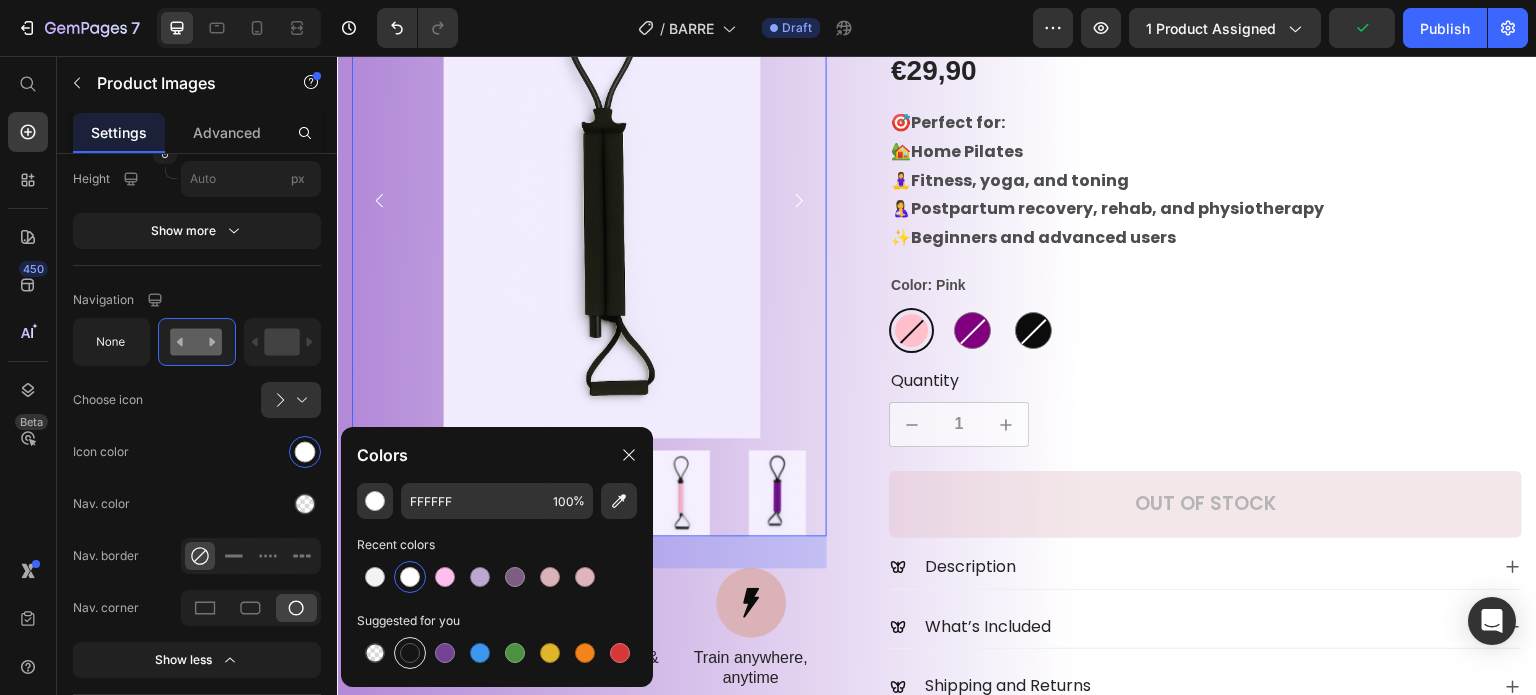 type on "151515" 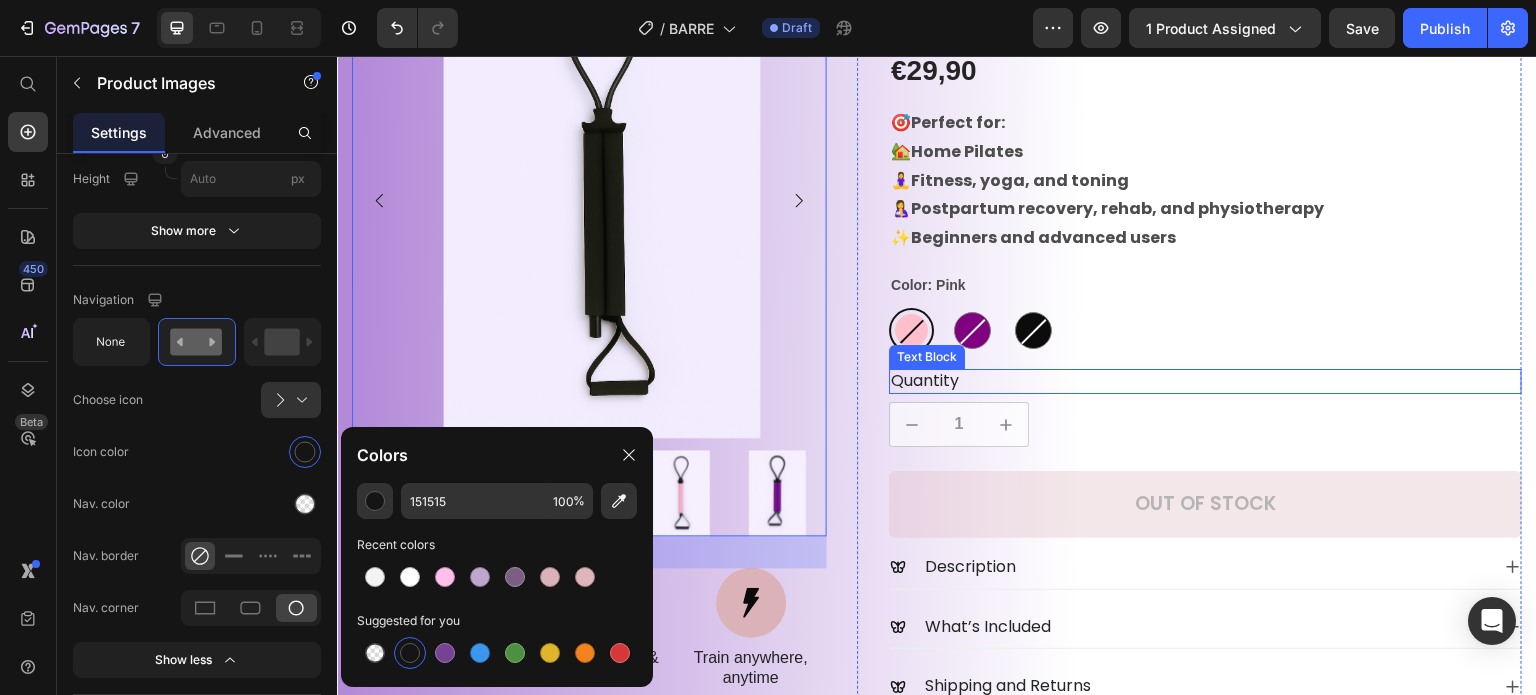 click on "Quantity" at bounding box center [1205, 381] 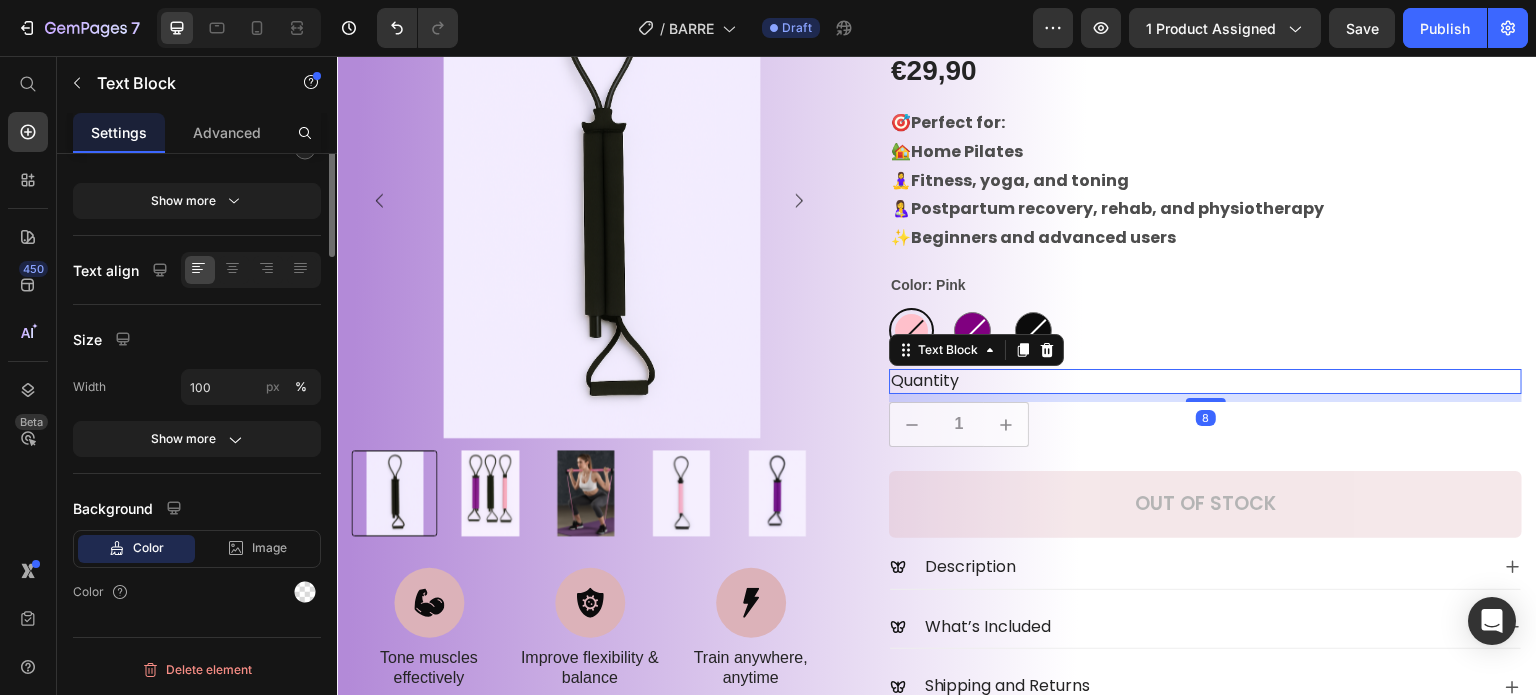 scroll, scrollTop: 0, scrollLeft: 0, axis: both 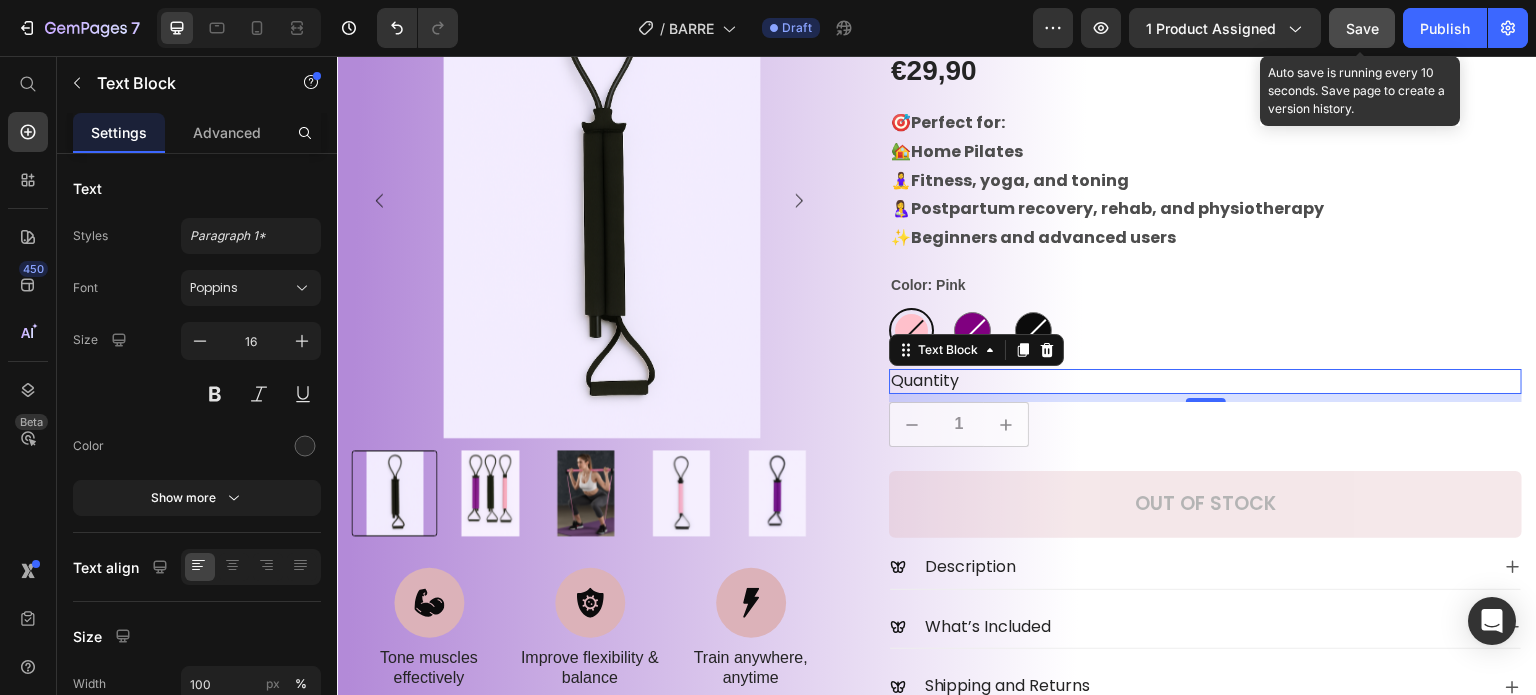 click on "Save" at bounding box center [1362, 28] 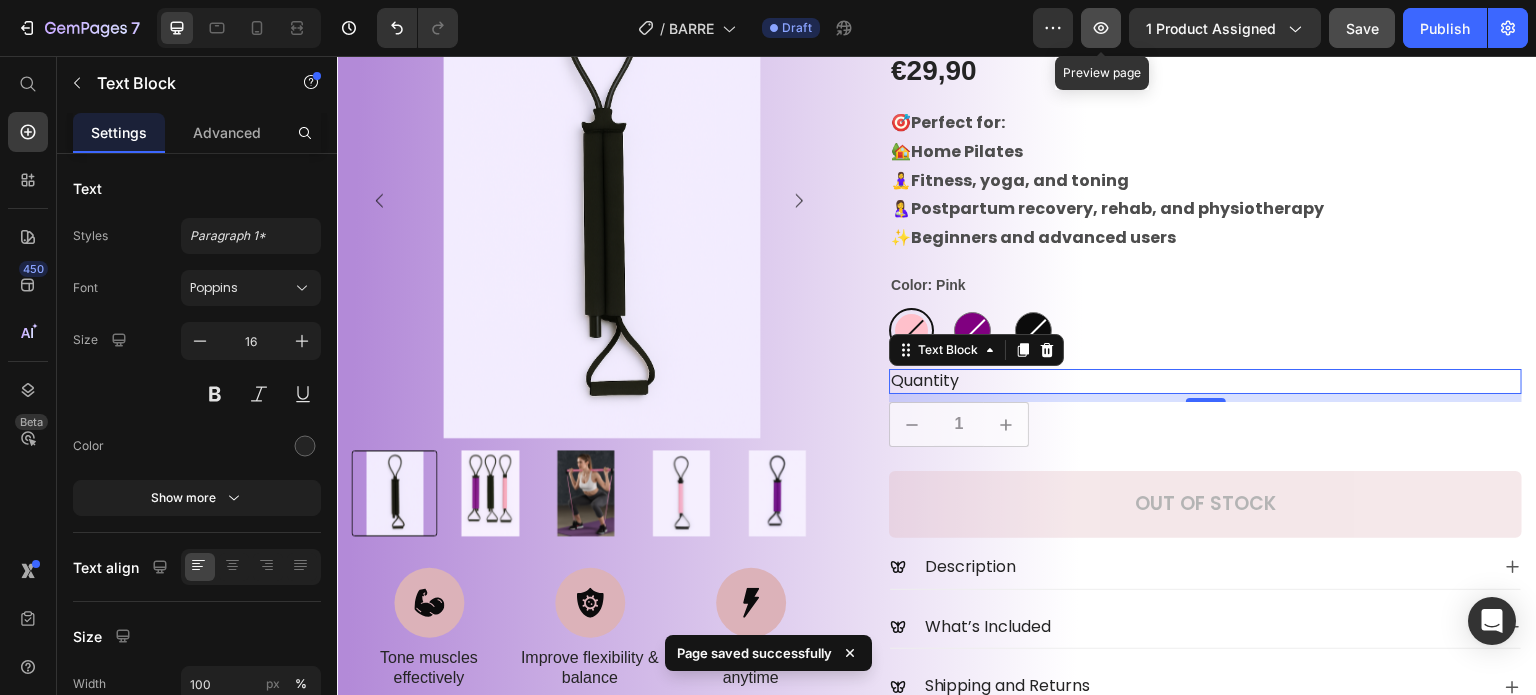 click 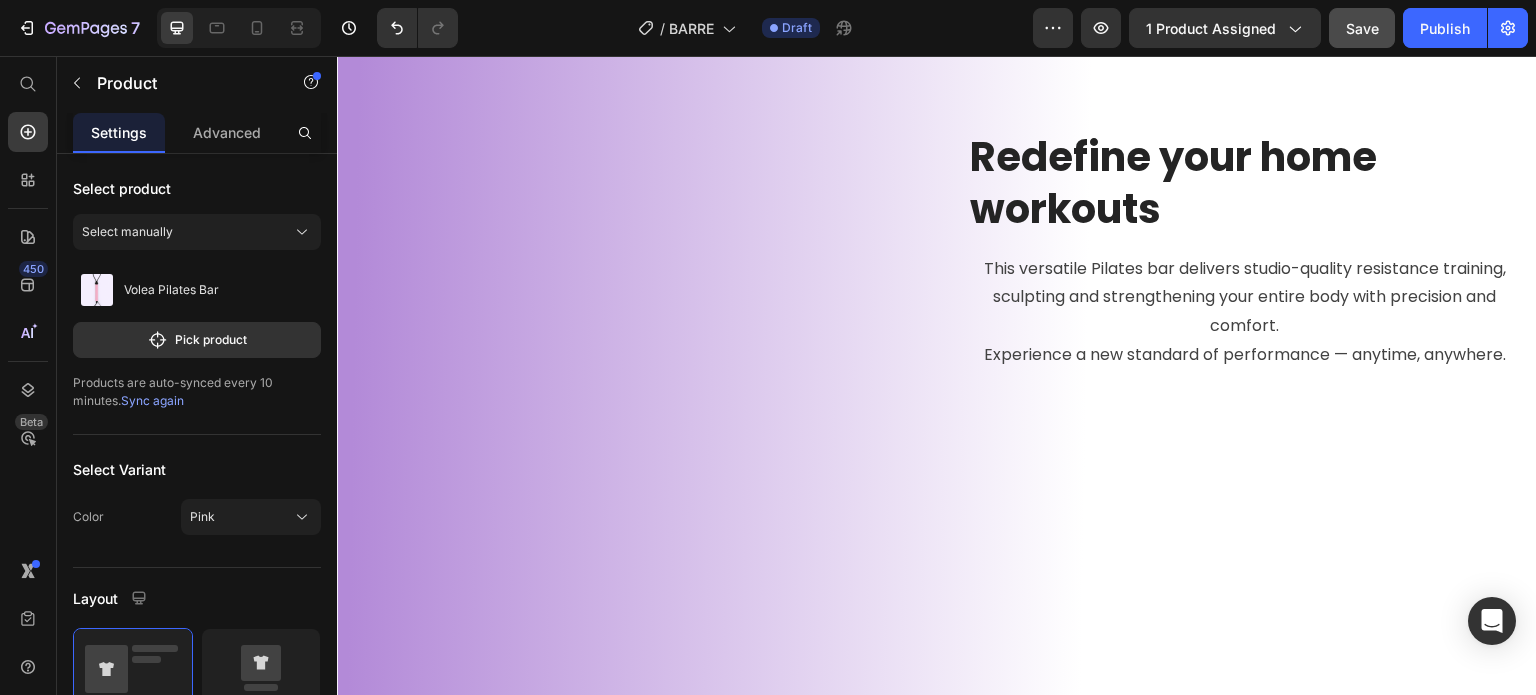 scroll, scrollTop: 1247, scrollLeft: 0, axis: vertical 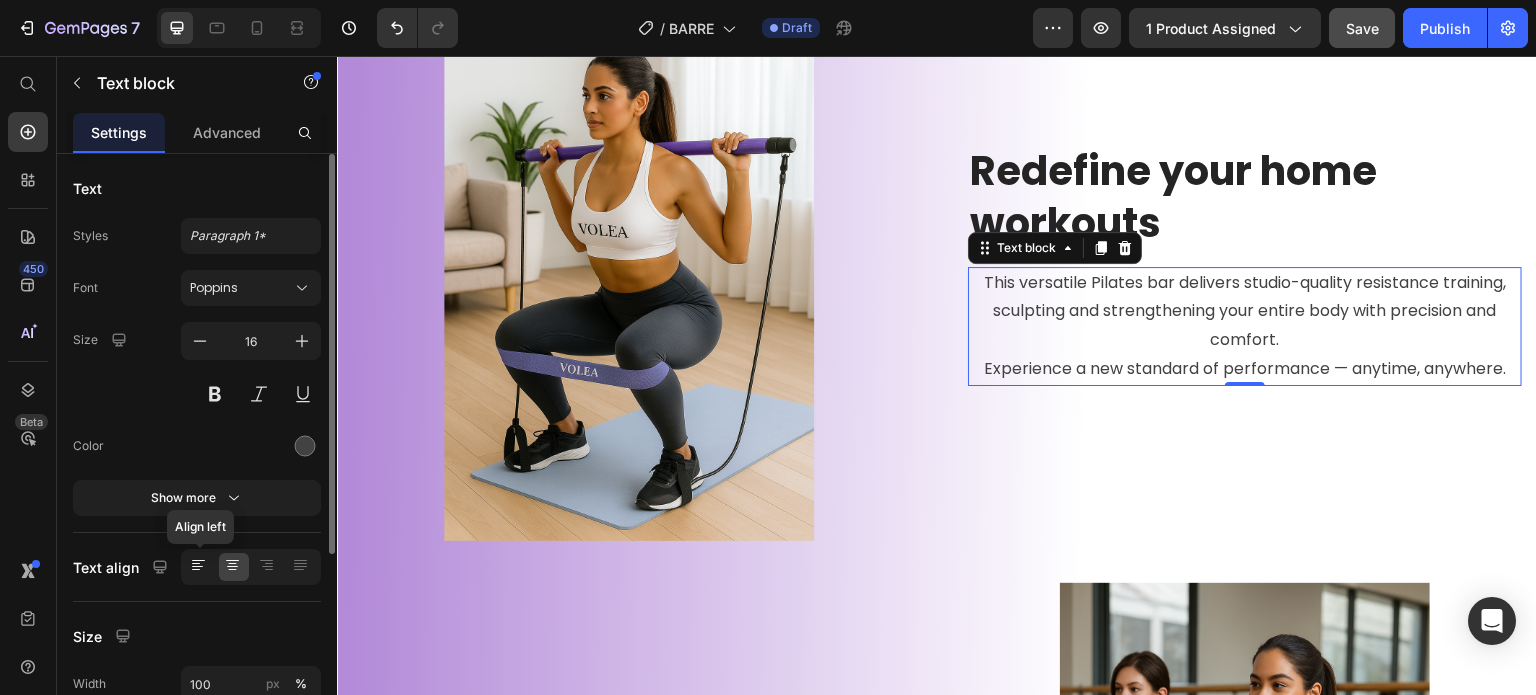 click 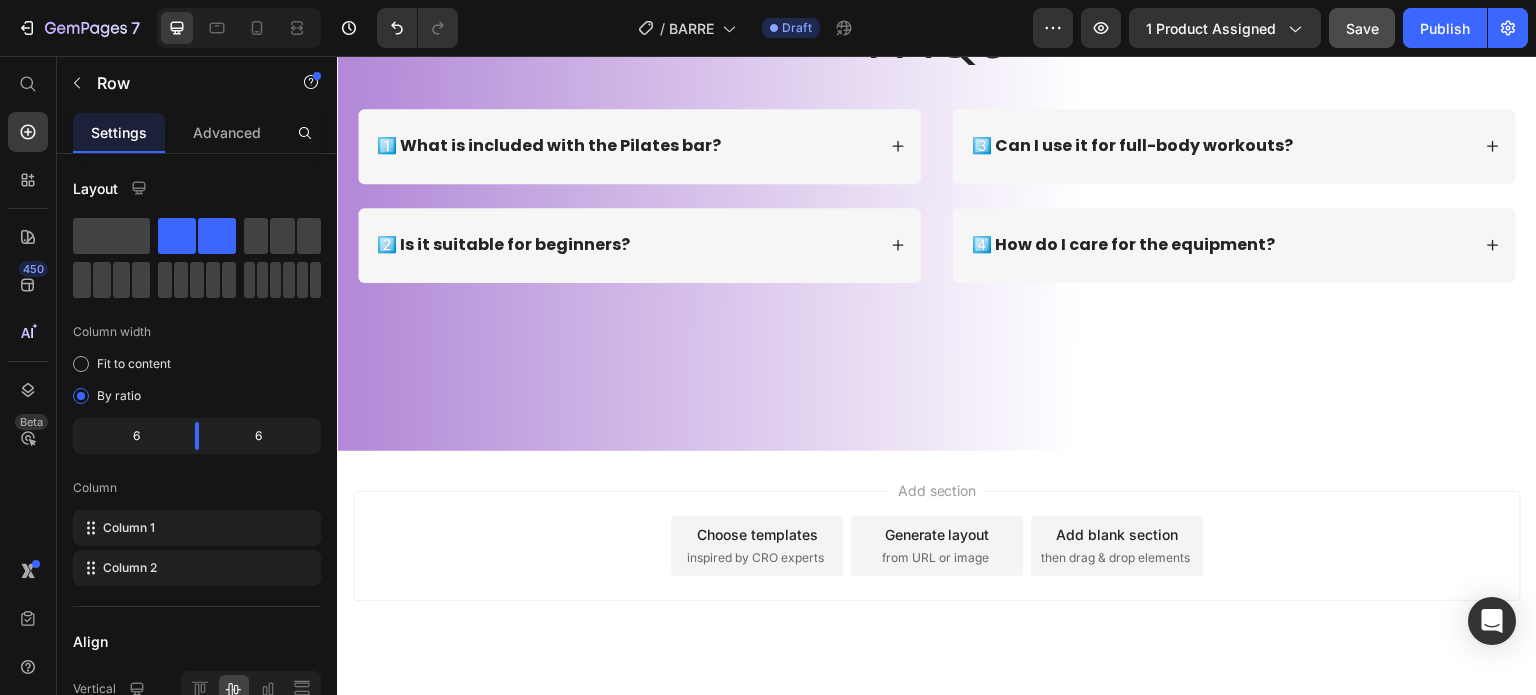 scroll, scrollTop: 2647, scrollLeft: 0, axis: vertical 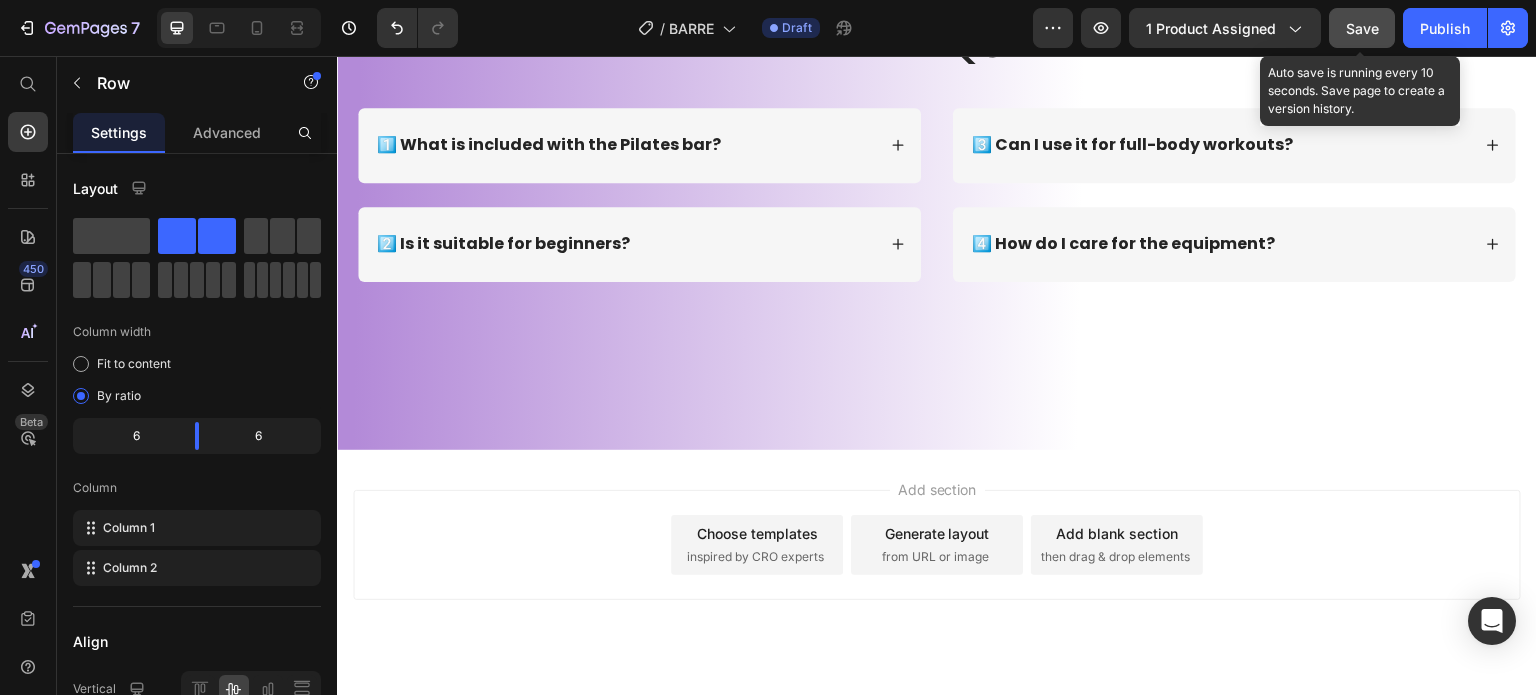 click on "Save" 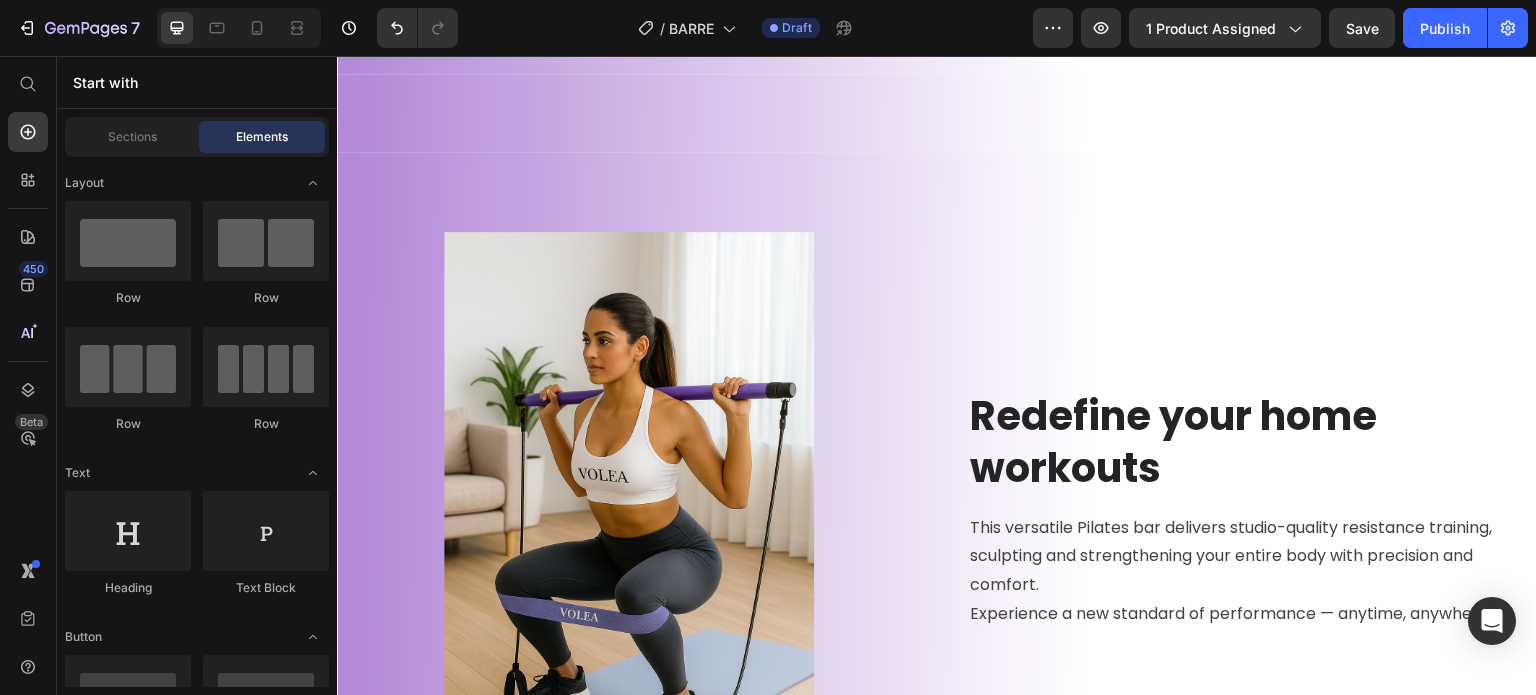 scroll, scrollTop: 756, scrollLeft: 0, axis: vertical 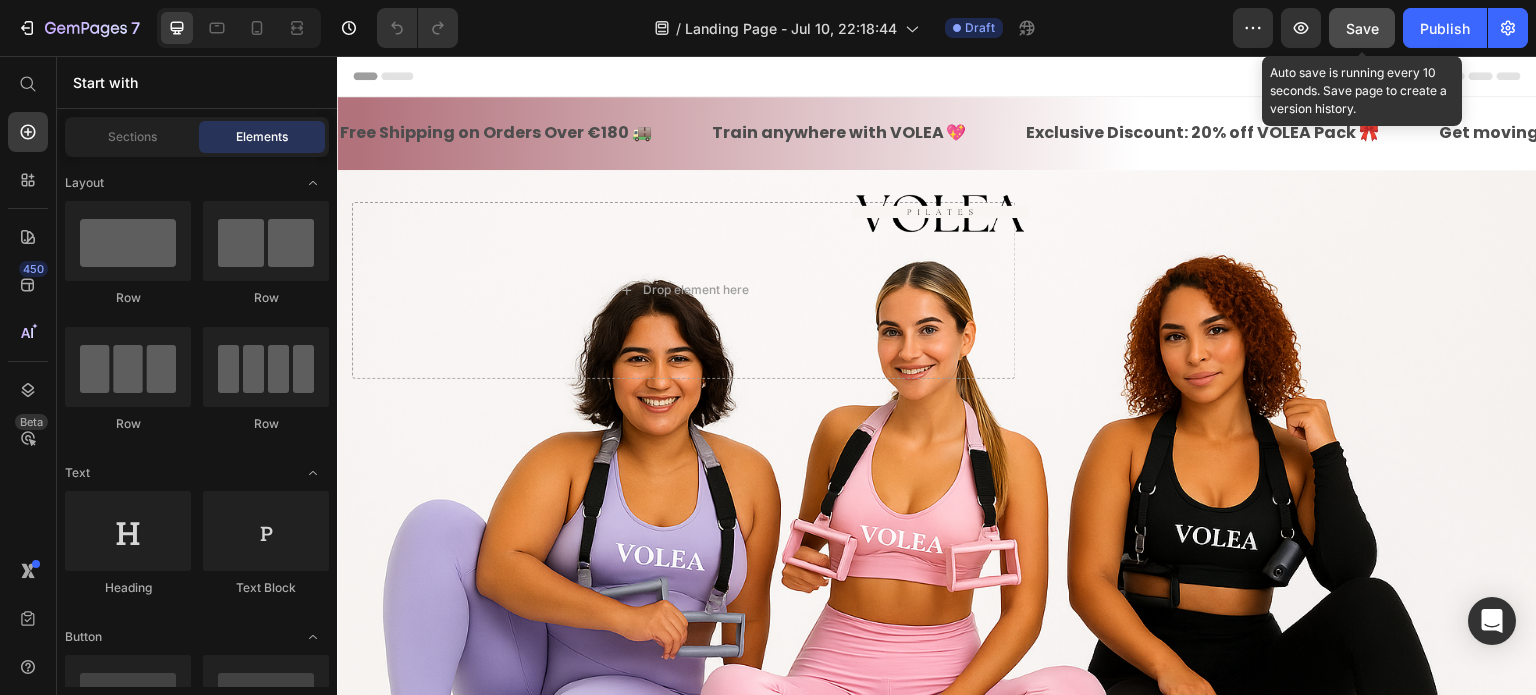 click on "Save" at bounding box center [1362, 28] 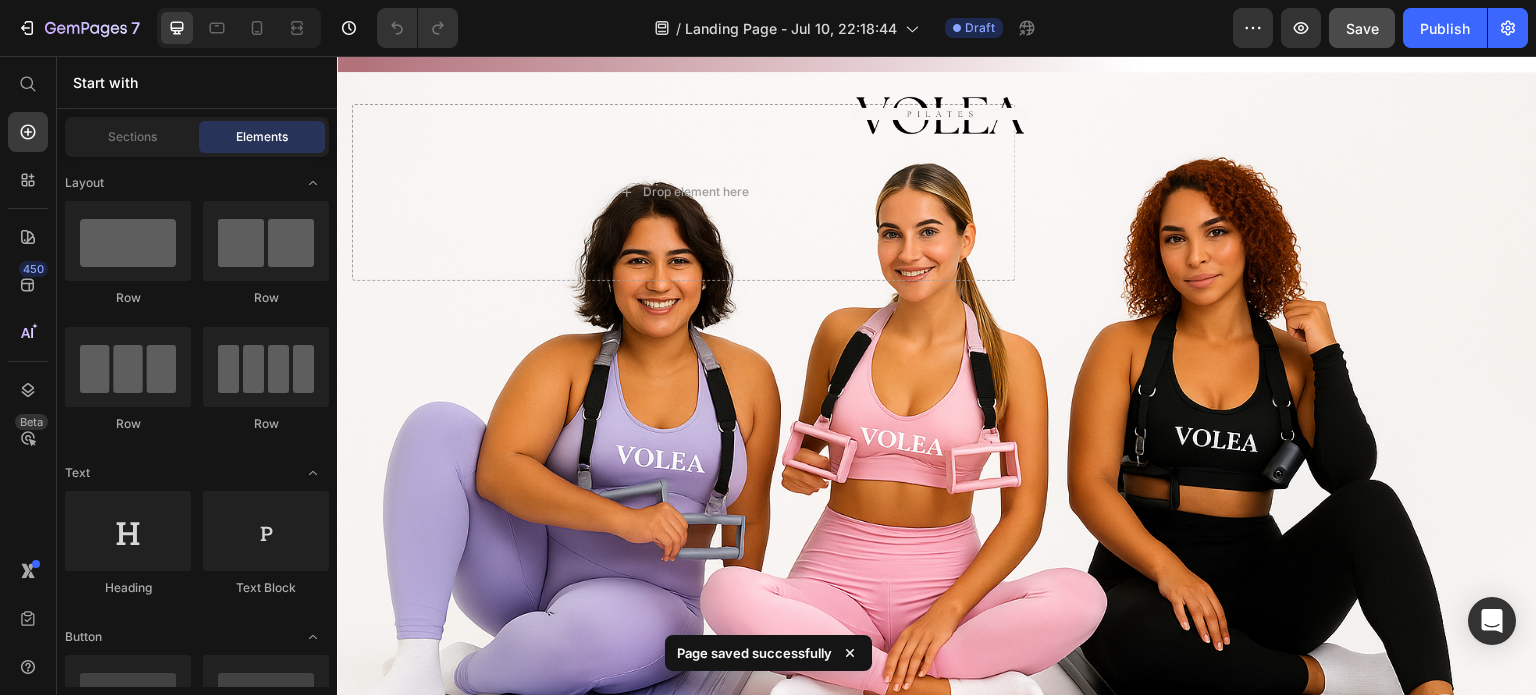 scroll, scrollTop: 0, scrollLeft: 0, axis: both 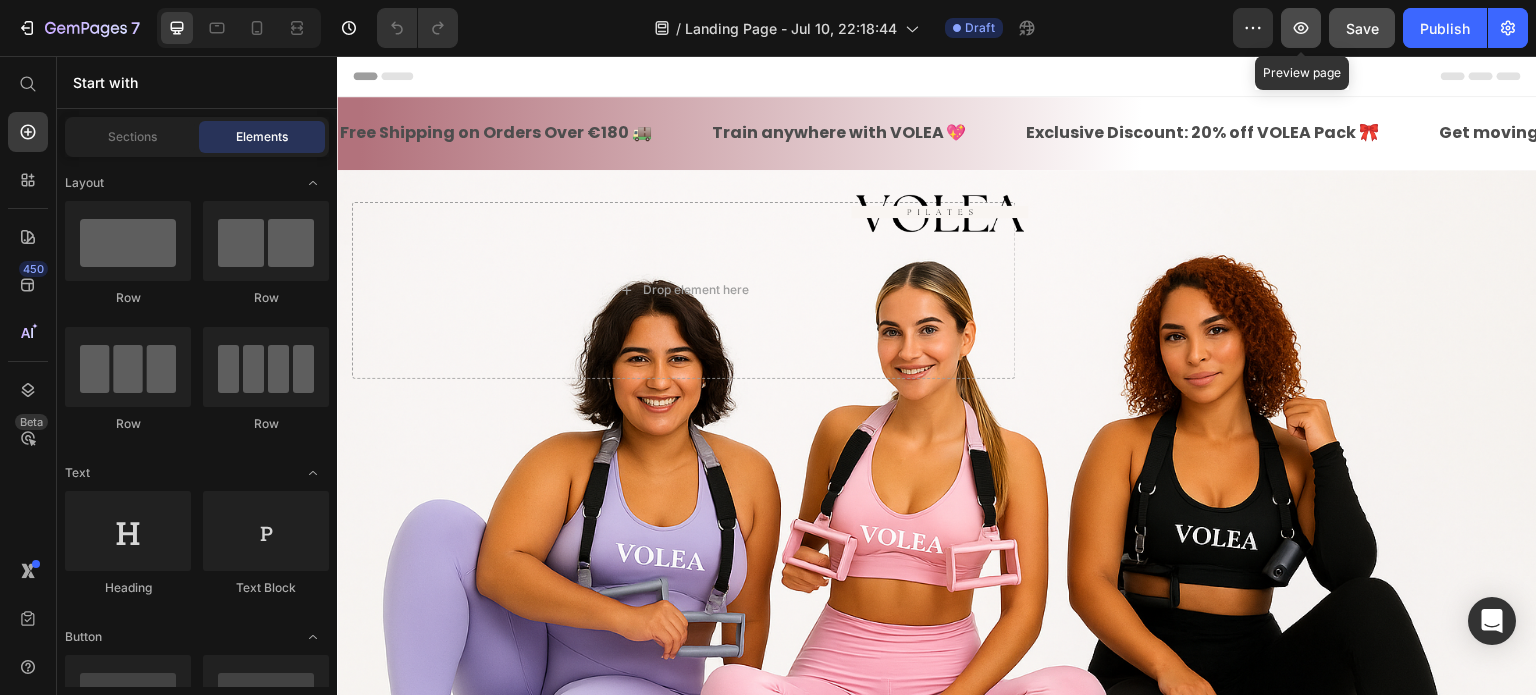 click 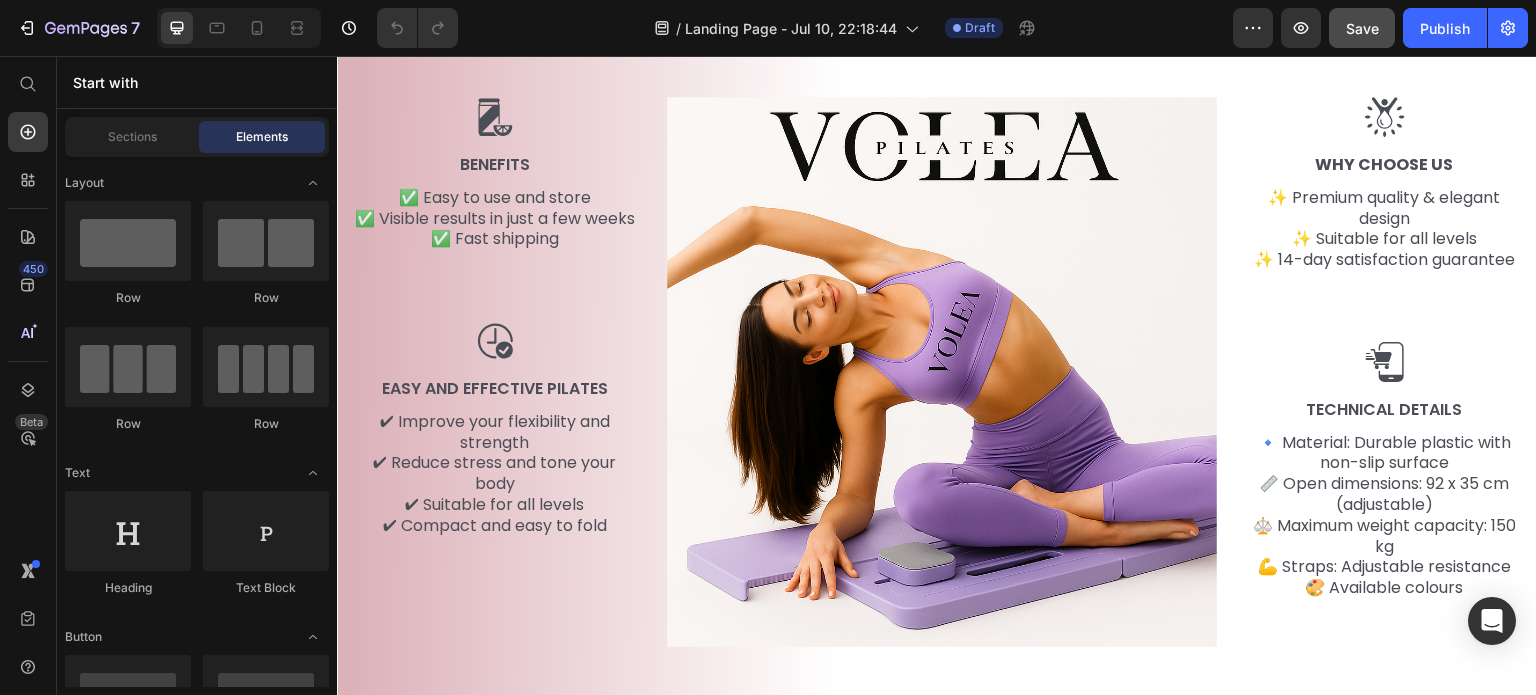 scroll, scrollTop: 1742, scrollLeft: 0, axis: vertical 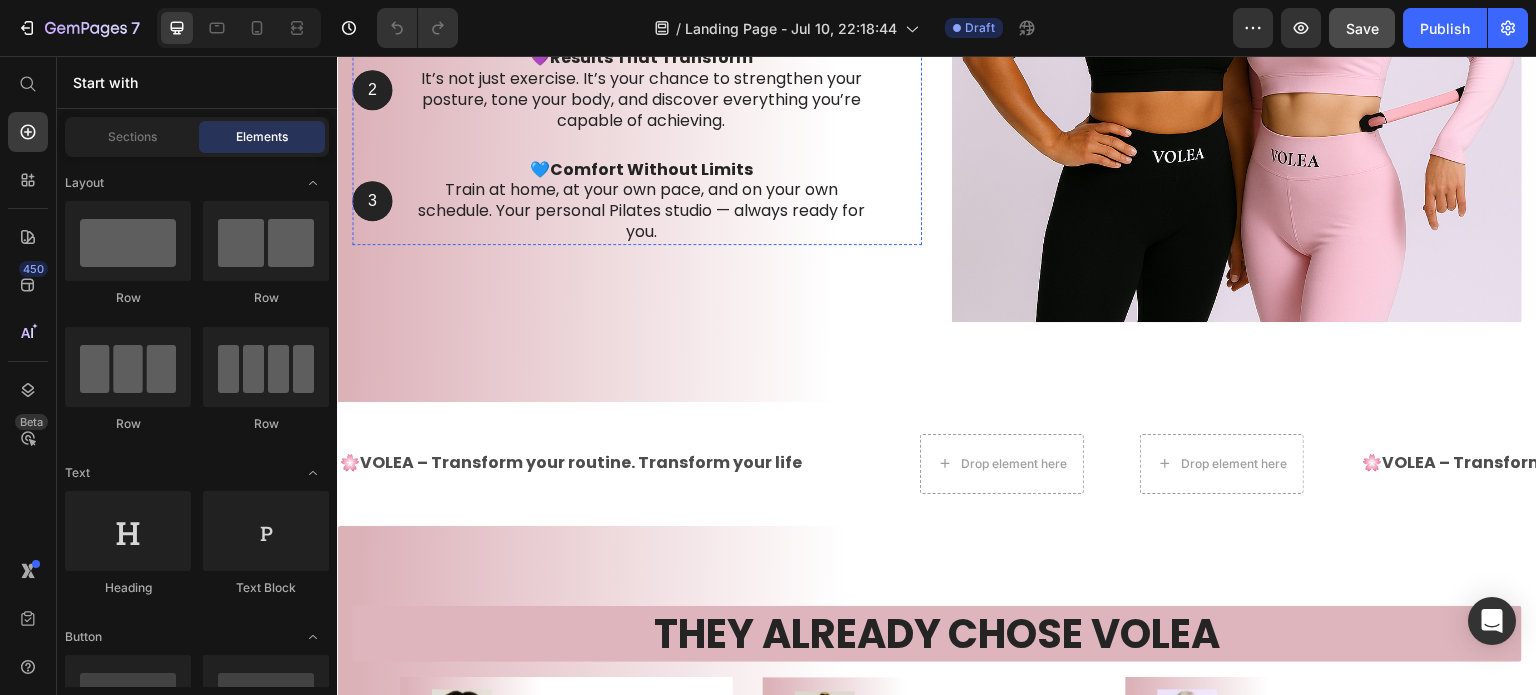 click on "Why Choose VOLEA?" at bounding box center [613, -119] 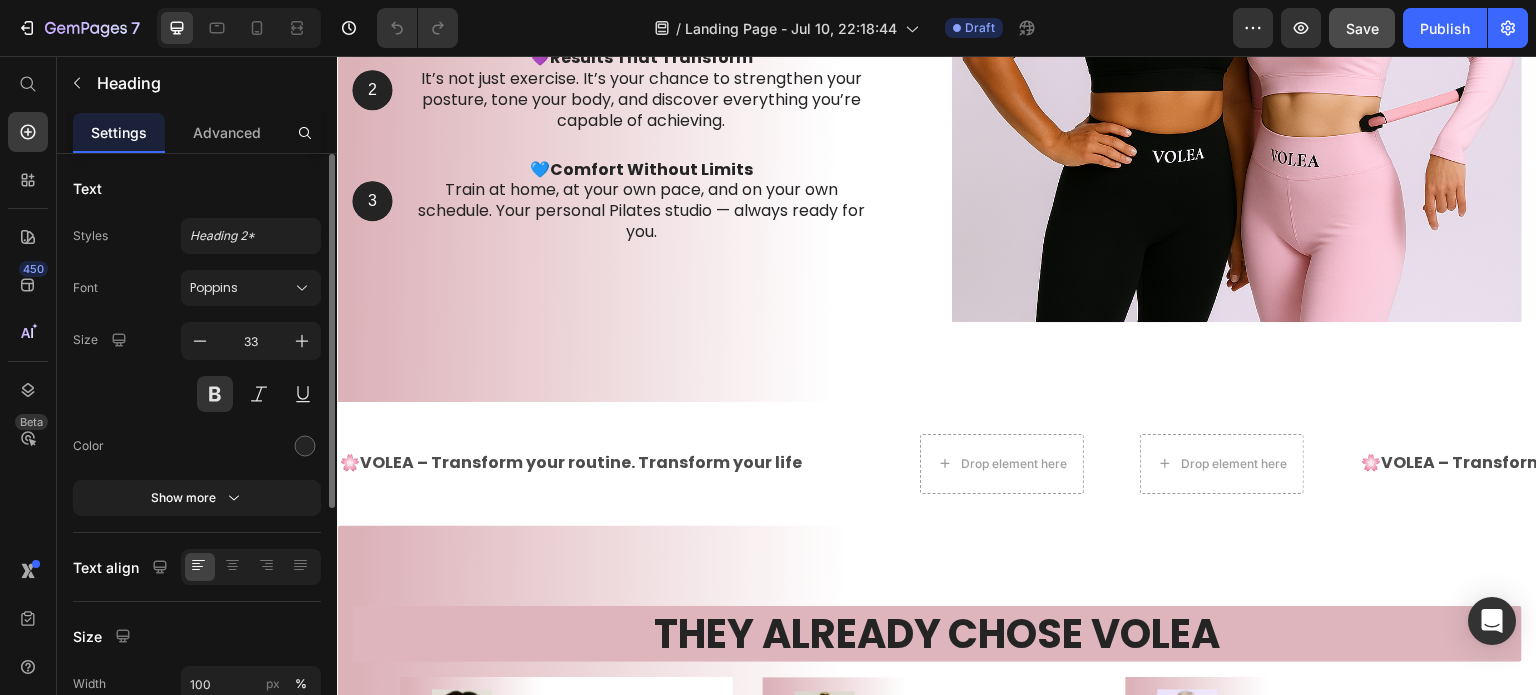 click 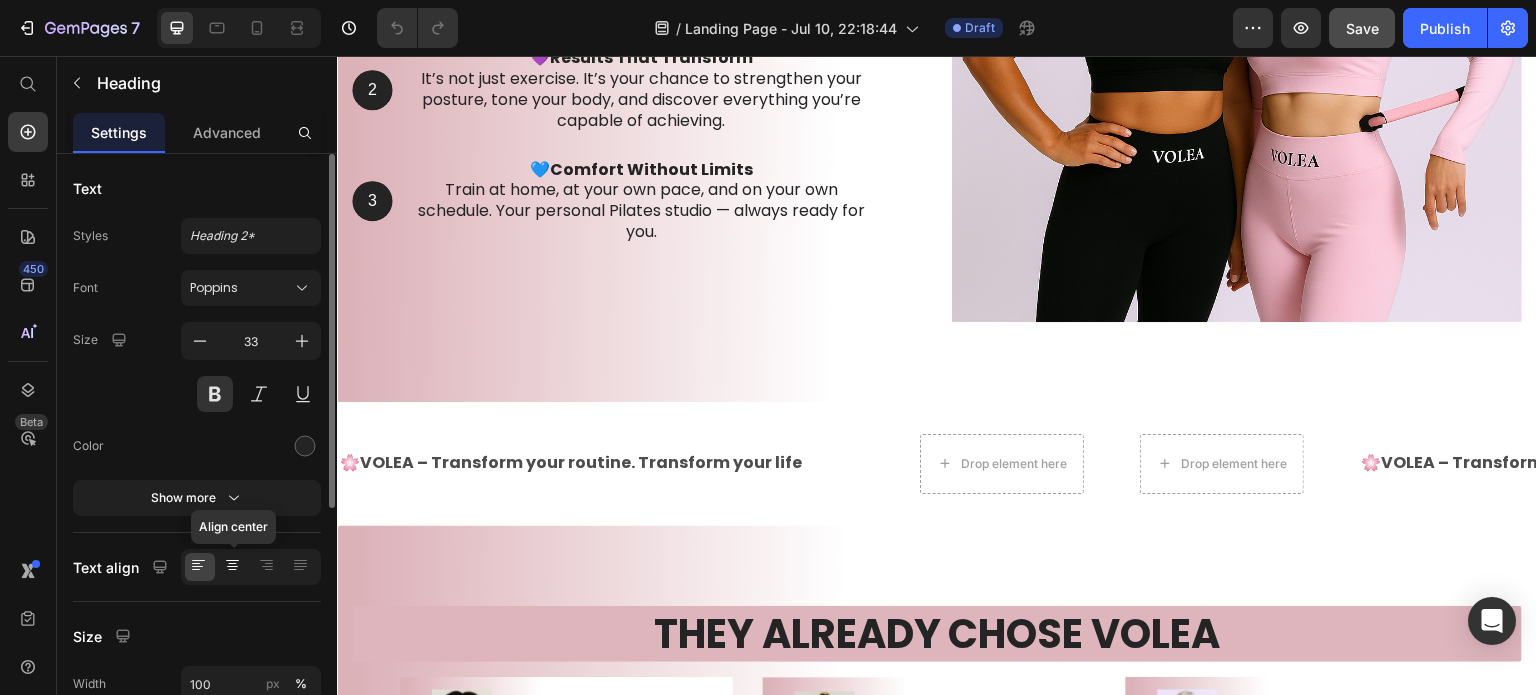 click 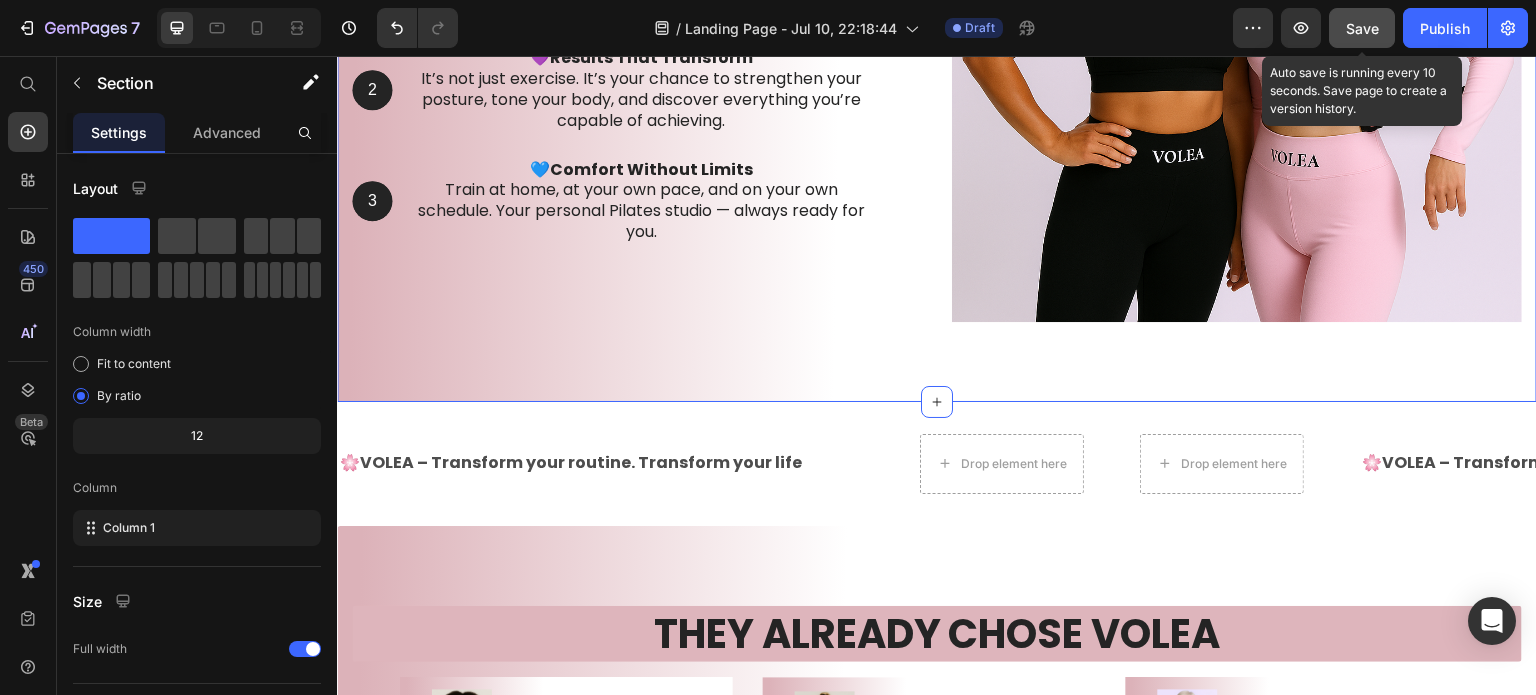 click on "Save" at bounding box center [1362, 28] 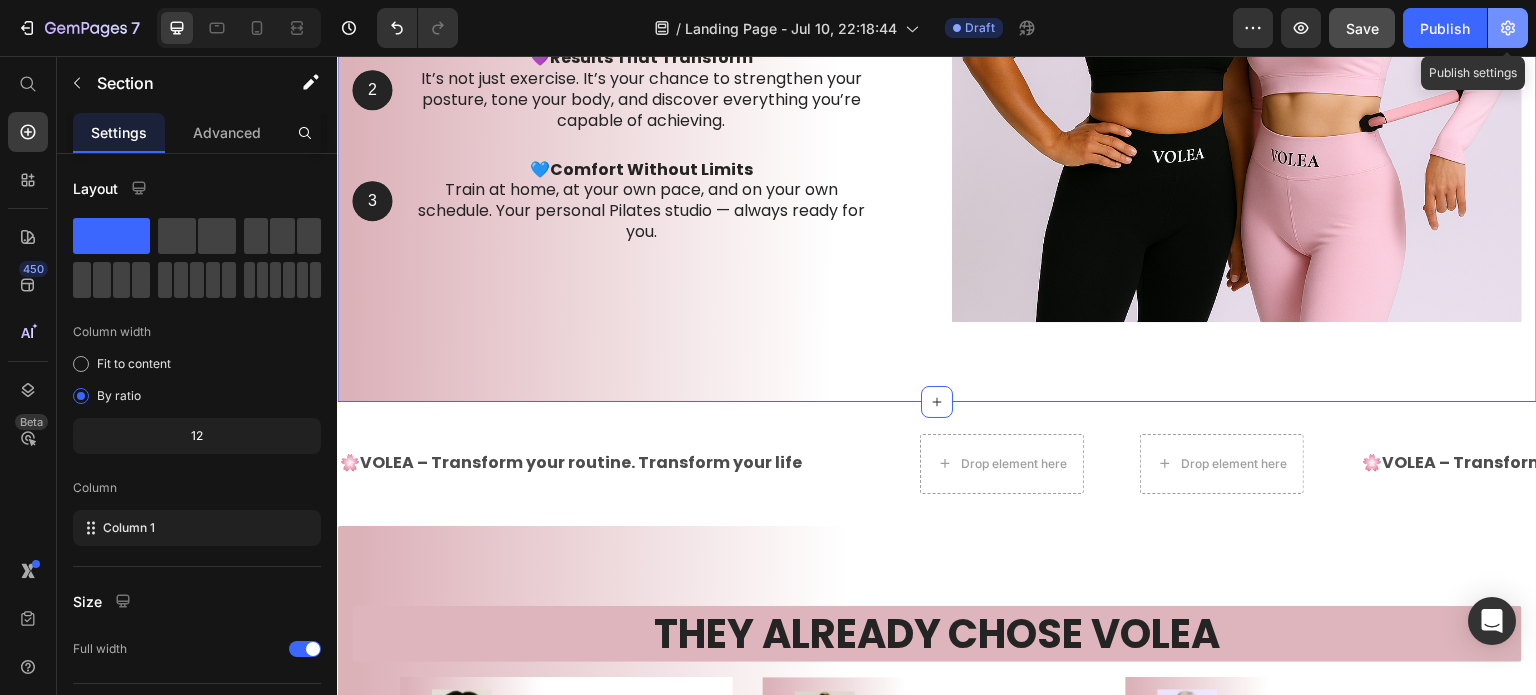 click 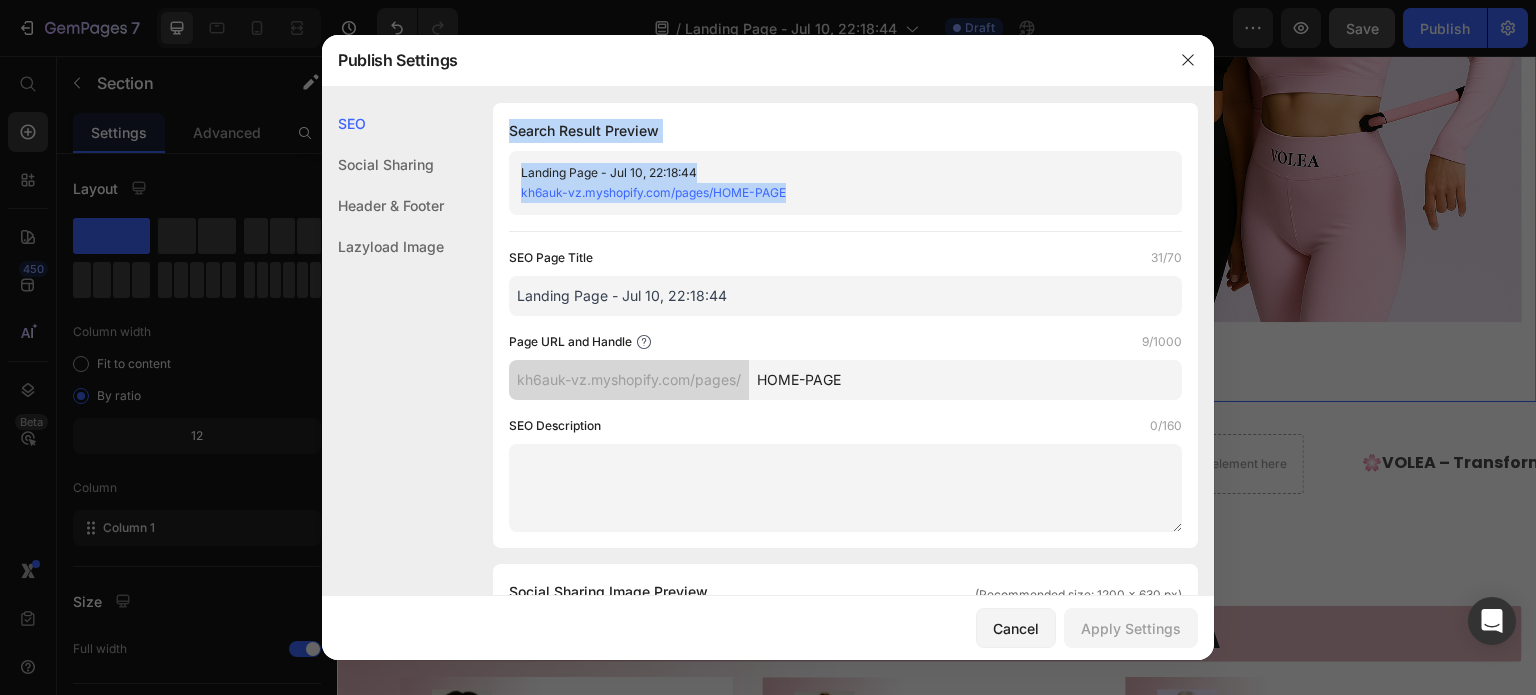 drag, startPoint x: 509, startPoint y: 131, endPoint x: 723, endPoint y: 399, distance: 342.95773 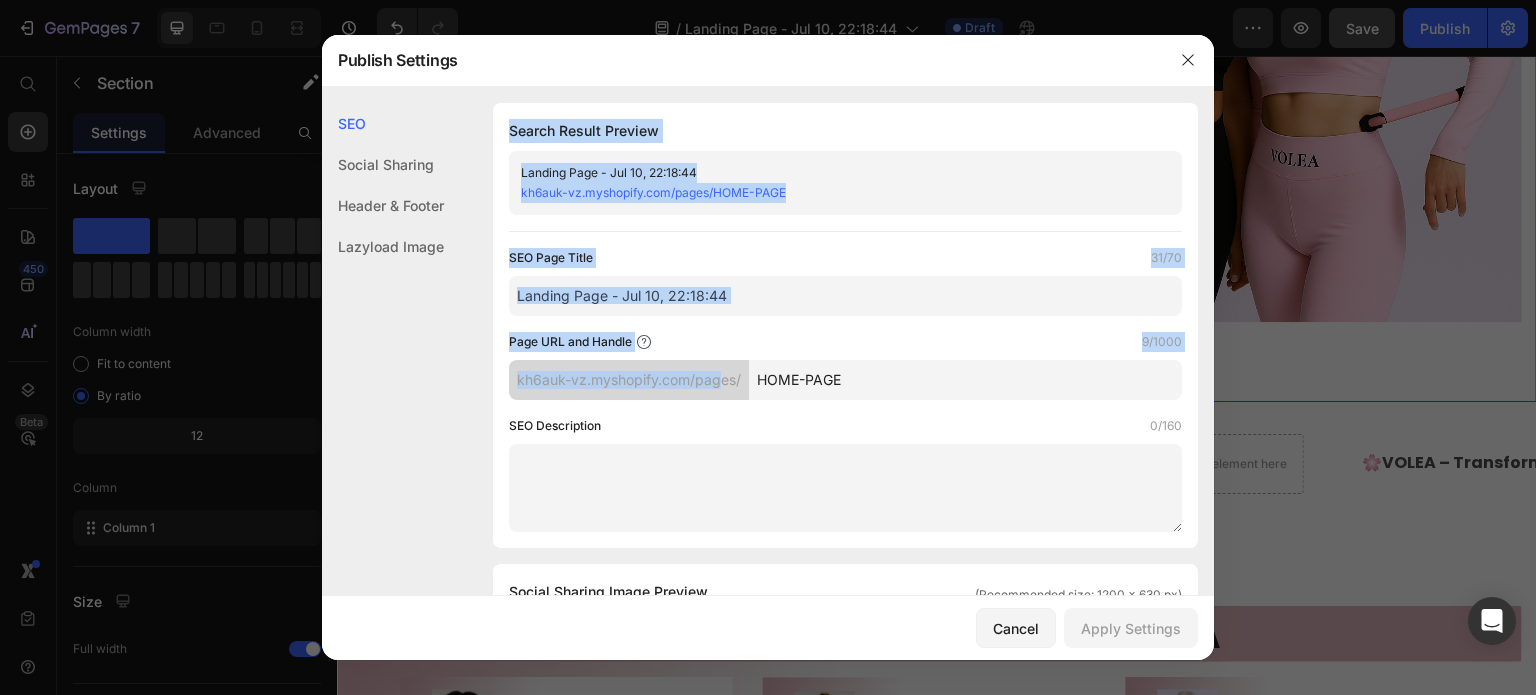 click on "Search Result Preview" at bounding box center [845, 131] 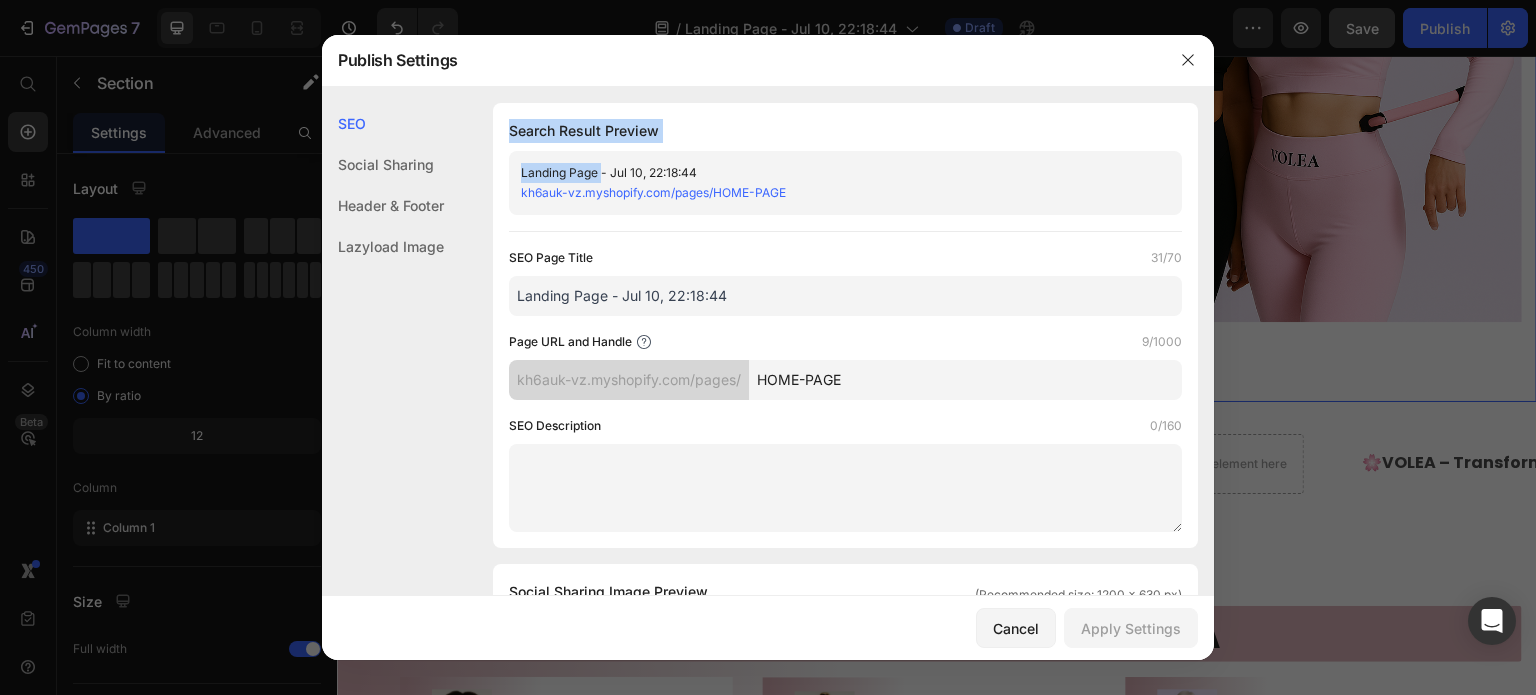 drag, startPoint x: 509, startPoint y: 123, endPoint x: 661, endPoint y: 211, distance: 175.63599 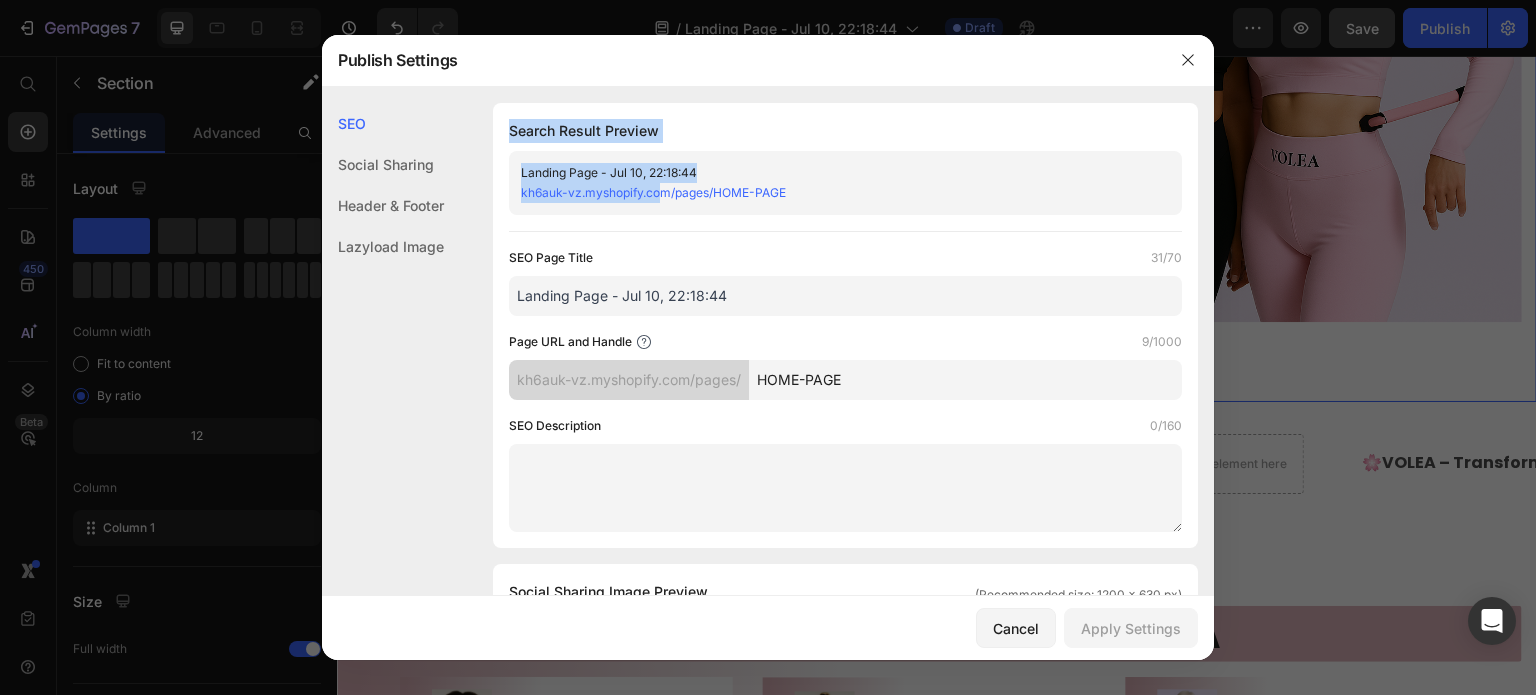 click on "Landing Page - Jul 10, 22:18:44 kh6auk-vz.myshopify.com/pages/HOME-PAGE" 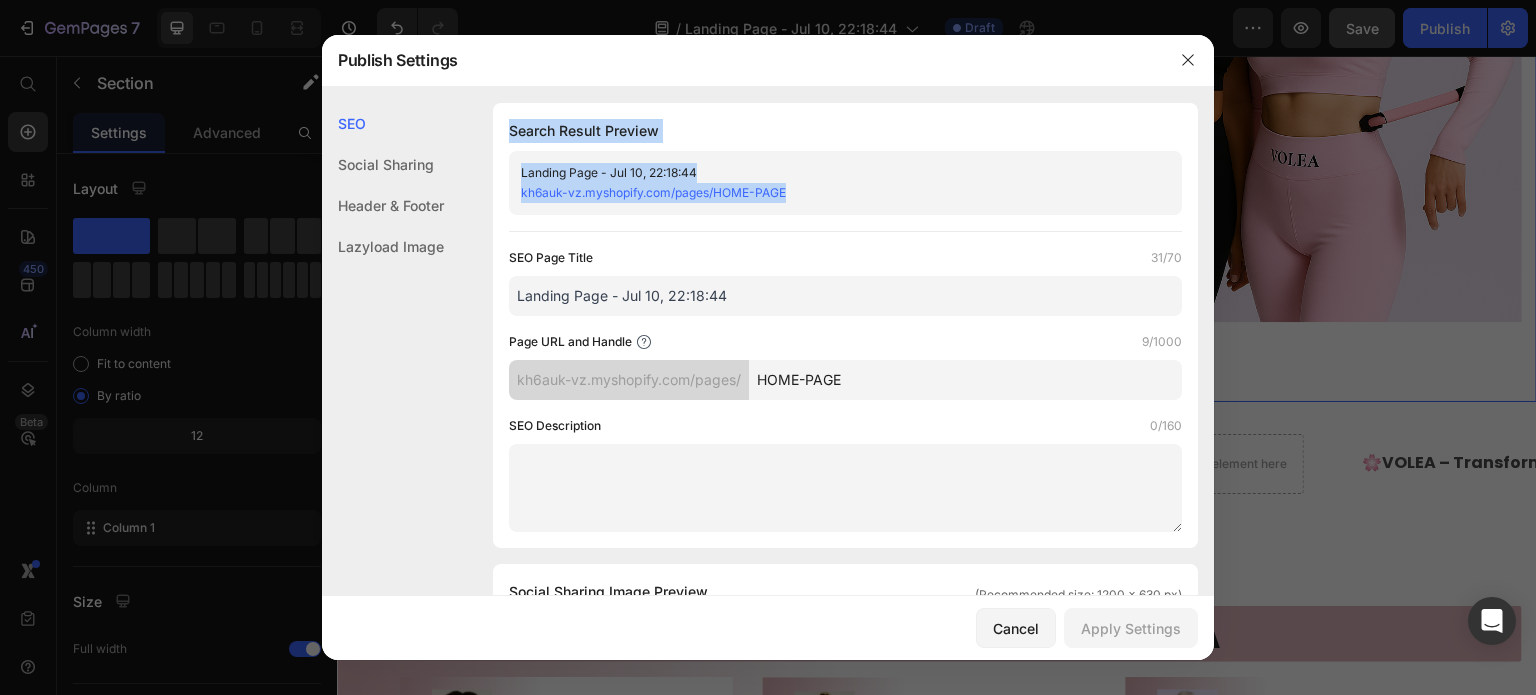 drag, startPoint x: 512, startPoint y: 129, endPoint x: 771, endPoint y: 325, distance: 324.803 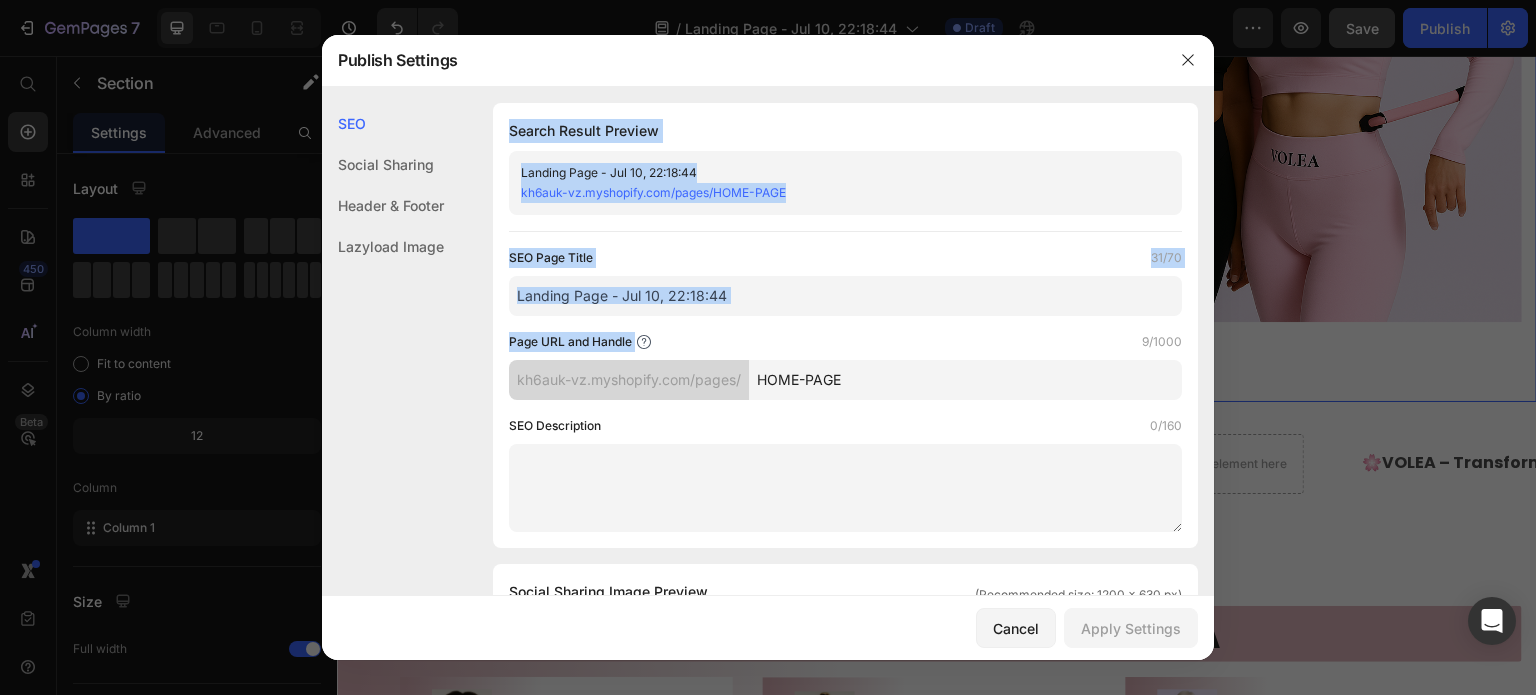 drag, startPoint x: 769, startPoint y: 325, endPoint x: 780, endPoint y: 101, distance: 224.26993 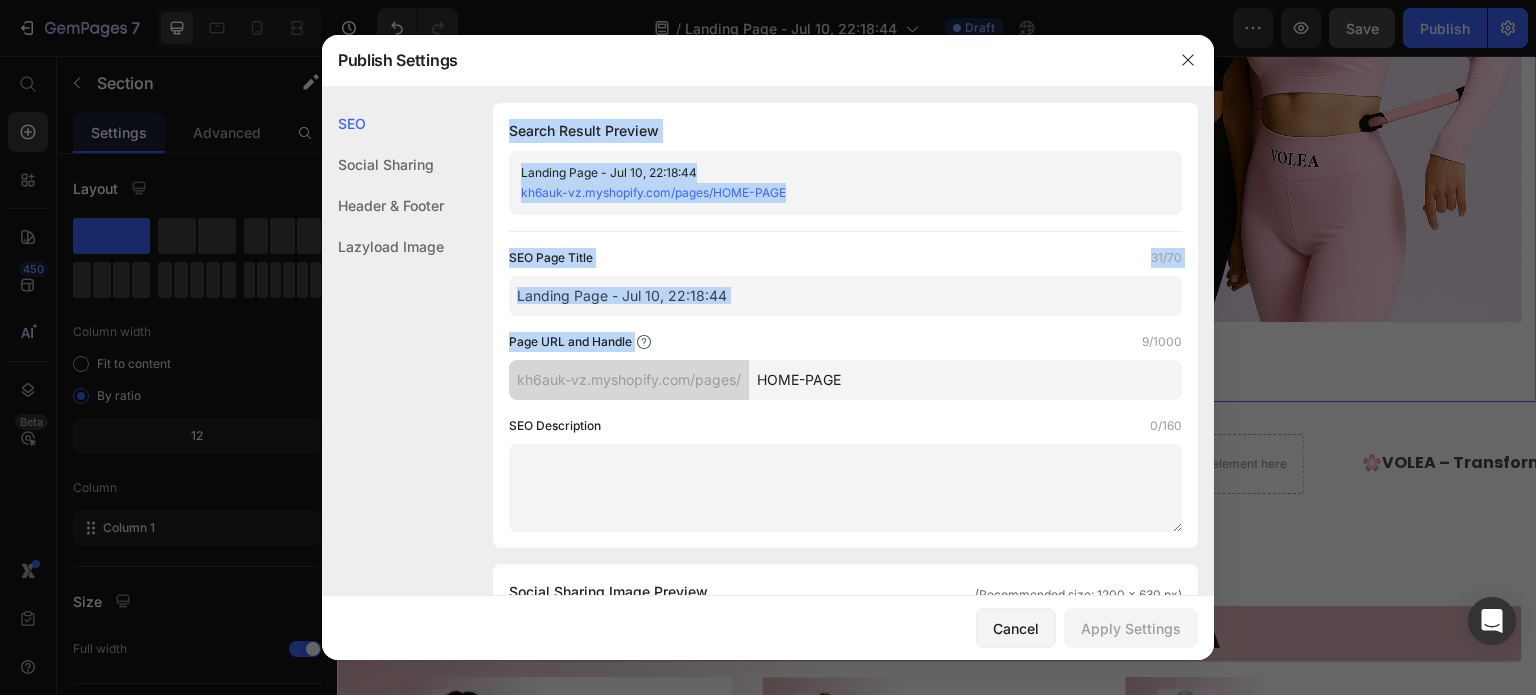click on "SEO Social Sharing Header & Footer Lazyload Image SEO Search Result Preview Landing Page - Jul 10, 22:18:44 kh6auk-vz.myshopify.com/pages/HOME-PAGE SEO Page Title  31/70  Landing Page - Jul 10, 22:18:44  Page URL and Handle  9/1000  kh6auk-vz.myshopify.com/pages/ HOME-PAGE  SEO Description  0/160  Social Sharing Social Sharing Image Preview (Recommended size: 1200 x 630 px) Upload Image  Supported file: .jpg, .jpeg, .png, .gif, .webp  Landing Page - Jul 10, 22:18:44 kh6auk-vz.myshopify.com/pages/HOME-PAGE Header & Footer Shopify theme header & footer  To edit those sections, please follow instruction in  this article Use Shopify theme header Use Shopify theme footer GemPages Design Lazyload Image Lazyload Image Lazyload Image" 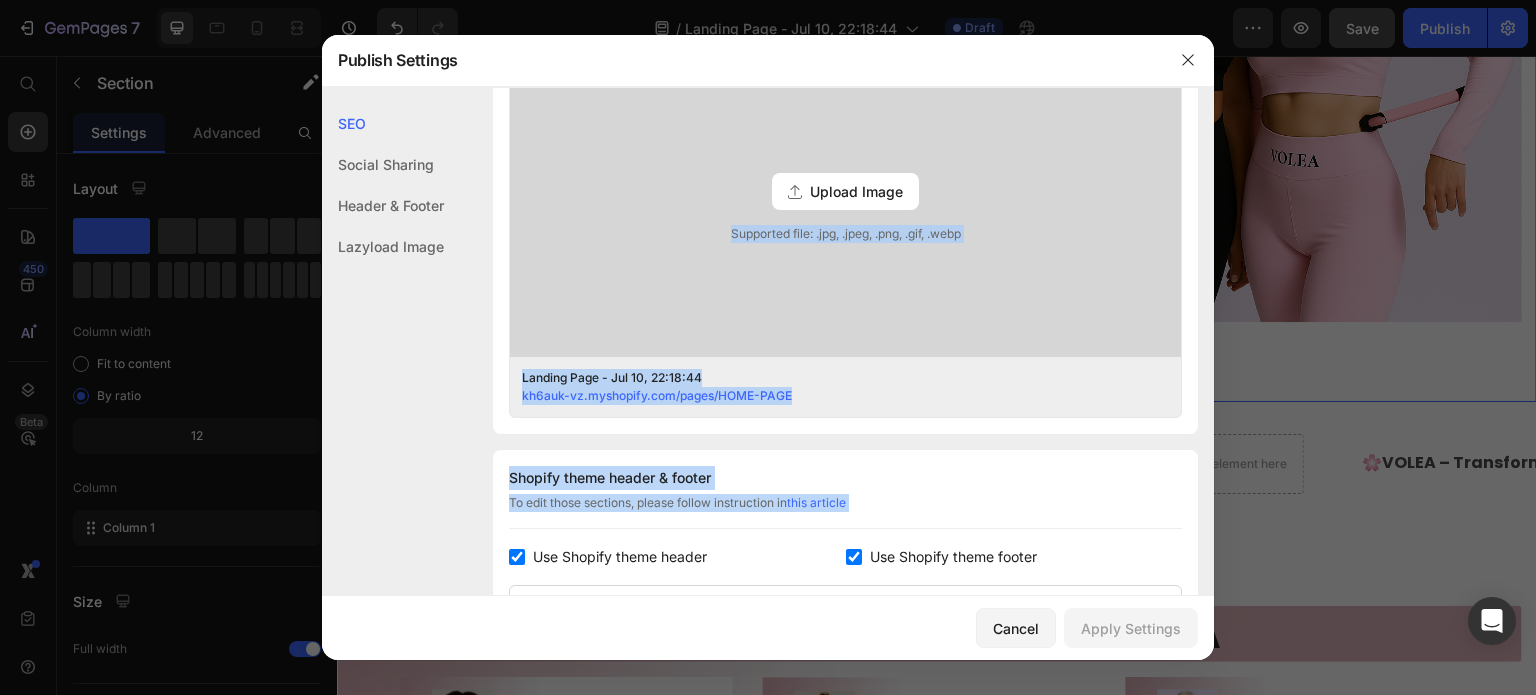drag, startPoint x: 511, startPoint y: 130, endPoint x: 751, endPoint y: 631, distance: 555.5187 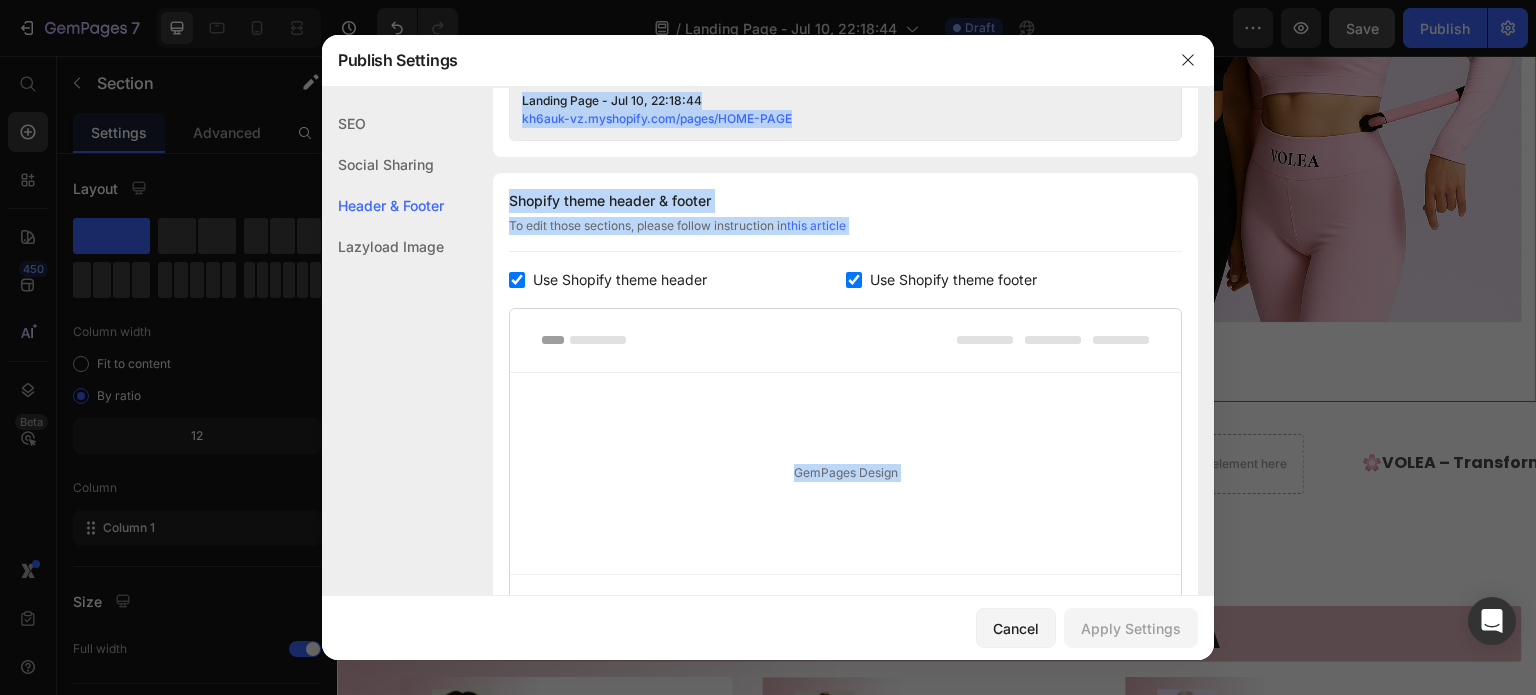 copy on "Search Result Preview Landing Page - Jul 10, 22:18:44 kh6auk-vz.myshopify.com/pages/HOME-PAGE SEO Page Title  31/70   Page URL and Handle  9/1000  kh6auk-vz.myshopify.com/pages/  SEO Description  0/160  Social Sharing Social Sharing Image Preview (Recommended size: 1200 x 630 px) Upload Image  Supported file: .jpg, .jpeg, .png, .gif, .webp  Landing Page - Jul 10, 22:18:44 kh6auk-vz.myshopify.com/pages/HOME-PAGE Header & Footer Shopify theme header & footer  To edit those sections, please follow instruction in  this article Use Shopify theme header Use Shopify theme footer GemPages Design Lazyload Image Lazyload Image Lazyload Image" 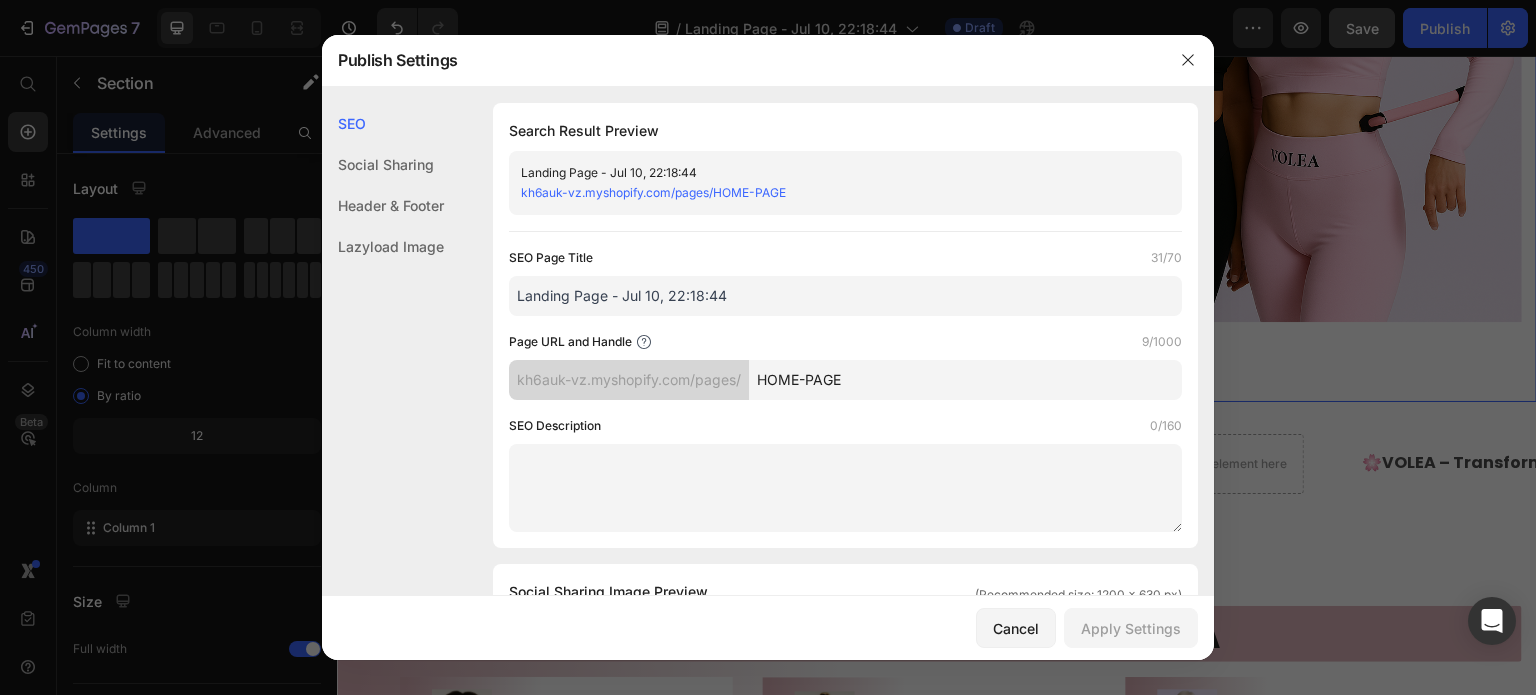 scroll, scrollTop: 115, scrollLeft: 0, axis: vertical 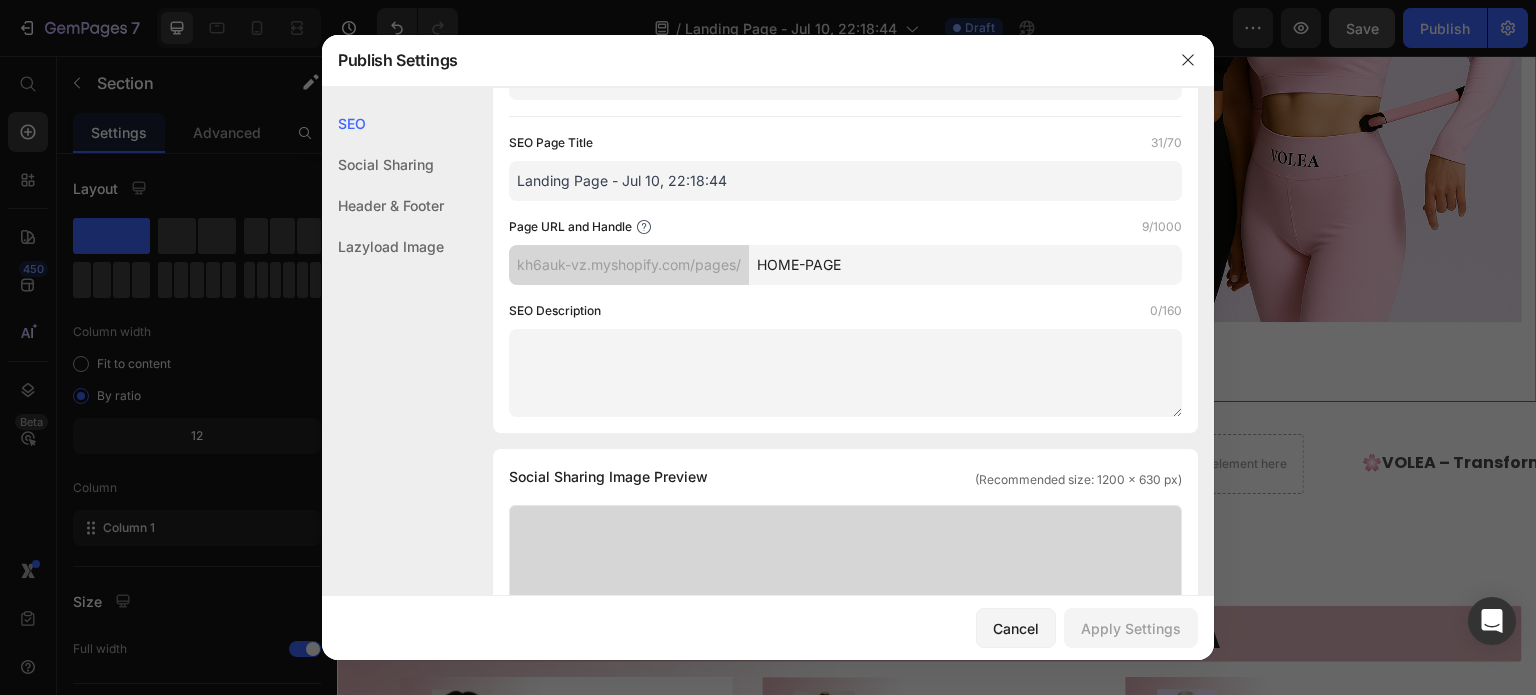 click at bounding box center [845, 373] 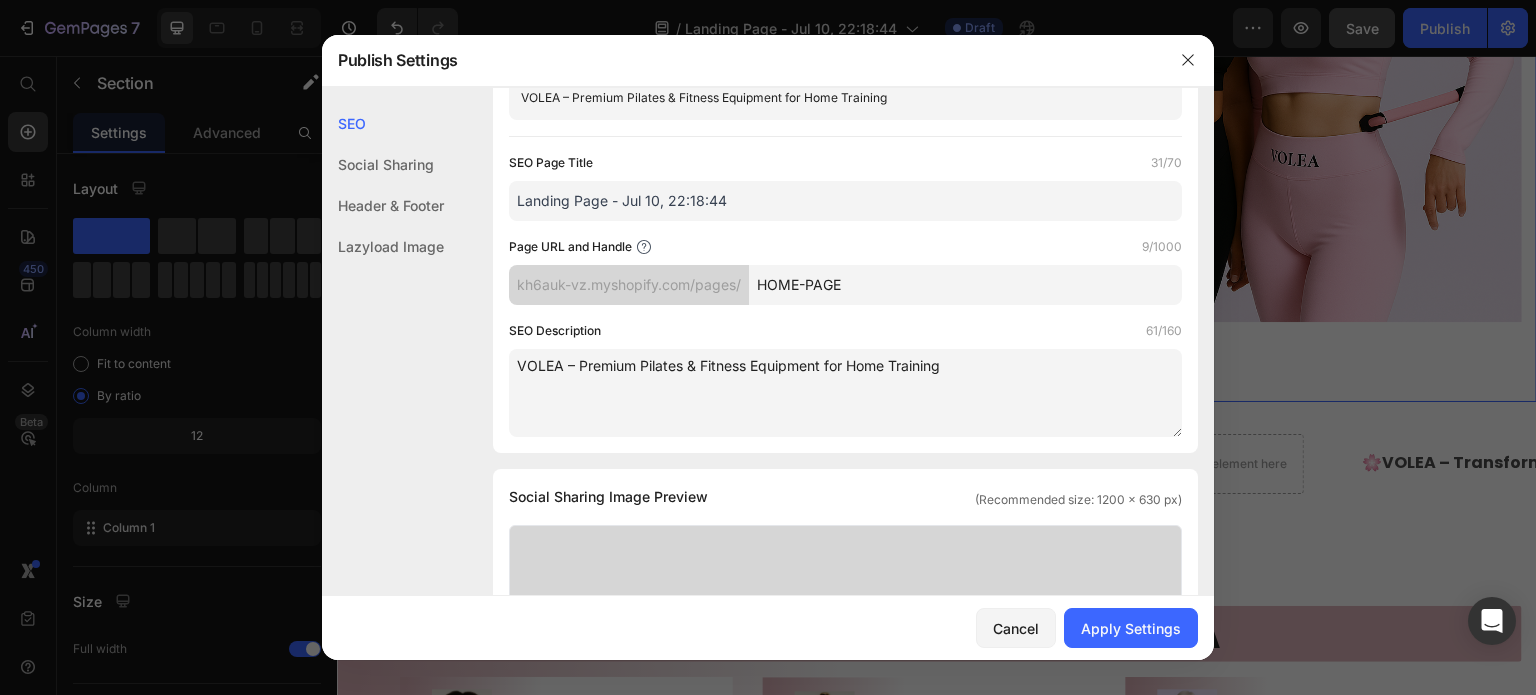type on "VOLEA – Premium Pilates & Fitness Equipment for Home Training" 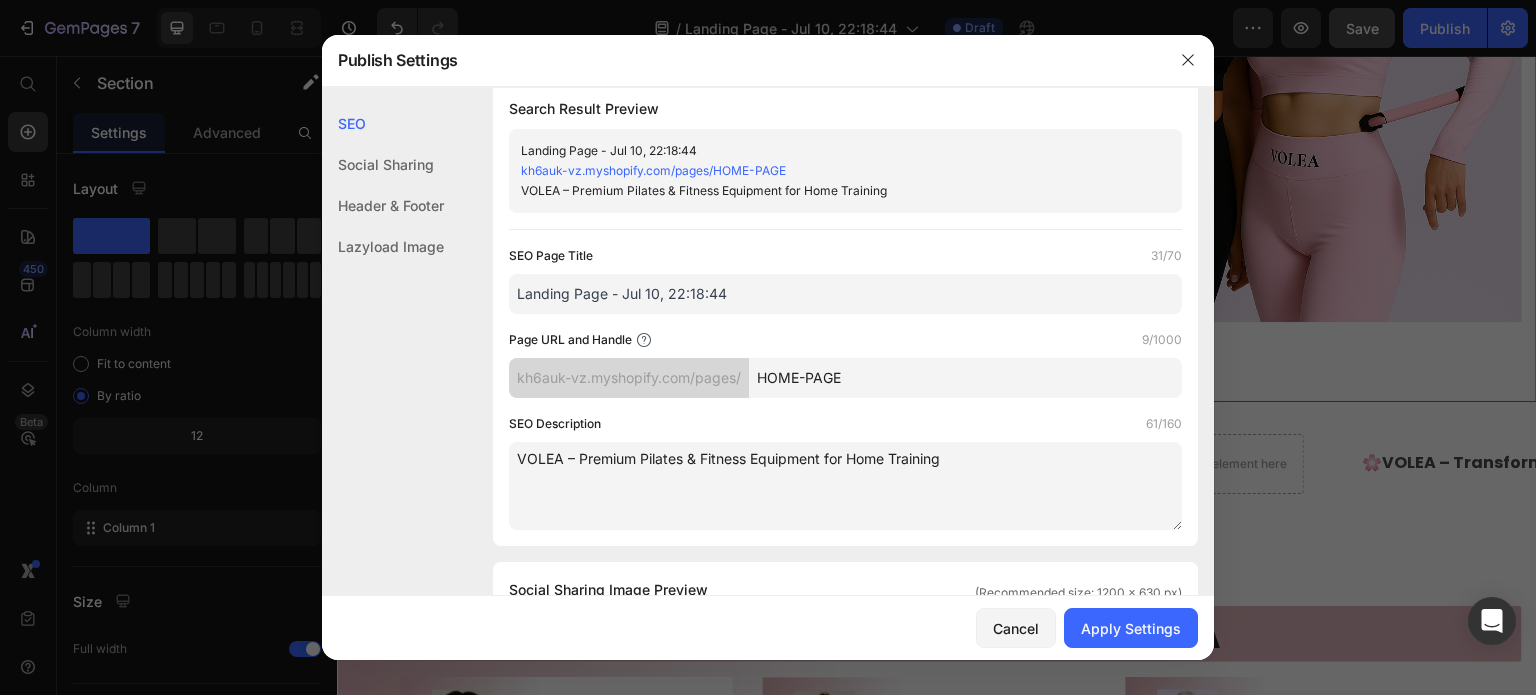 scroll, scrollTop: 12, scrollLeft: 0, axis: vertical 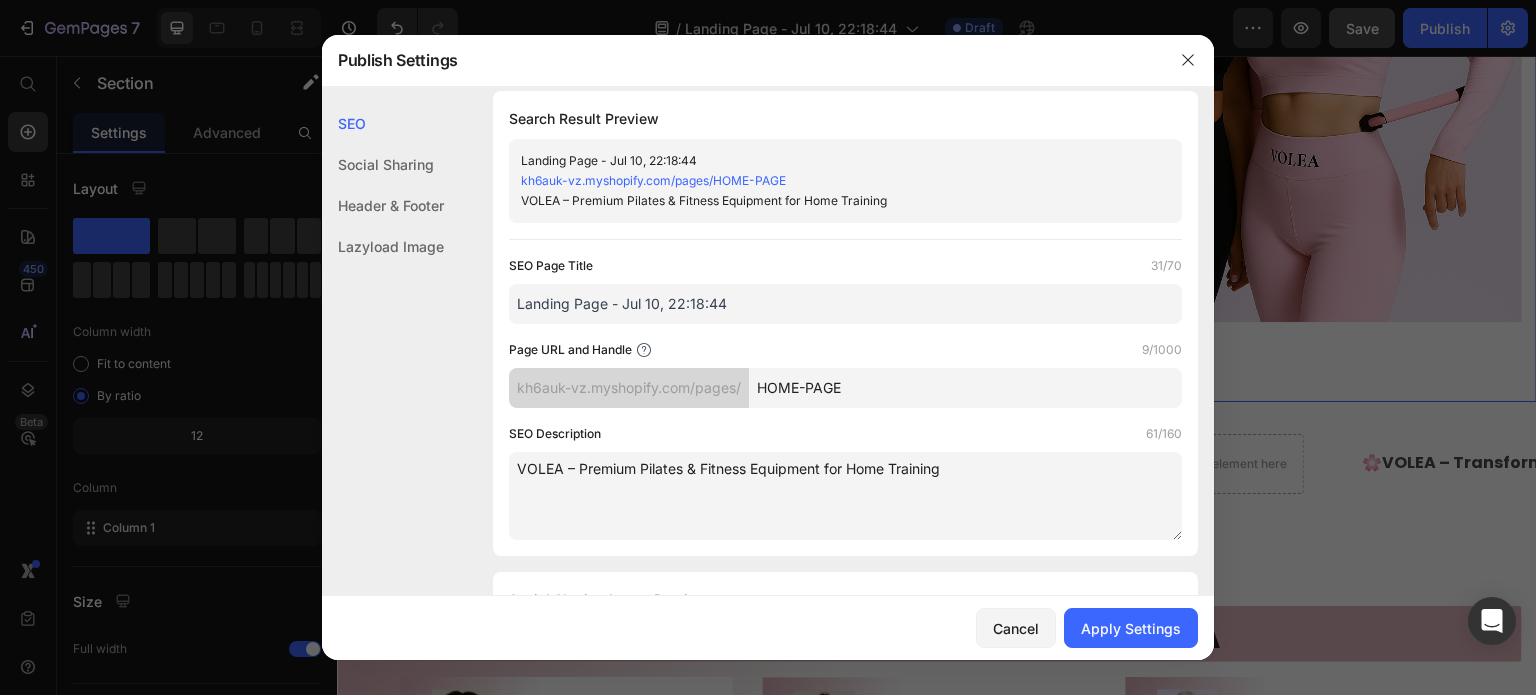 click on "Landing Page - Jul 10, 22:18:44" at bounding box center (845, 304) 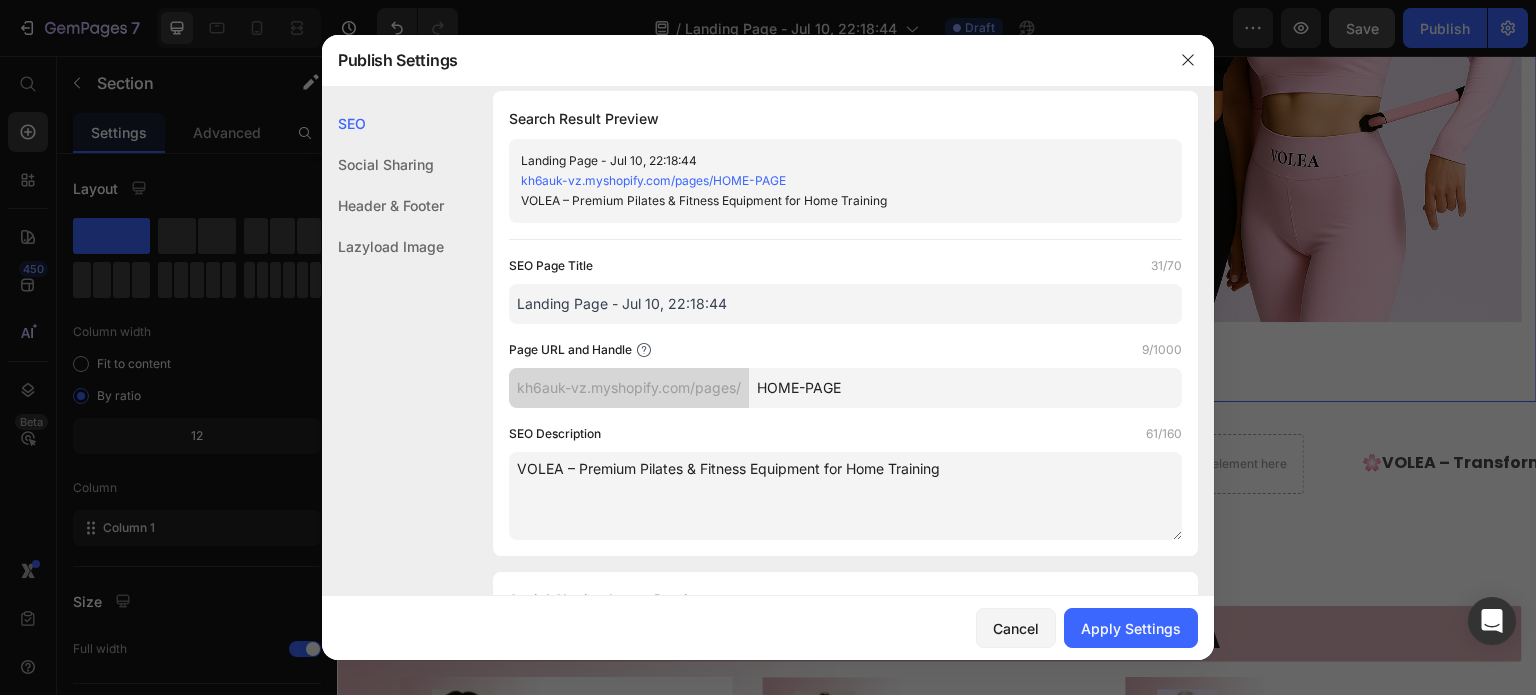 drag, startPoint x: 749, startPoint y: 311, endPoint x: 495, endPoint y: 311, distance: 254 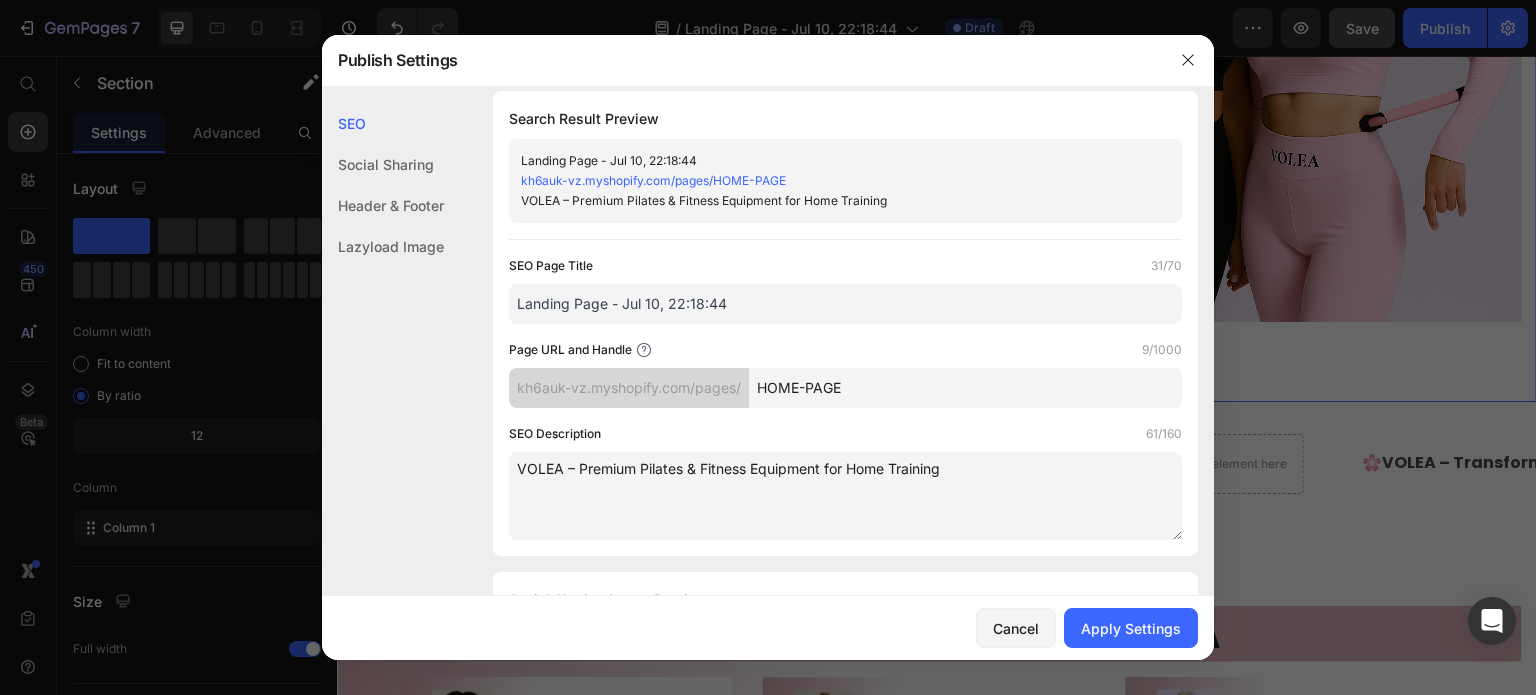 click on "Search Result Preview Landing Page - Jul 10, 22:18:44 kh6auk-vz.myshopify.com/pages/HOME-PAGE VOLEA – Premium Pilates & Fitness Equipment for Home Training SEO Page Title  31/70  Landing Page - Jul 10, 22:18:44  Page URL and Handle  9/1000  kh6auk-vz.myshopify.com/pages/ HOME-PAGE  SEO Description  61/160  VOLEA – Premium Pilates & Fitness Equipment for Home Training" at bounding box center [845, 323] 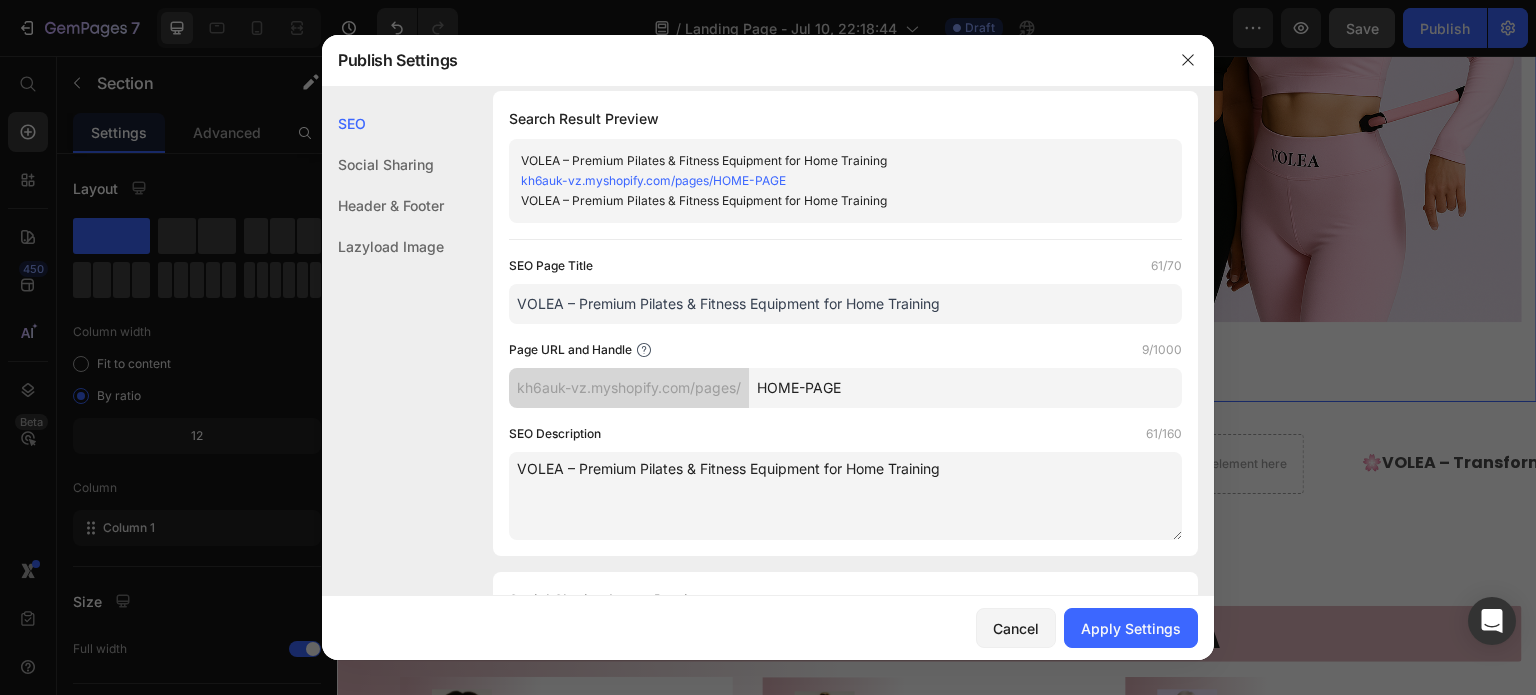 type on "VOLEA – Premium Pilates & Fitness Equipment for Home Training" 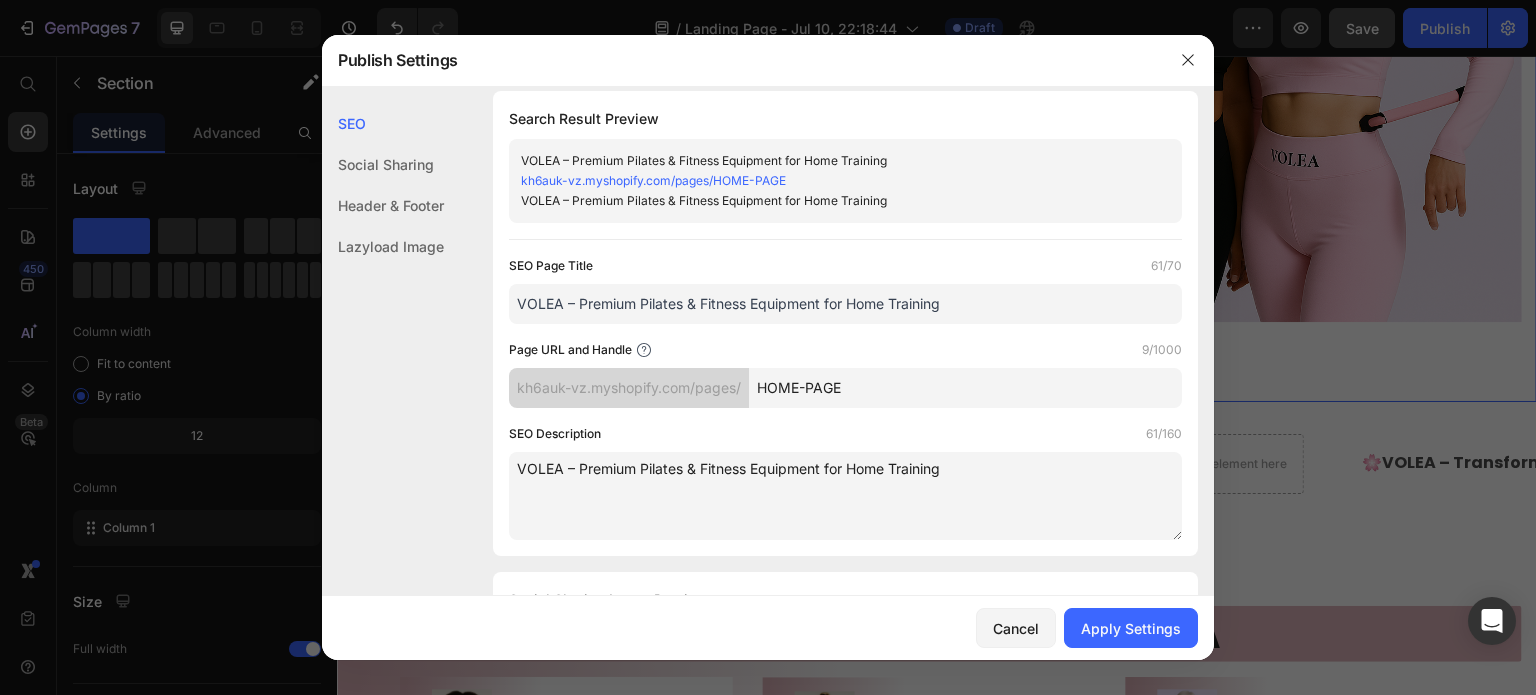 click on "VOLEA – Premium Pilates & Fitness Equipment for Home Training" at bounding box center [845, 496] 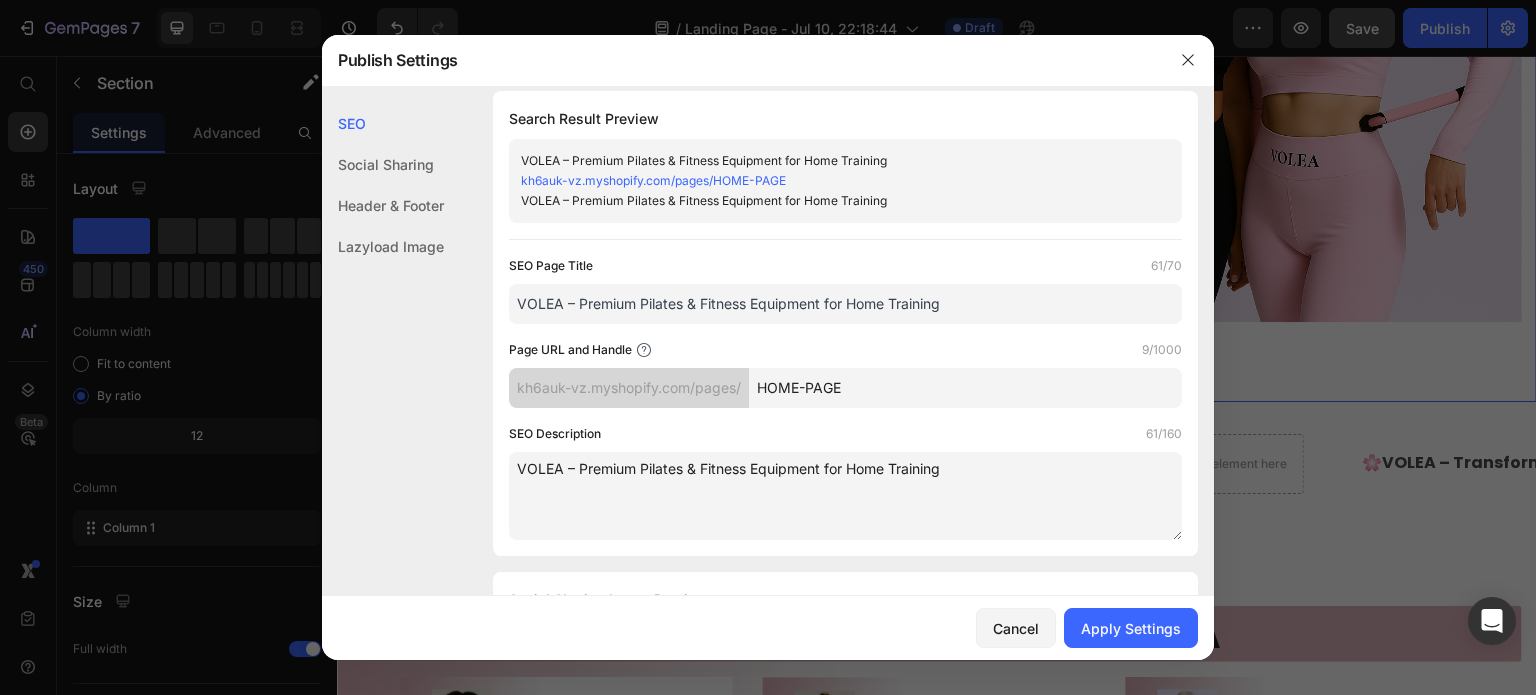 paste on "Discover VOLEA — Premium Pilates equipment to sculpt, strengthen, and elevate your body. Train smarter, feel confident, and transform your wellness at home." 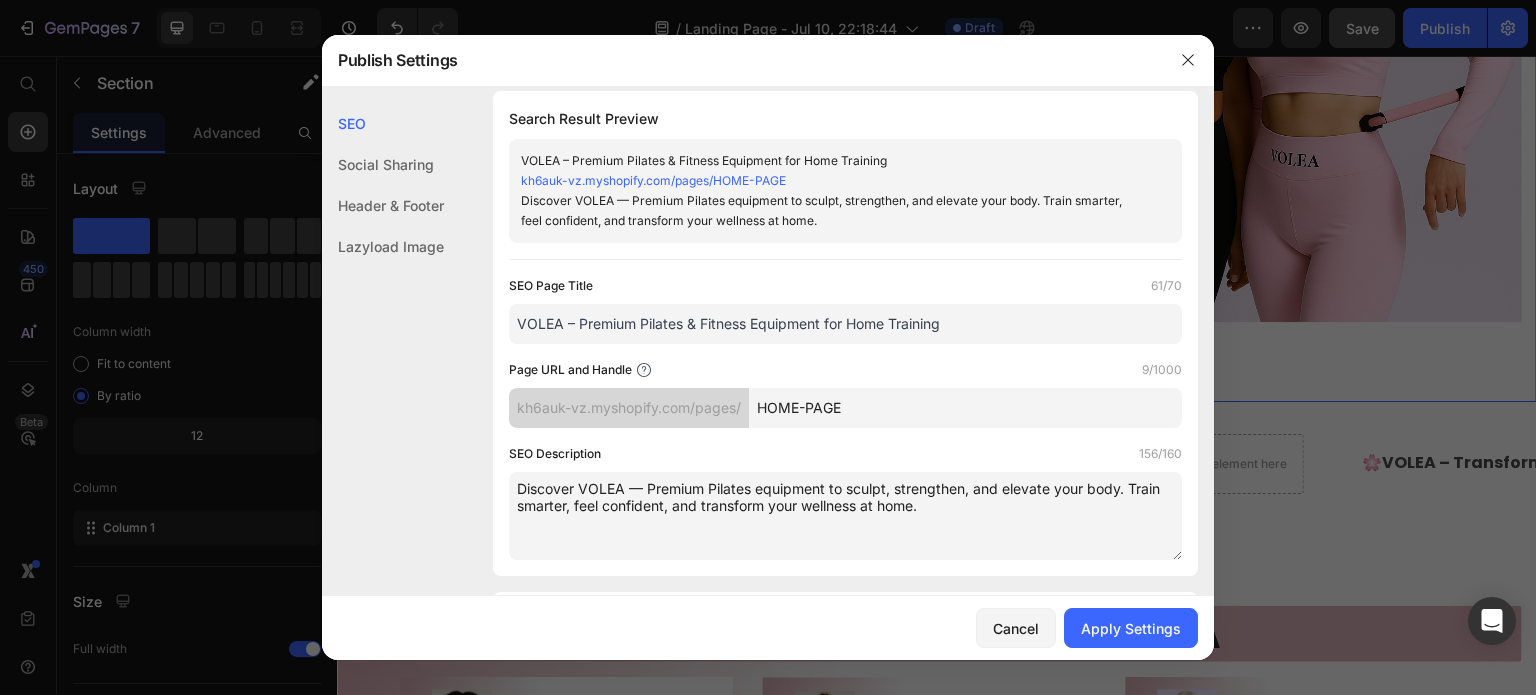 type on "Discover VOLEA — Premium Pilates equipment to sculpt, strengthen, and elevate your body. Train smarter, feel confident, and transform your wellness at home." 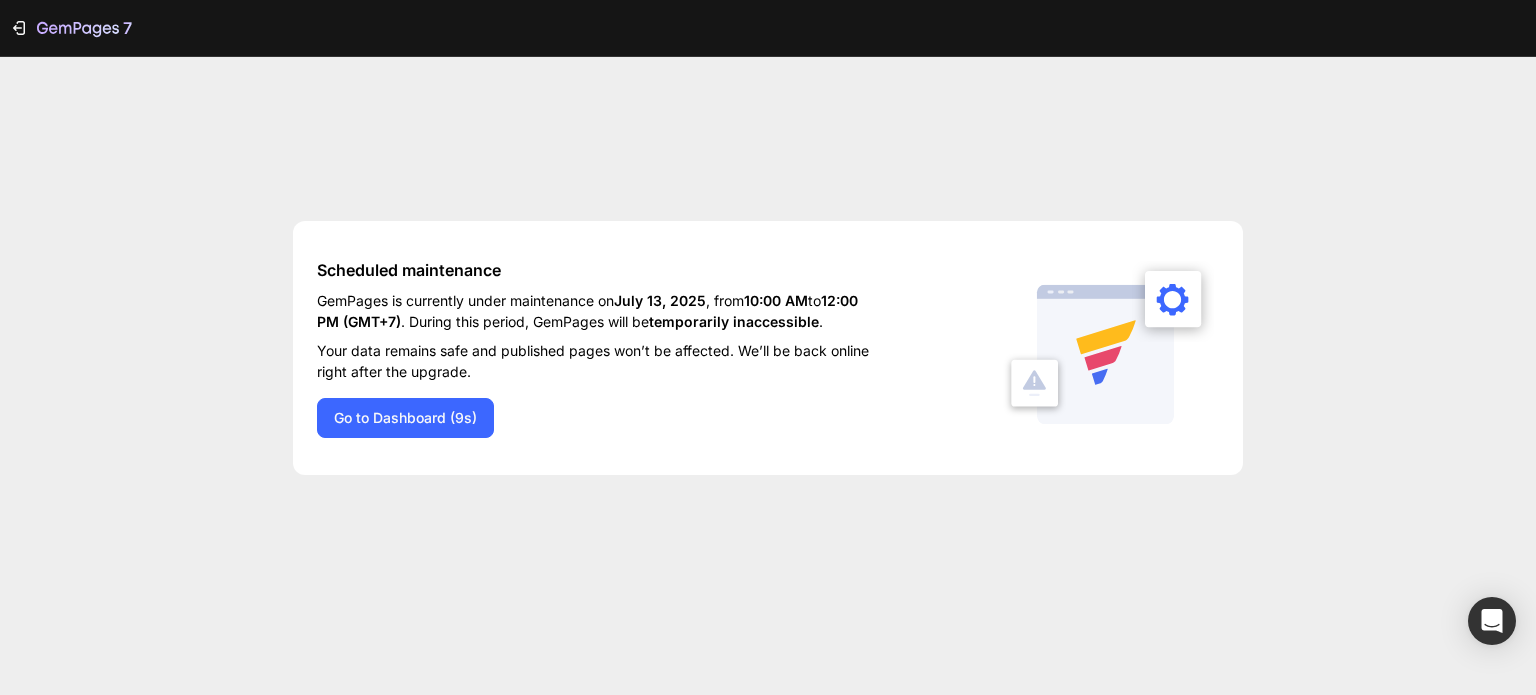 scroll, scrollTop: 0, scrollLeft: 0, axis: both 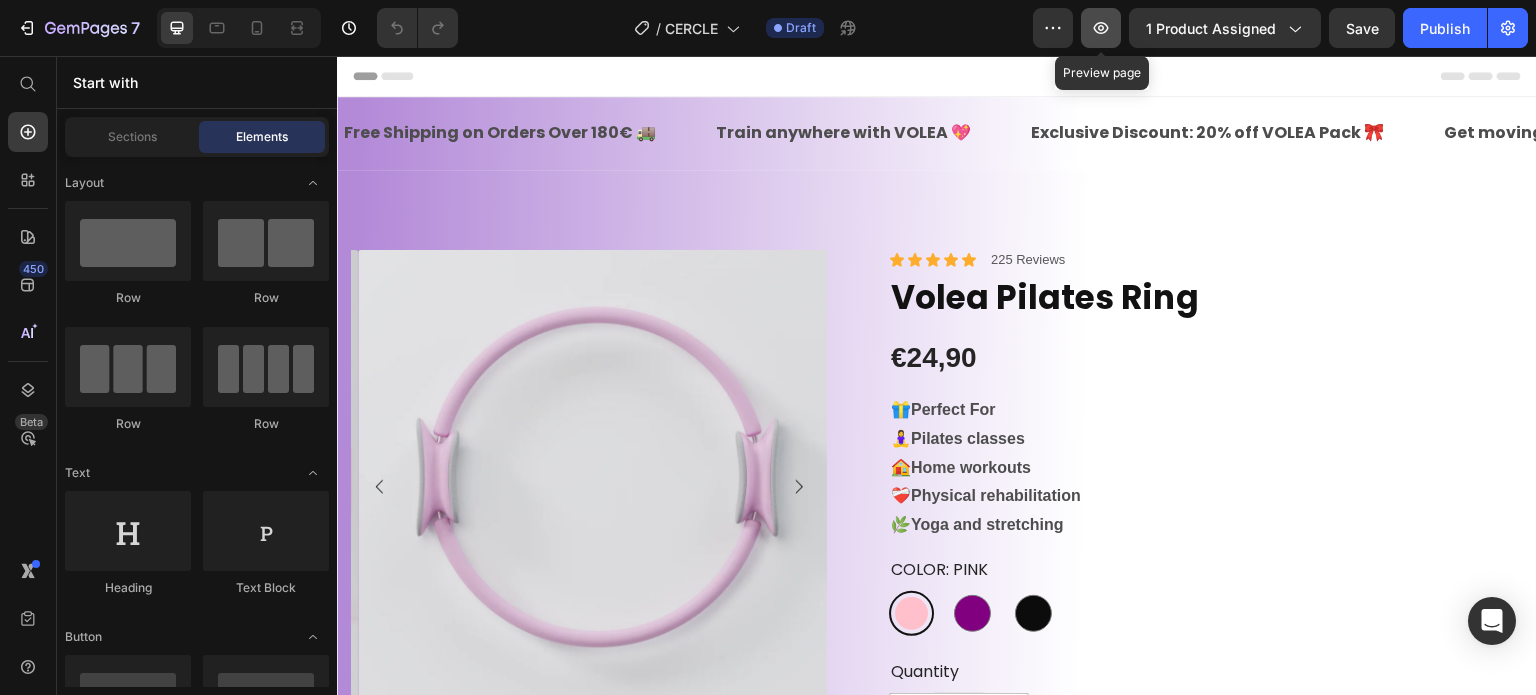 click 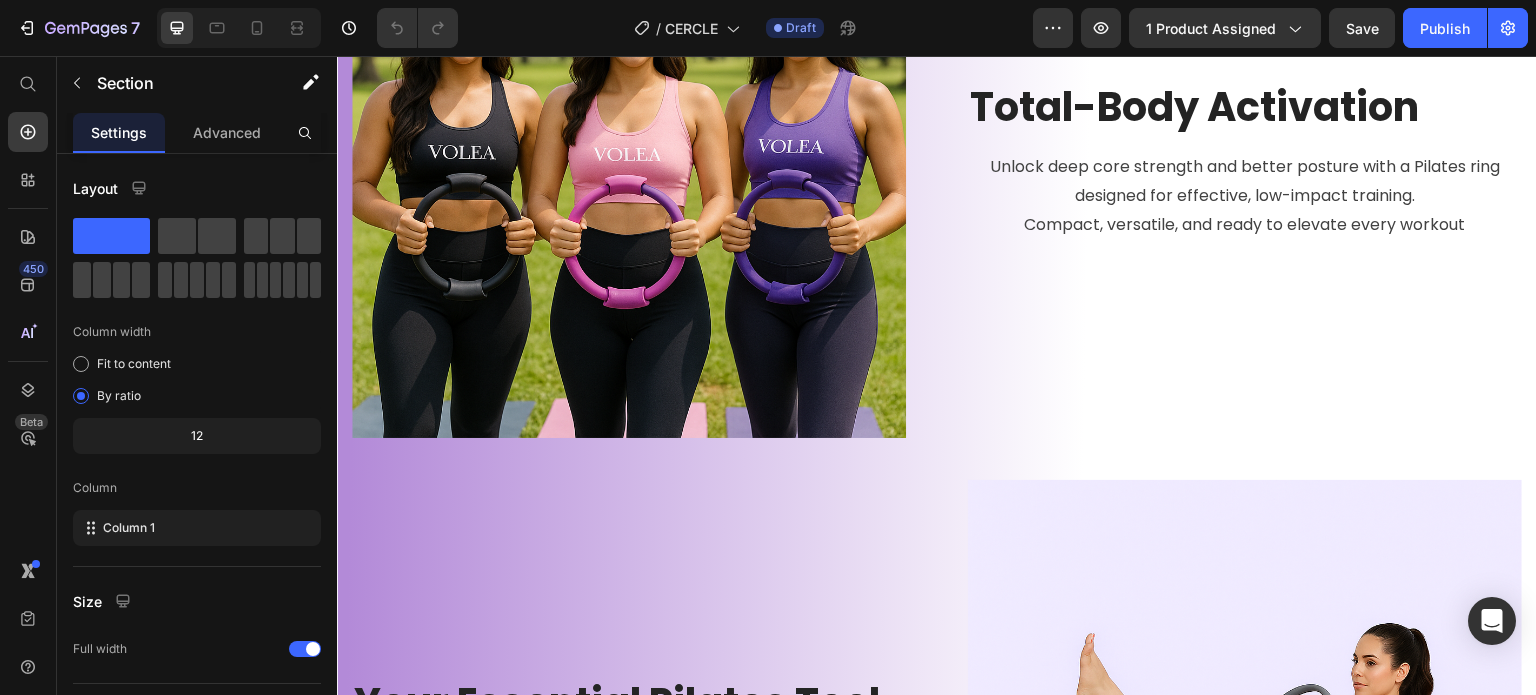 scroll, scrollTop: 1320, scrollLeft: 0, axis: vertical 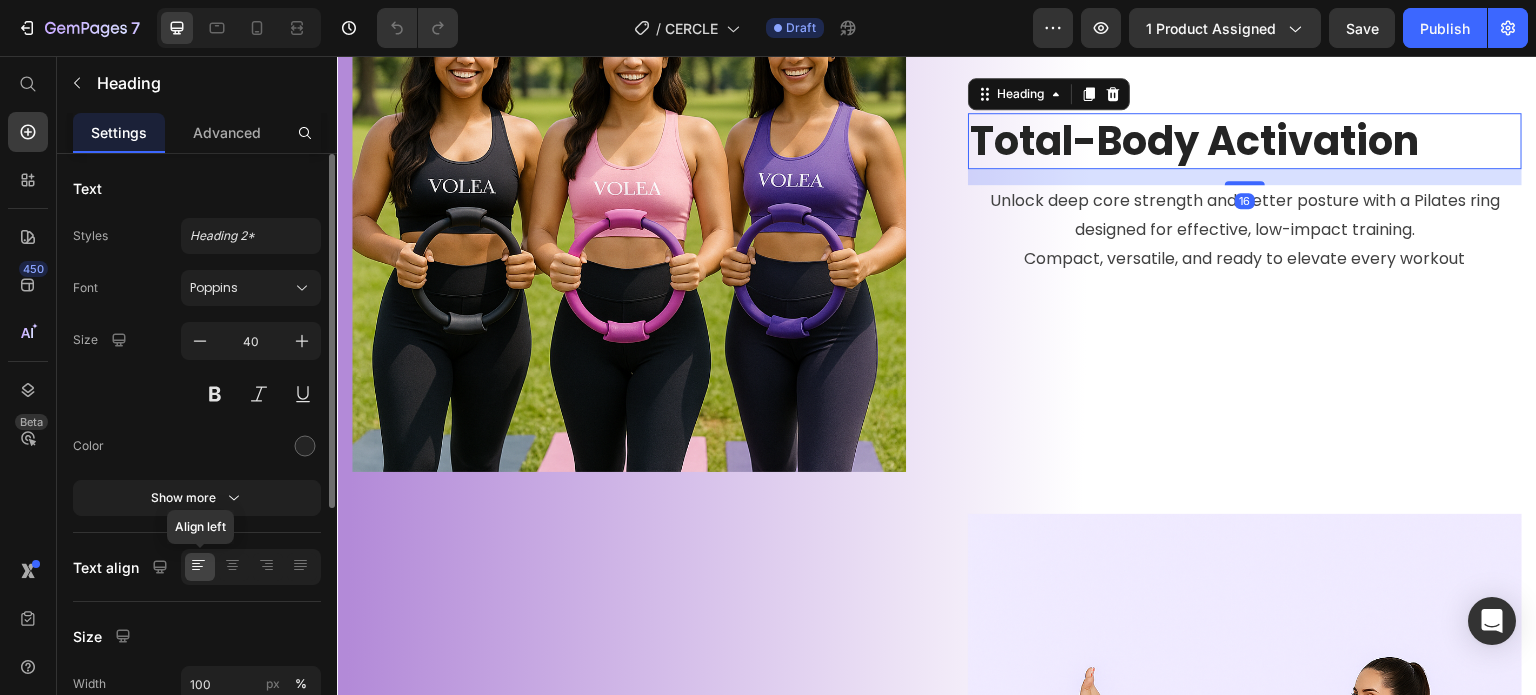 click 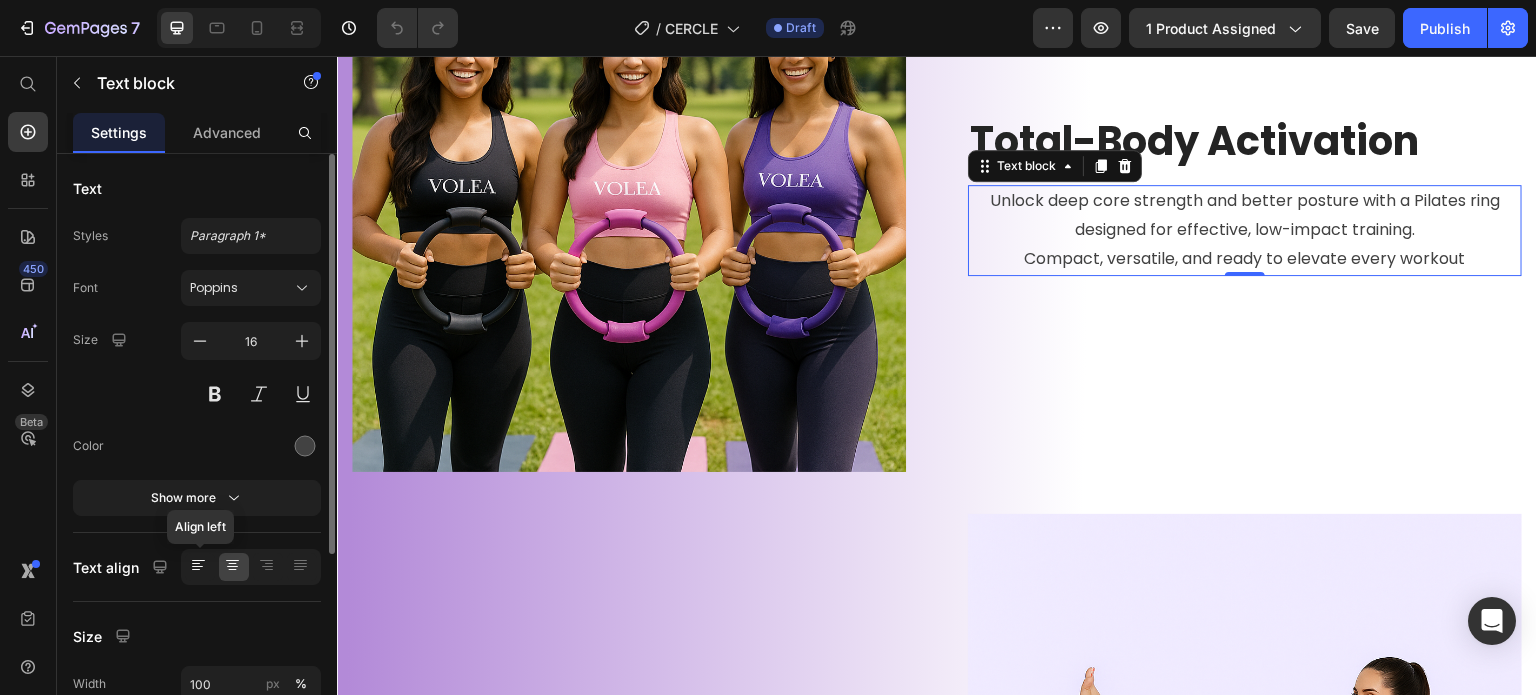 click 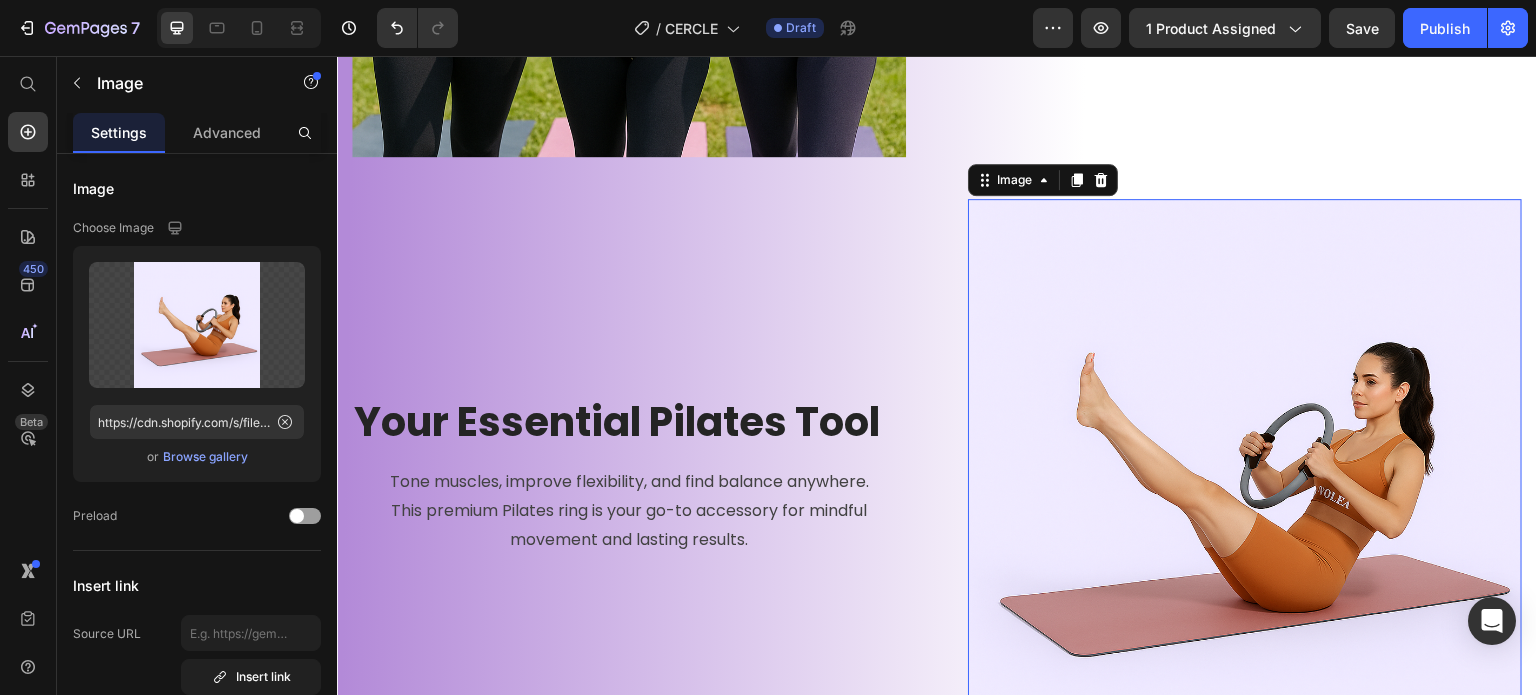 scroll, scrollTop: 1880, scrollLeft: 0, axis: vertical 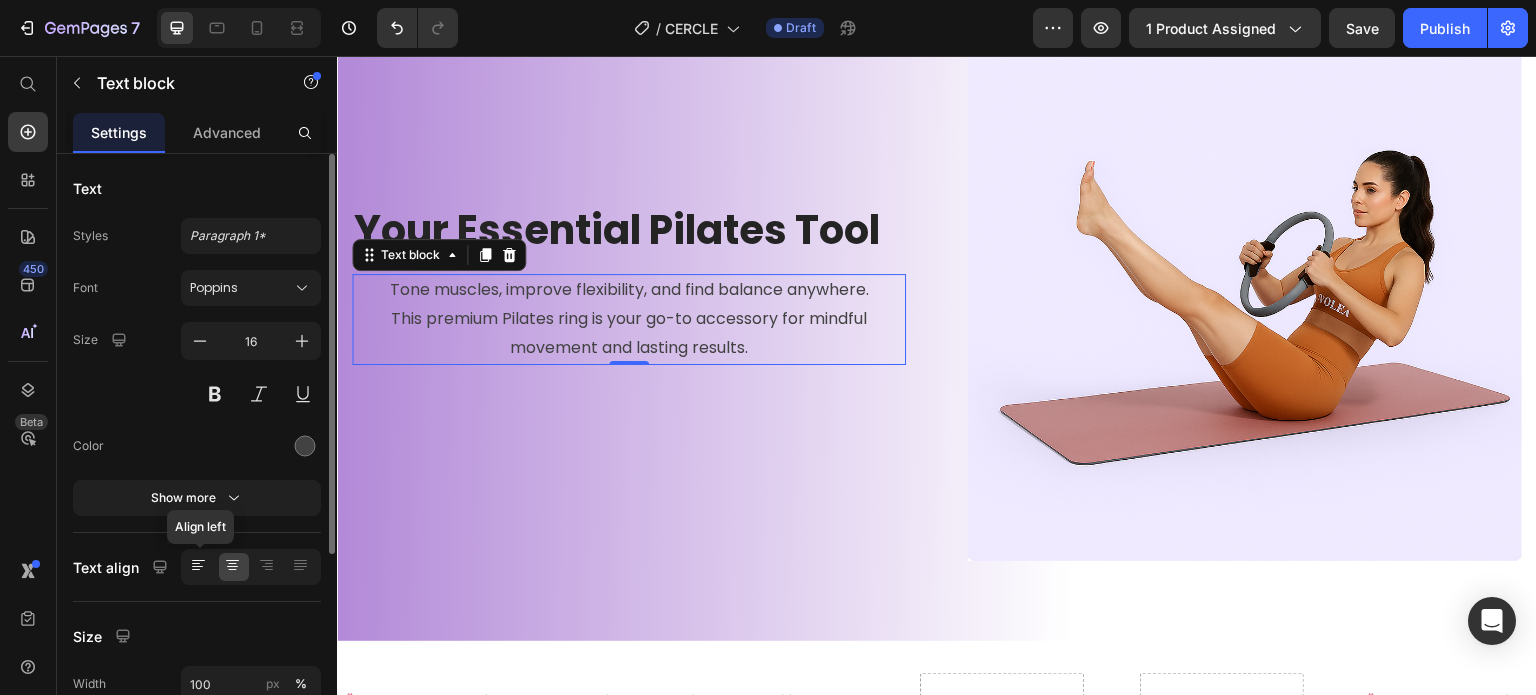 click 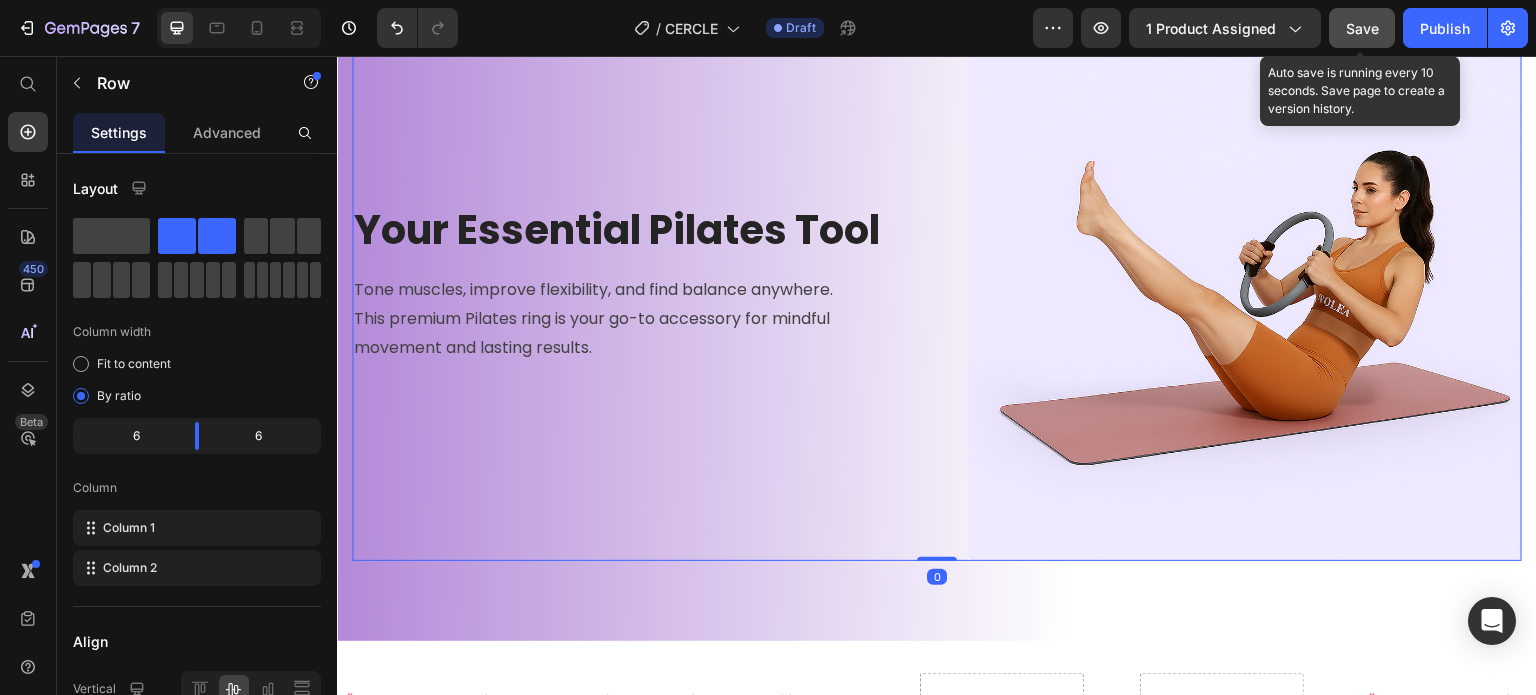 click on "Save" at bounding box center [1362, 28] 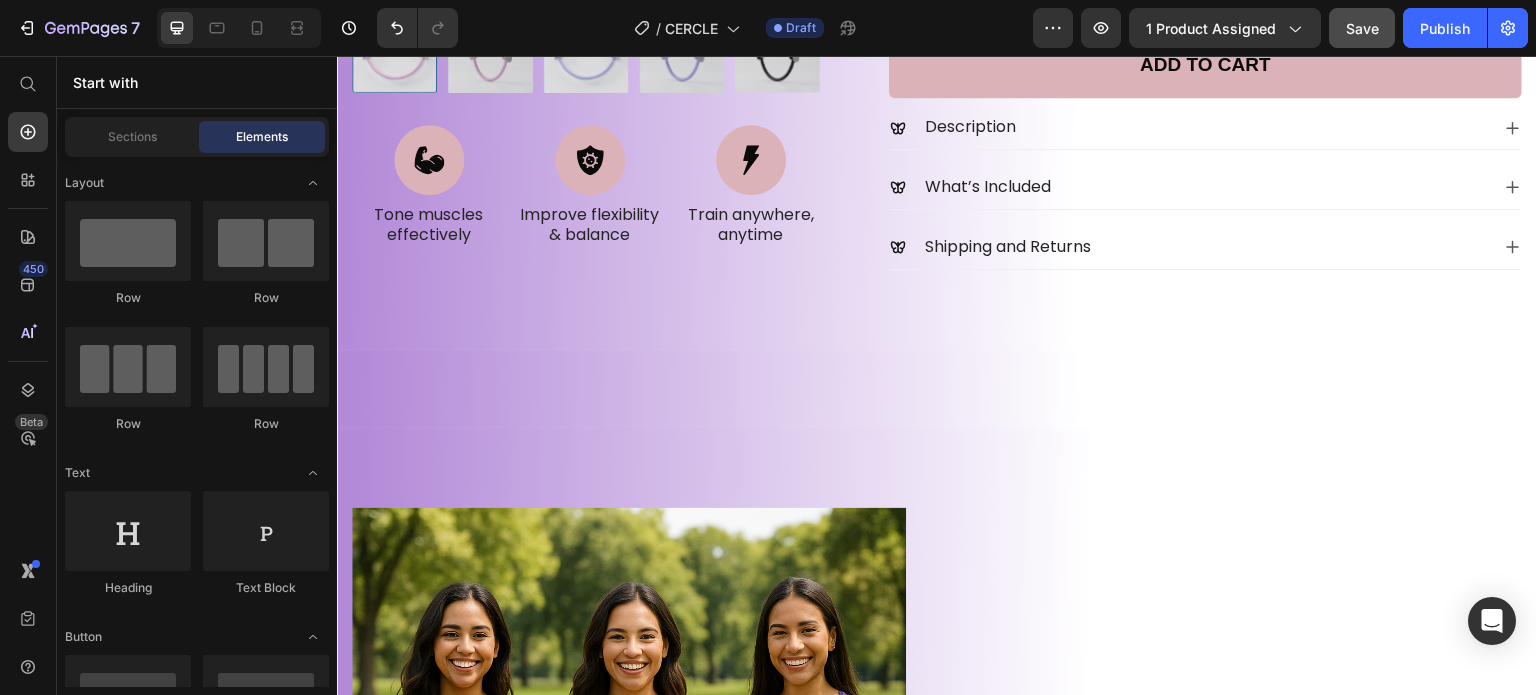scroll, scrollTop: 734, scrollLeft: 0, axis: vertical 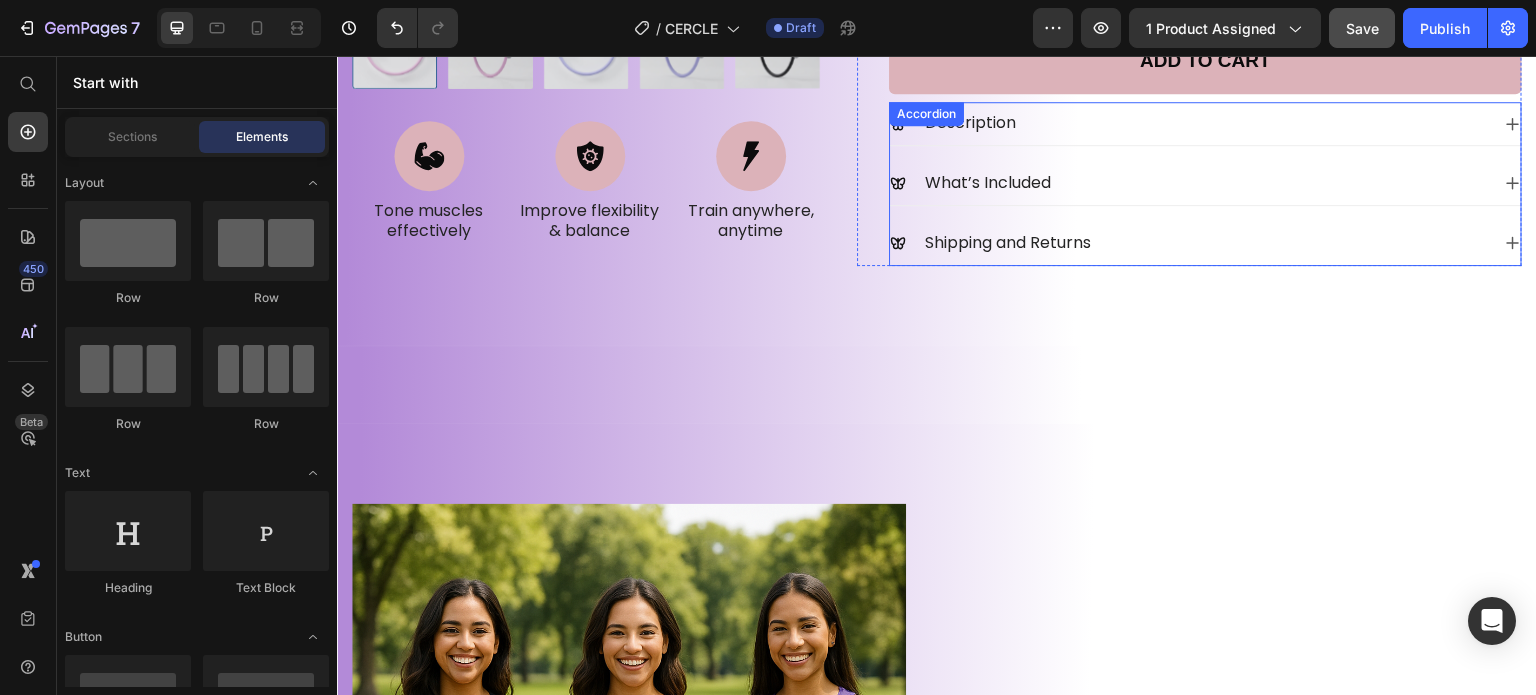 click on "Description" at bounding box center [1189, 123] 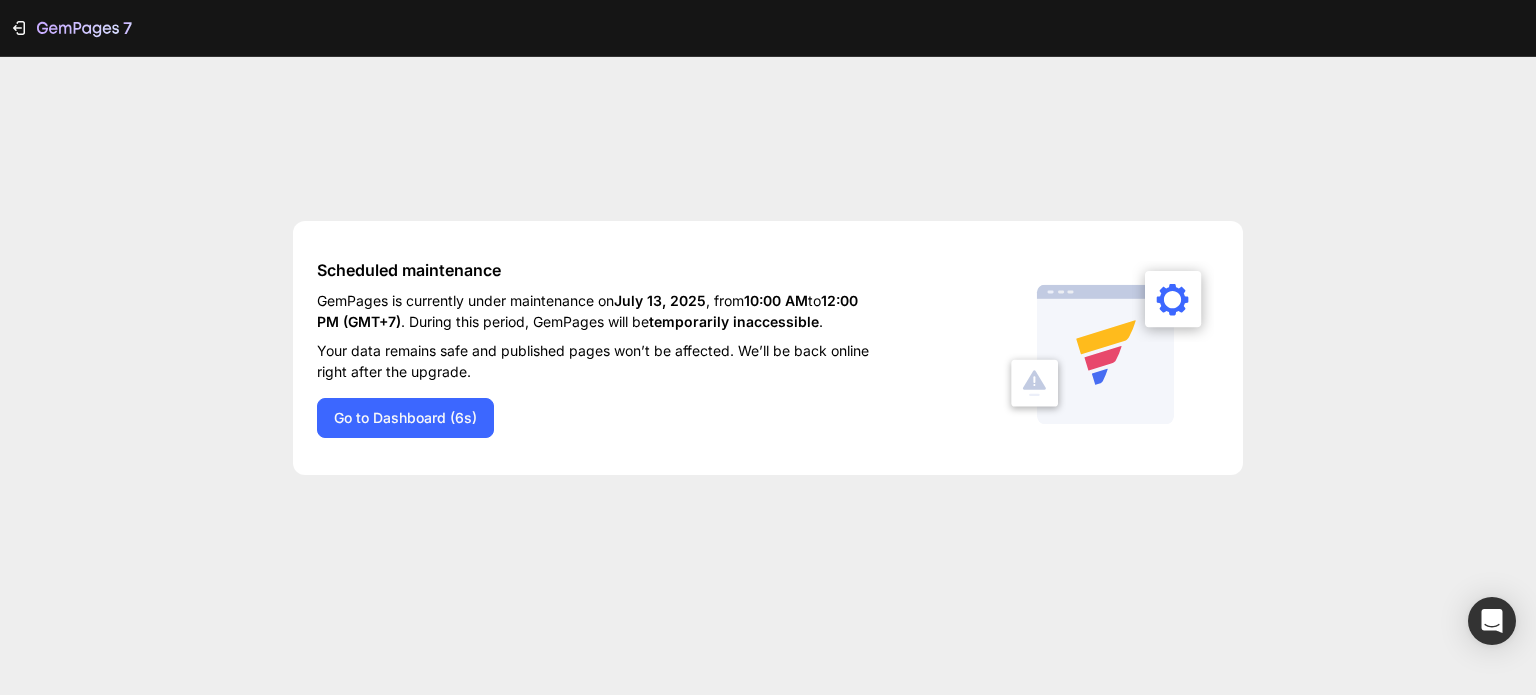 scroll, scrollTop: 0, scrollLeft: 0, axis: both 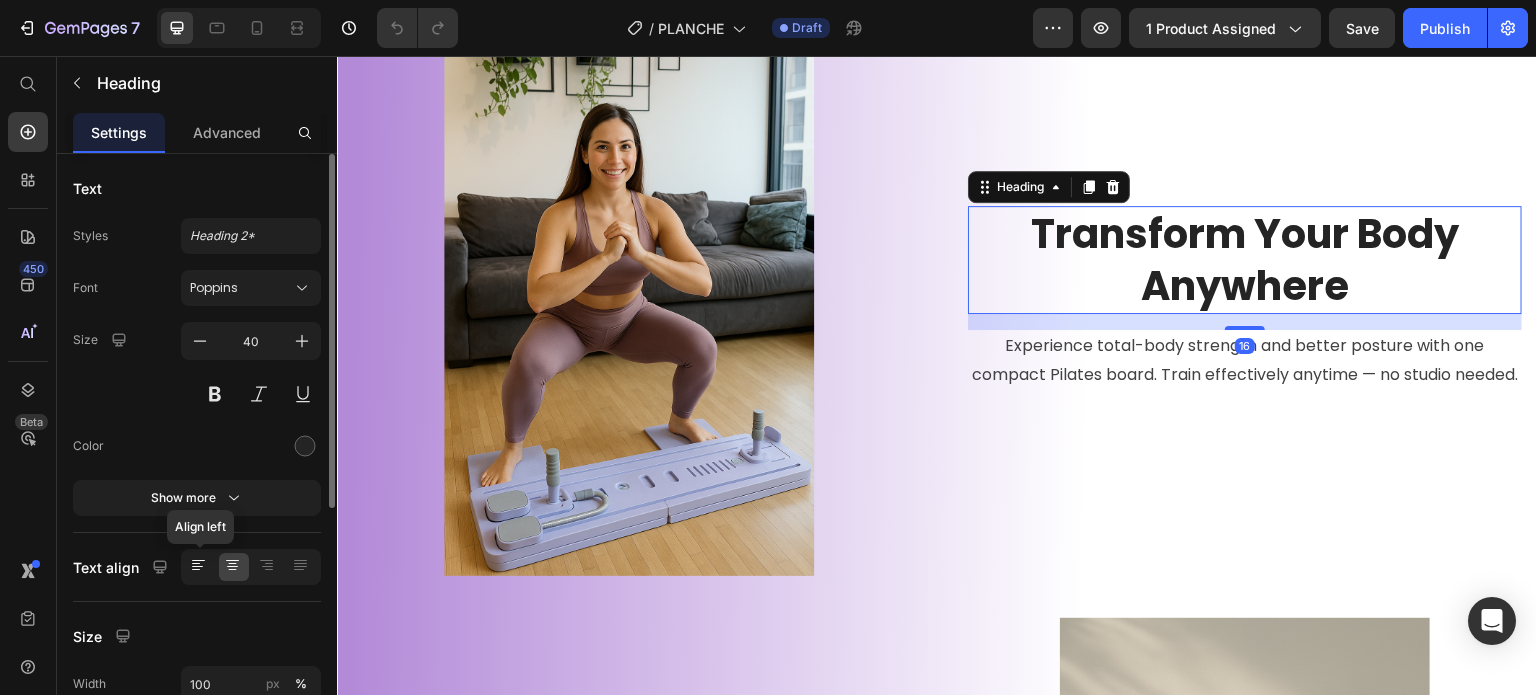 click 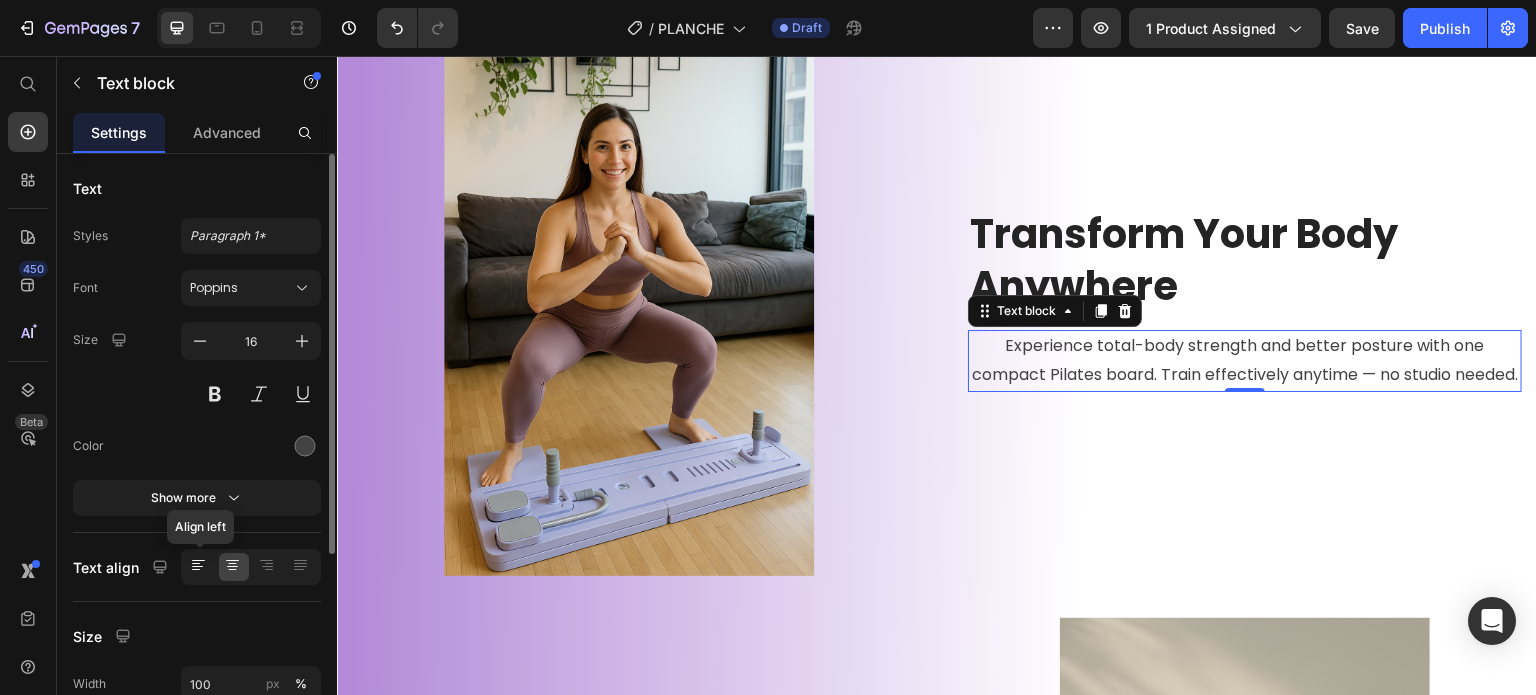 click 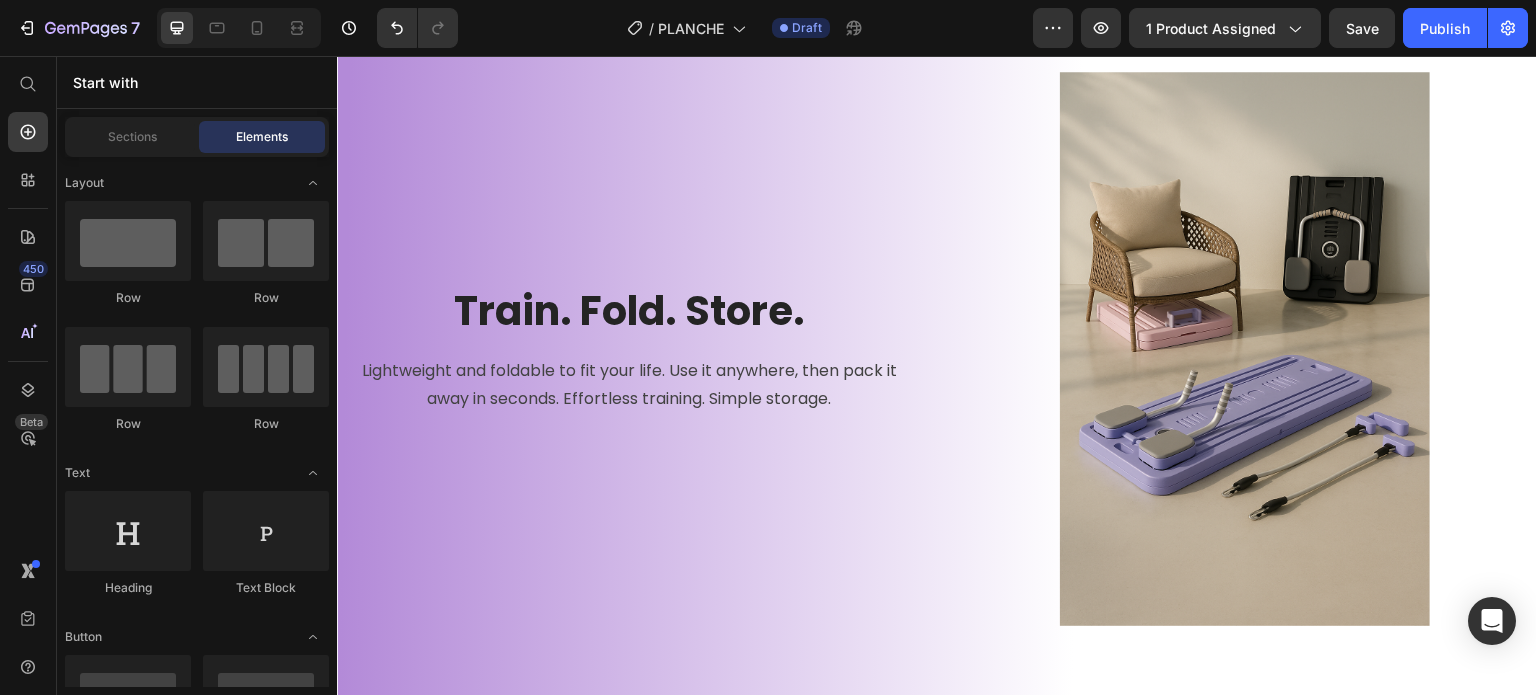 scroll, scrollTop: 1799, scrollLeft: 0, axis: vertical 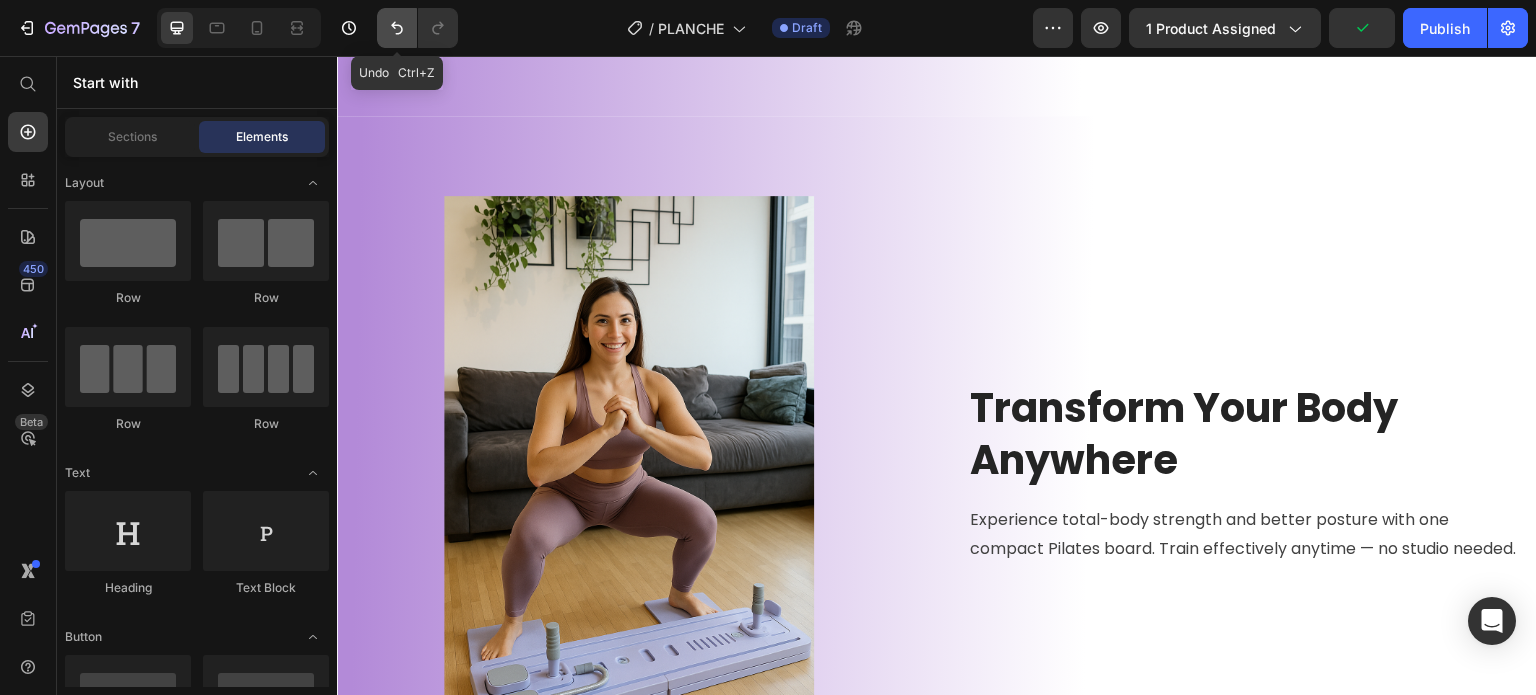 click 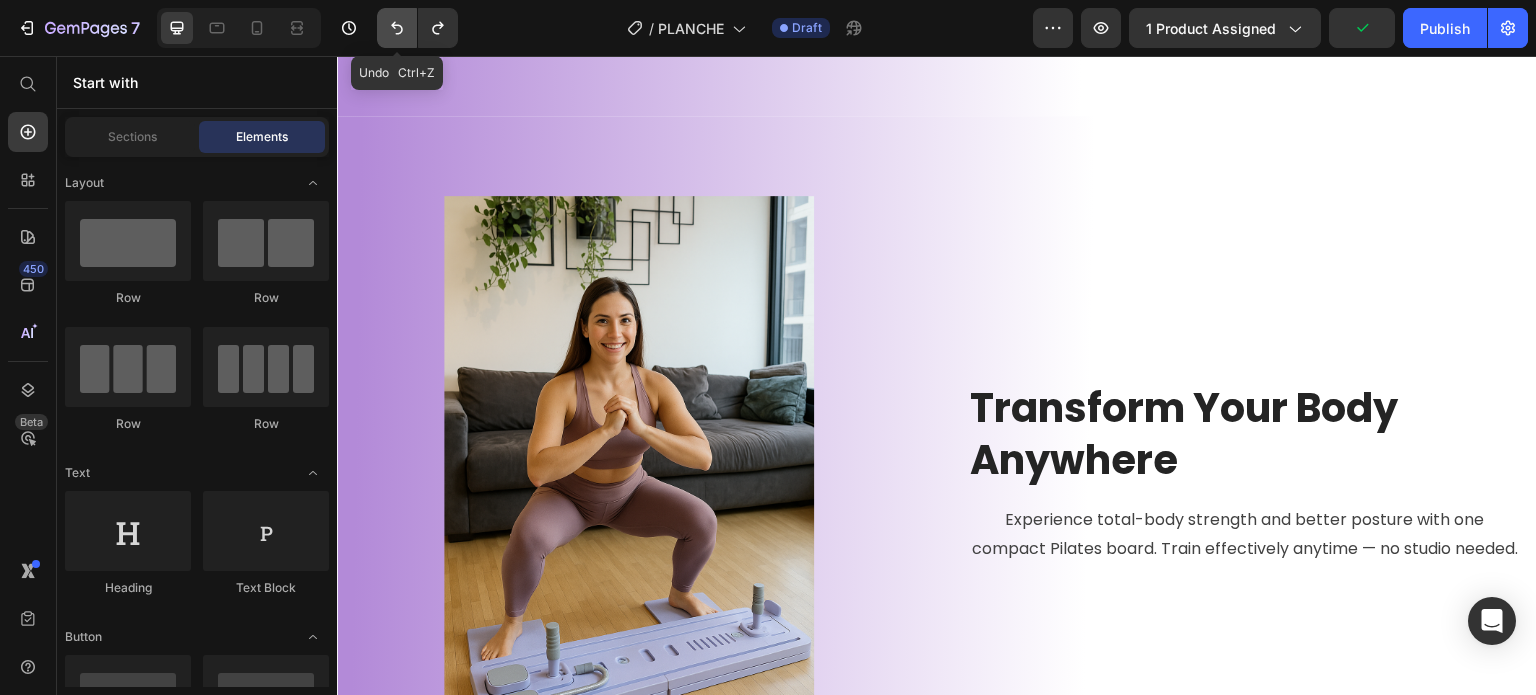 click 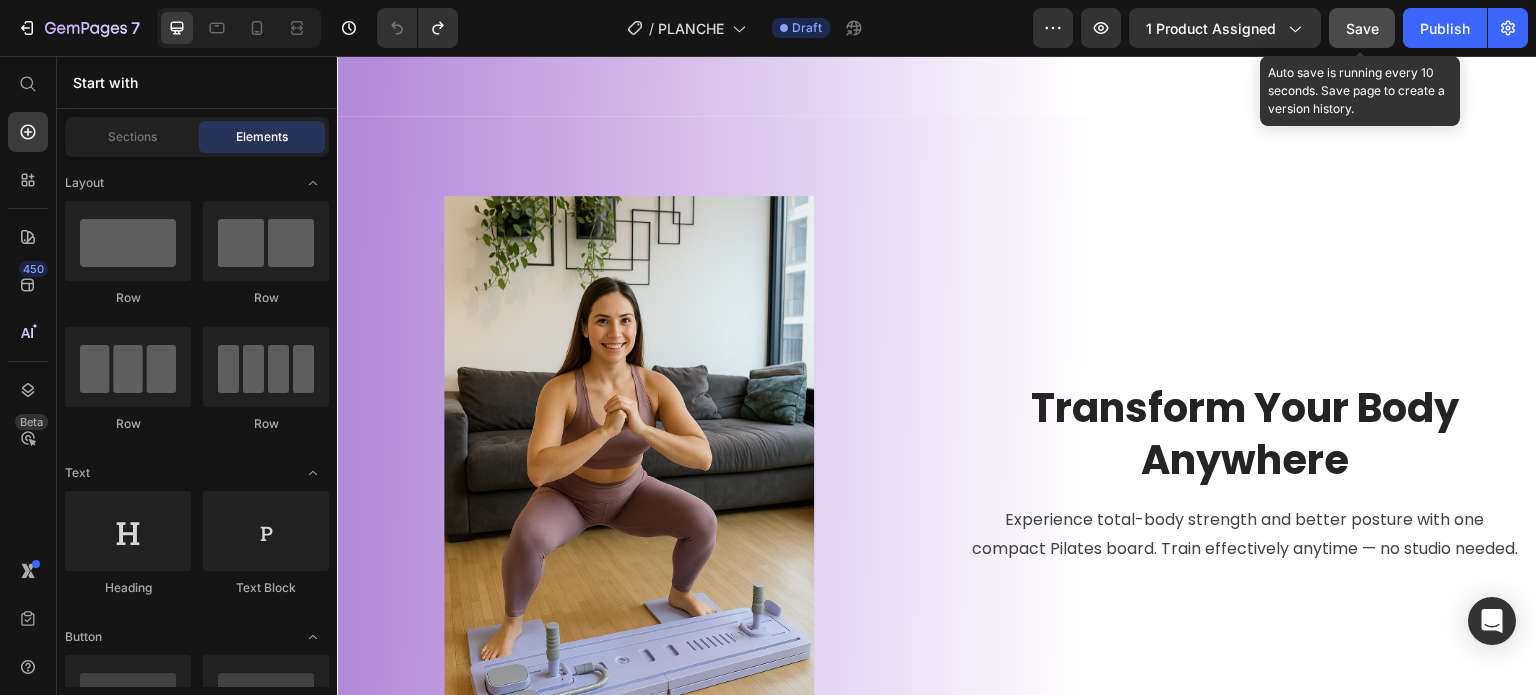 click on "Save" 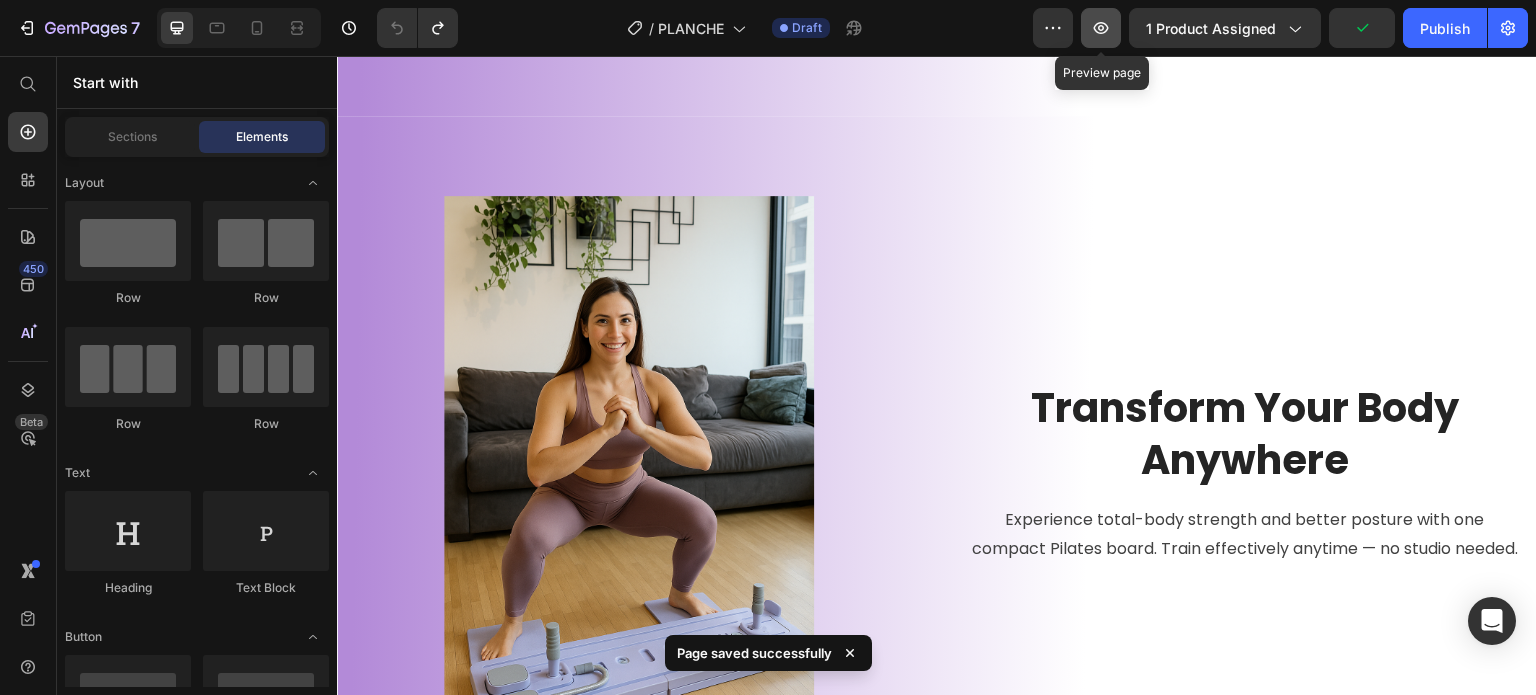 click 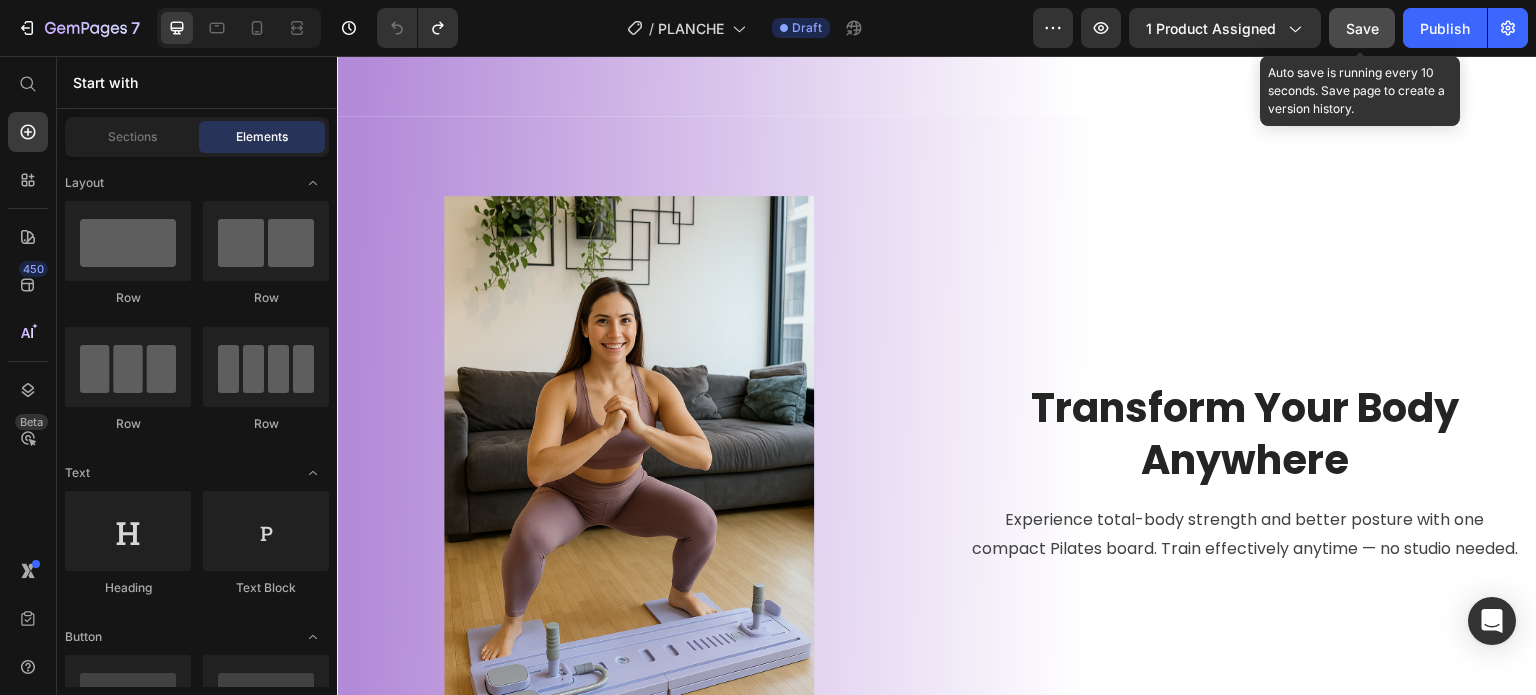 click on "Save" 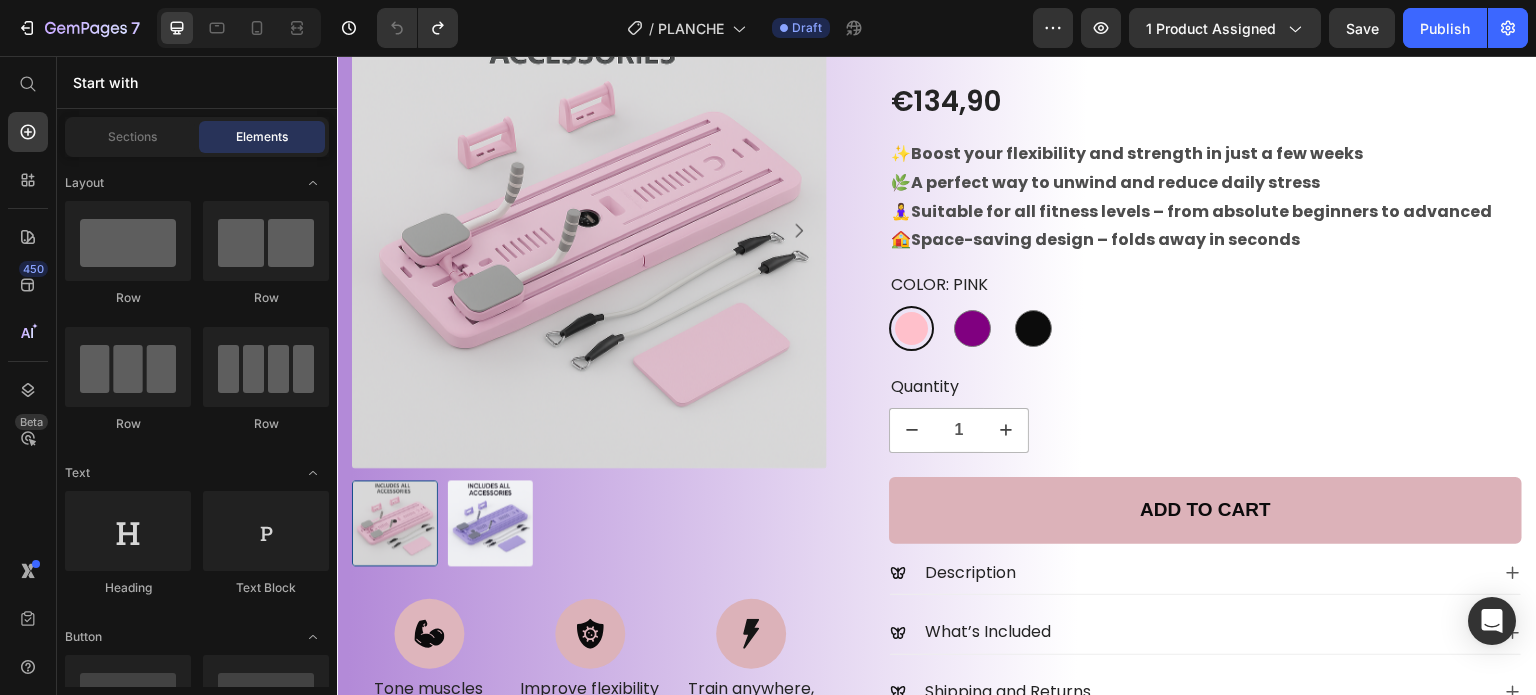 scroll, scrollTop: 260, scrollLeft: 0, axis: vertical 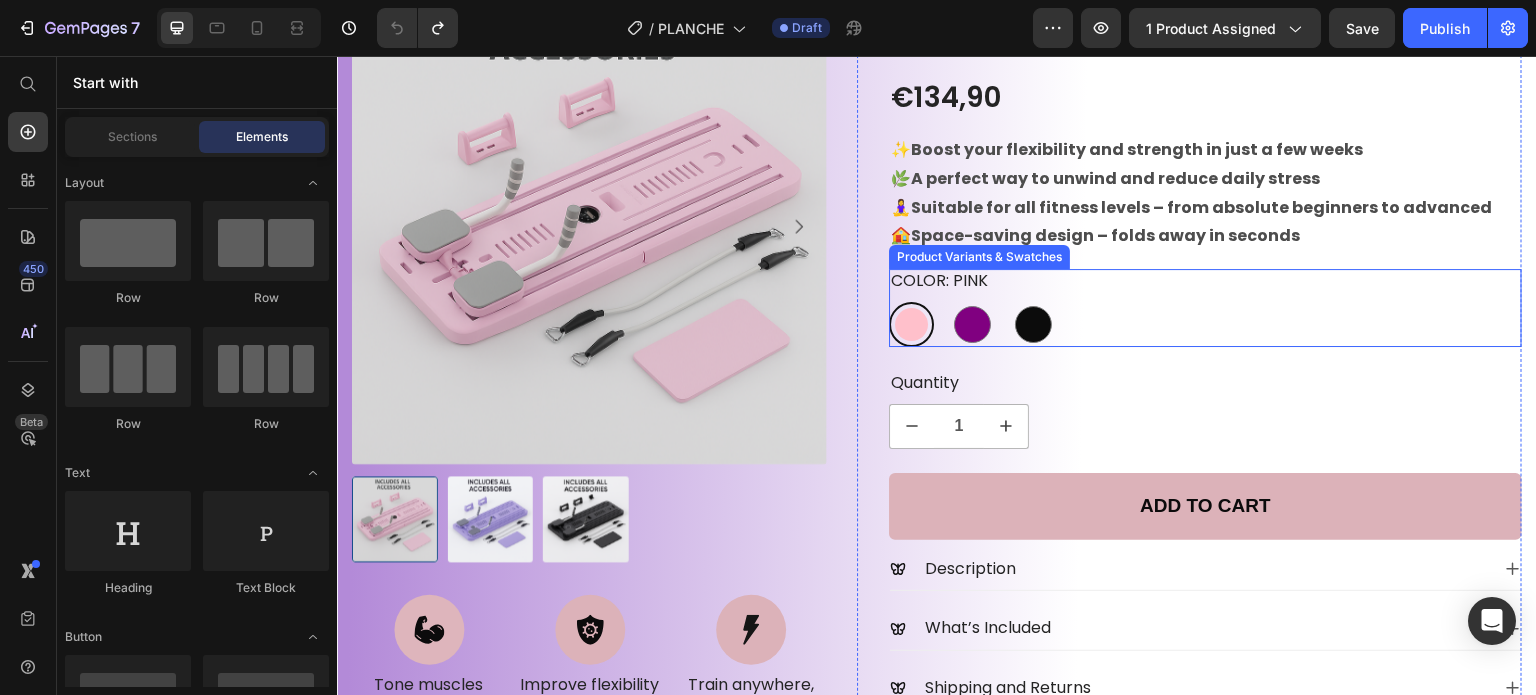 click on "Pink Pink Purple Purple Black Black" at bounding box center [1205, 324] 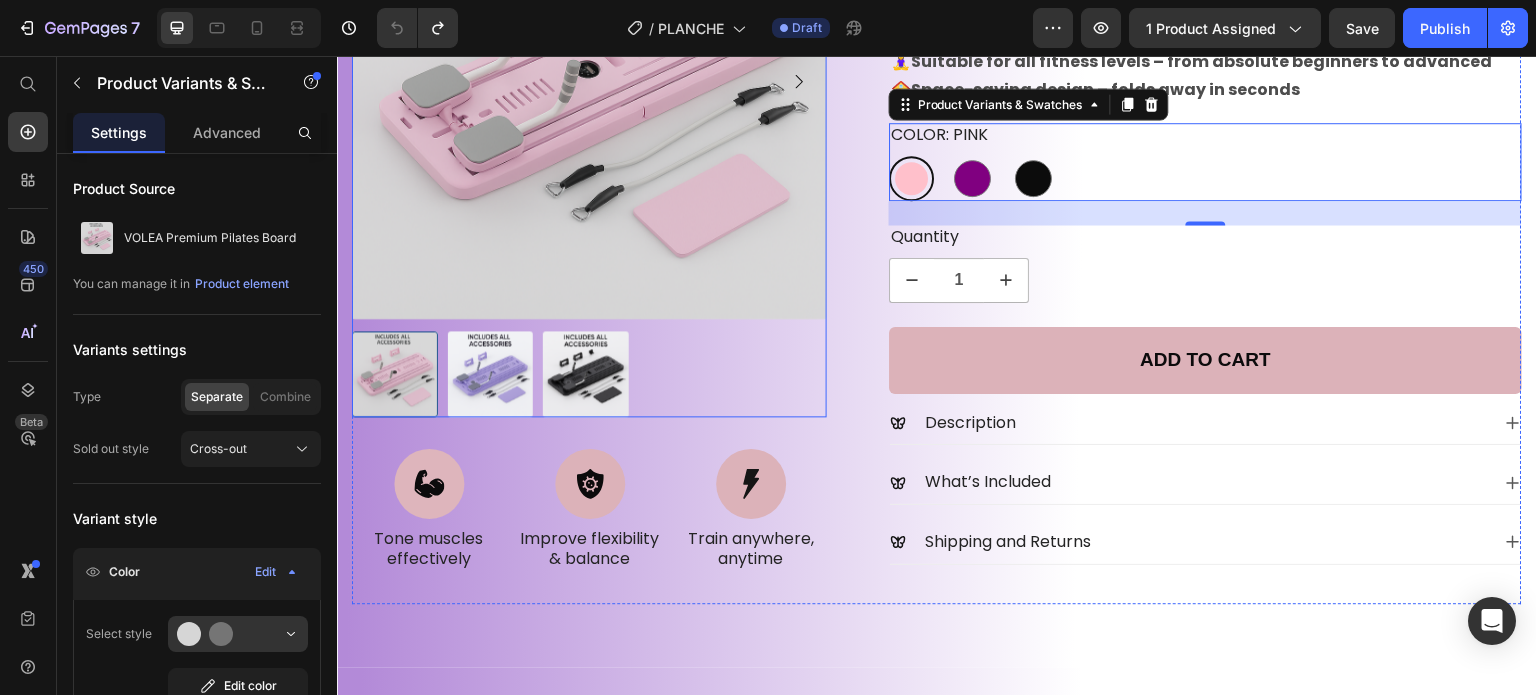 scroll, scrollTop: 404, scrollLeft: 0, axis: vertical 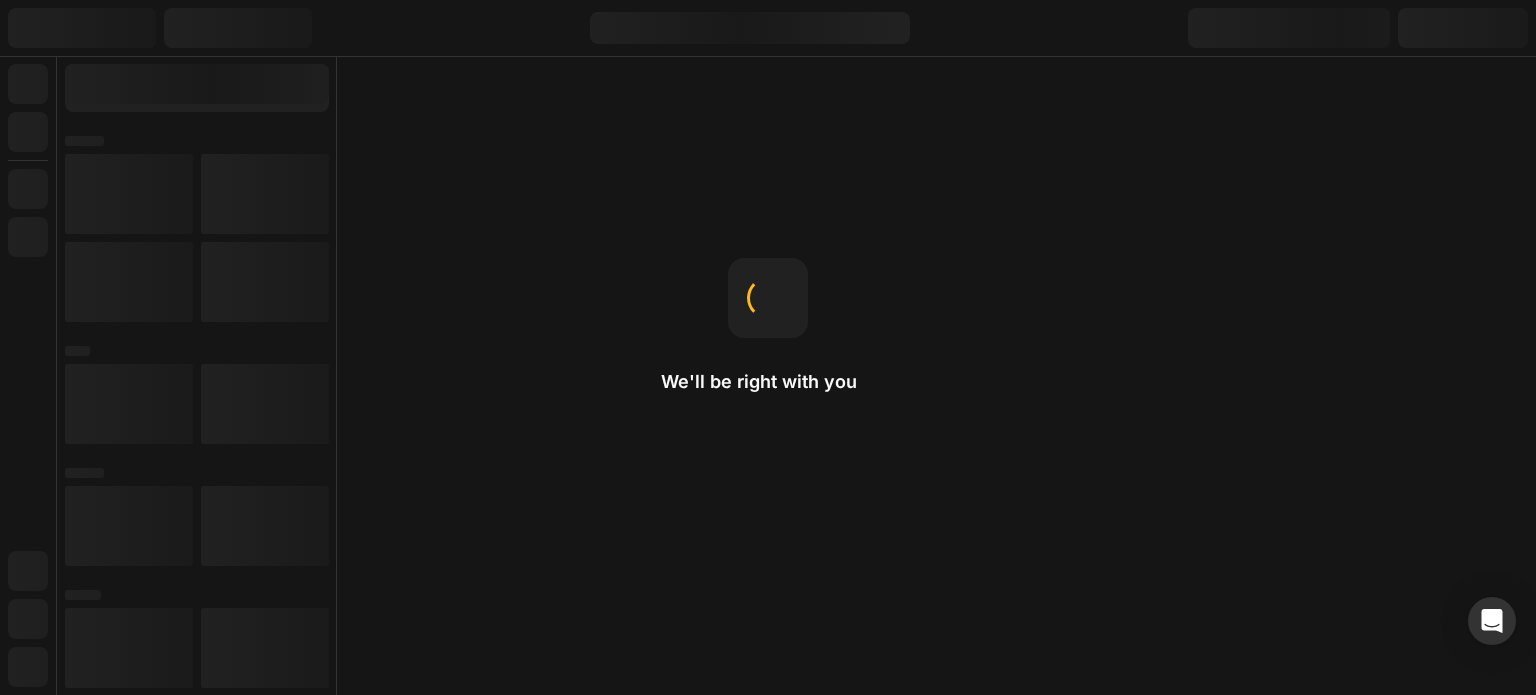 radio on "false" 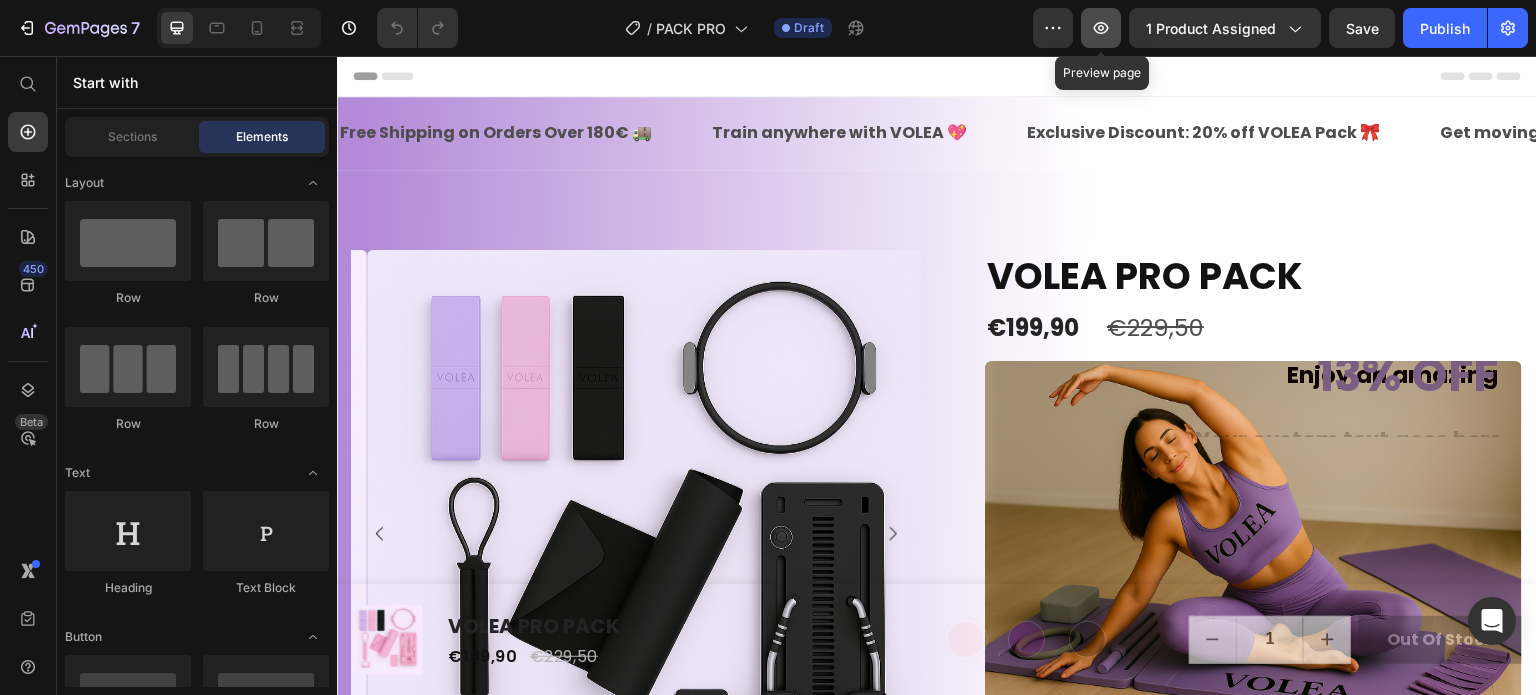 click 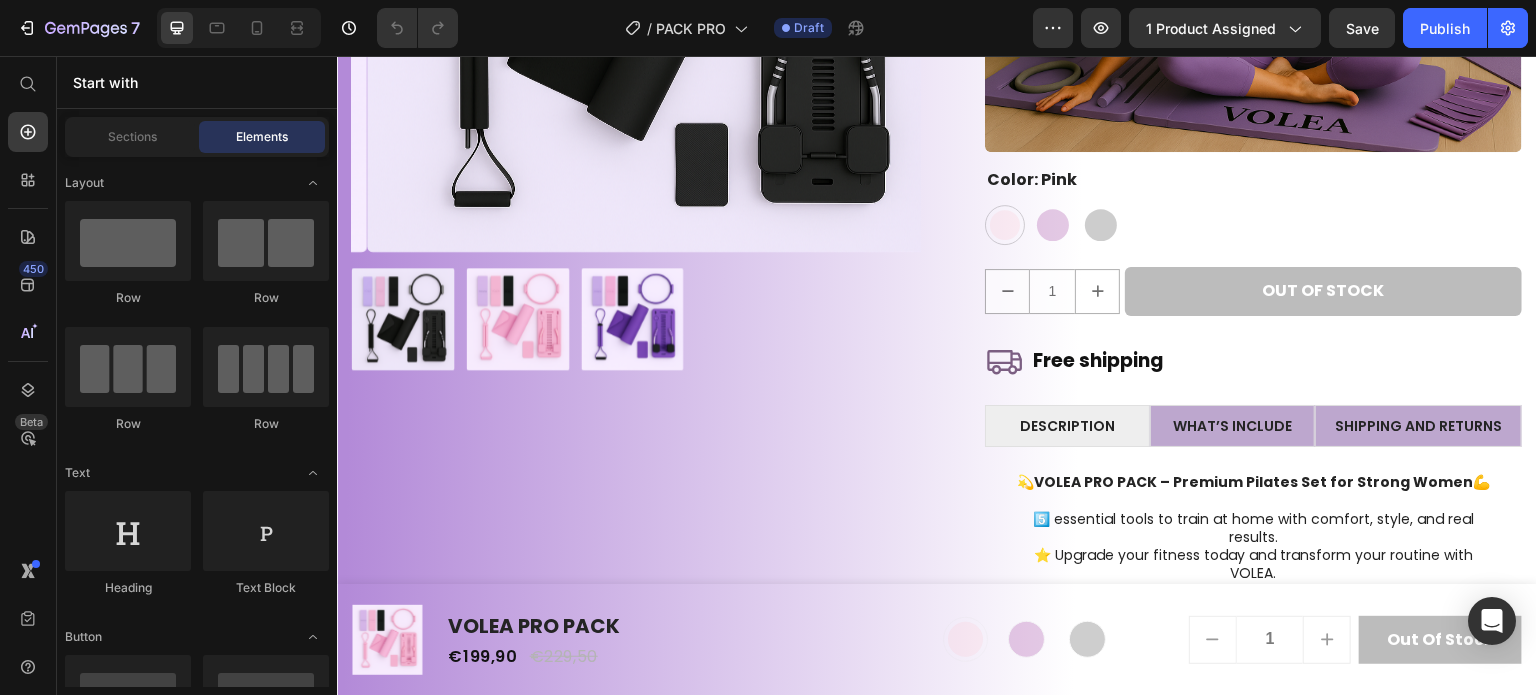 scroll, scrollTop: 576, scrollLeft: 0, axis: vertical 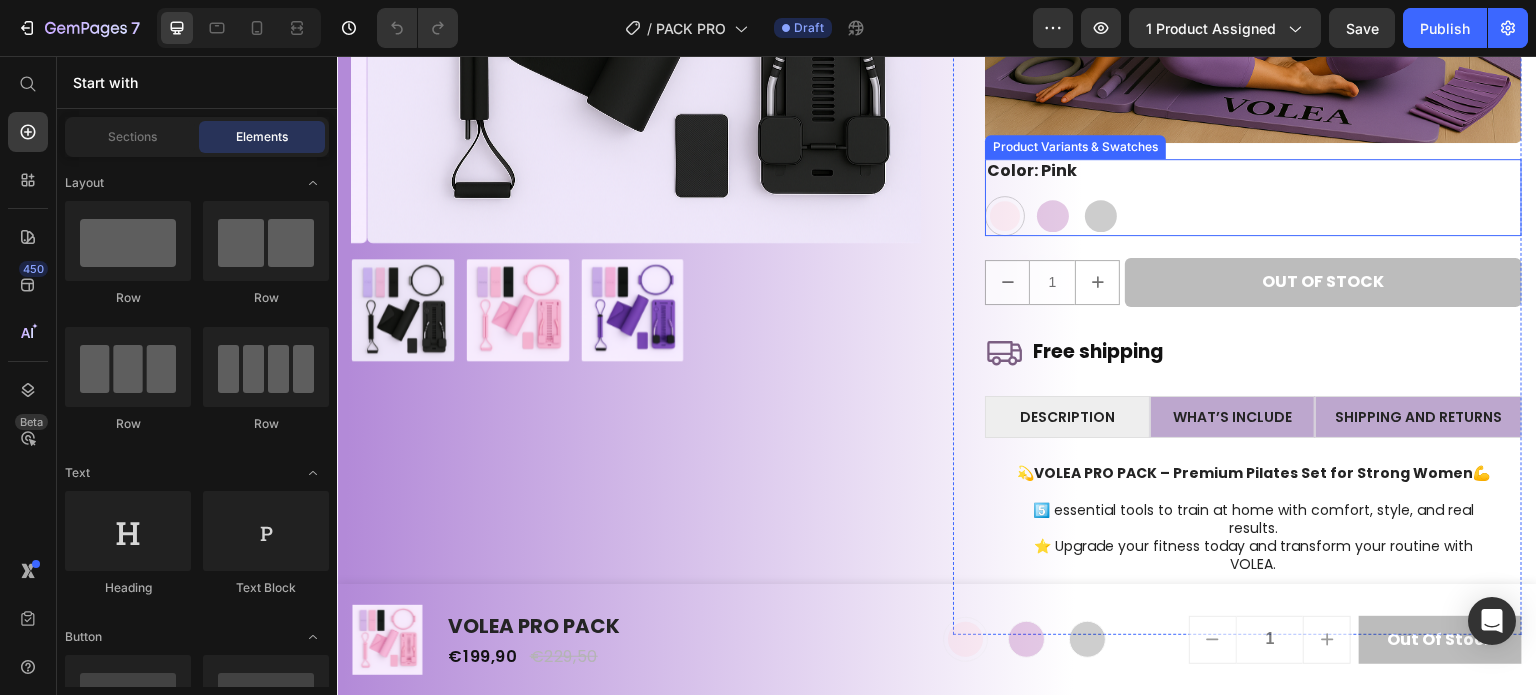 click on "Pink Pink Purple Purple Black Black" at bounding box center (1253, 216) 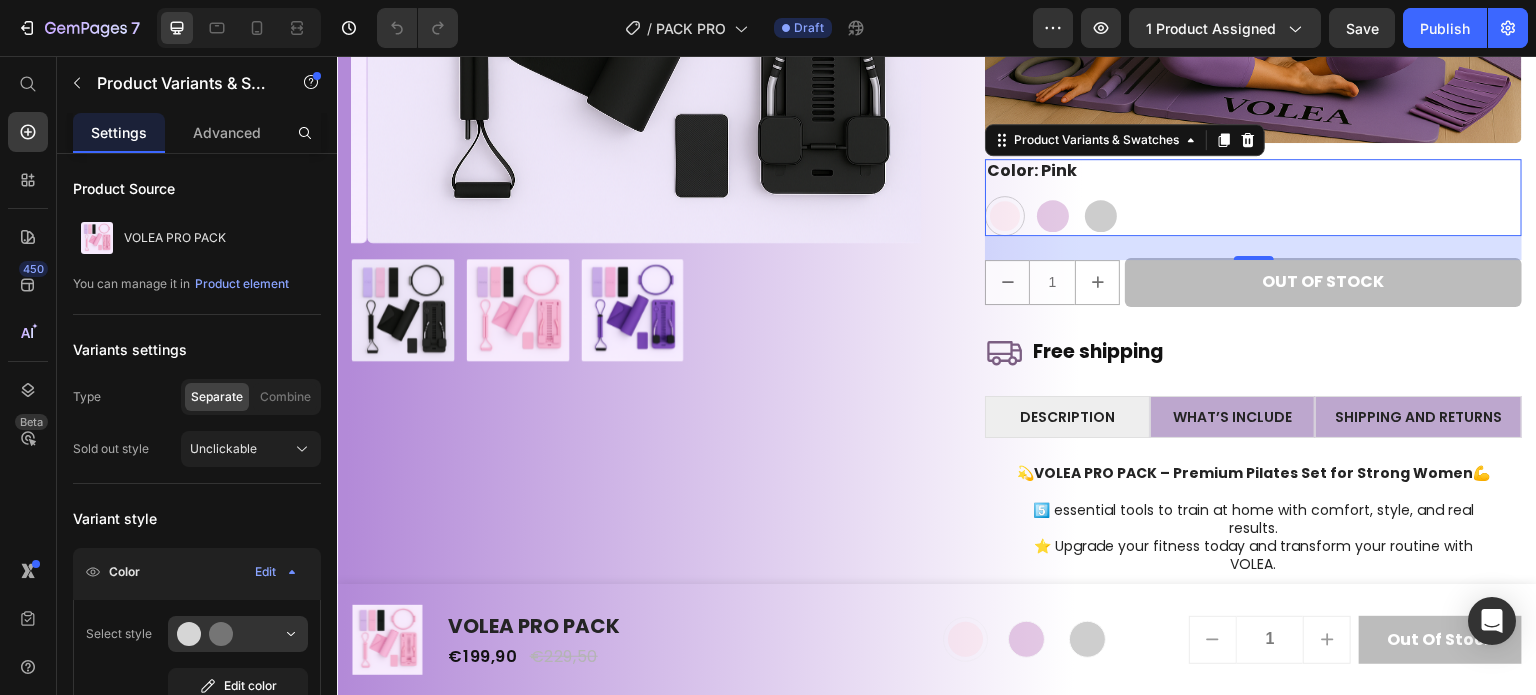 click on "Pink Pink Purple Purple Black Black" at bounding box center (1253, 216) 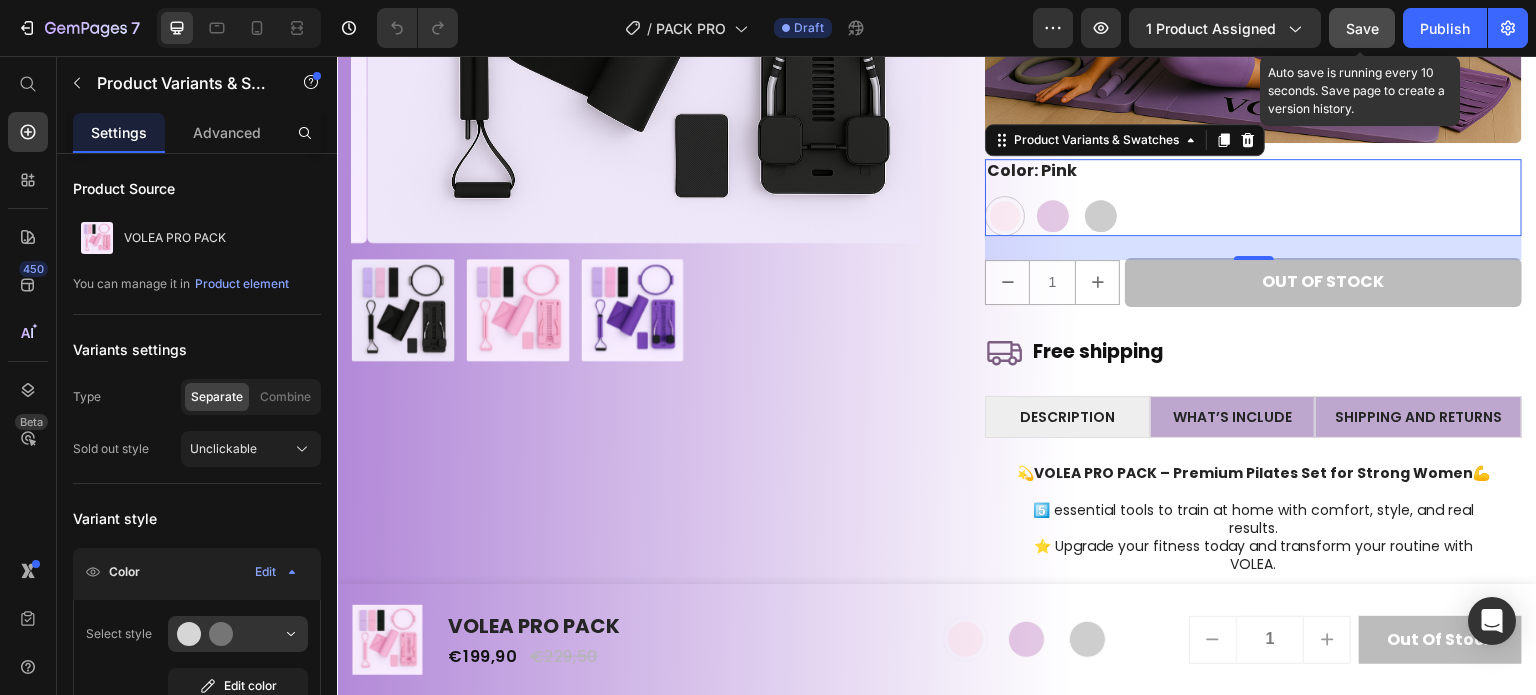 click on "Save" at bounding box center (1362, 28) 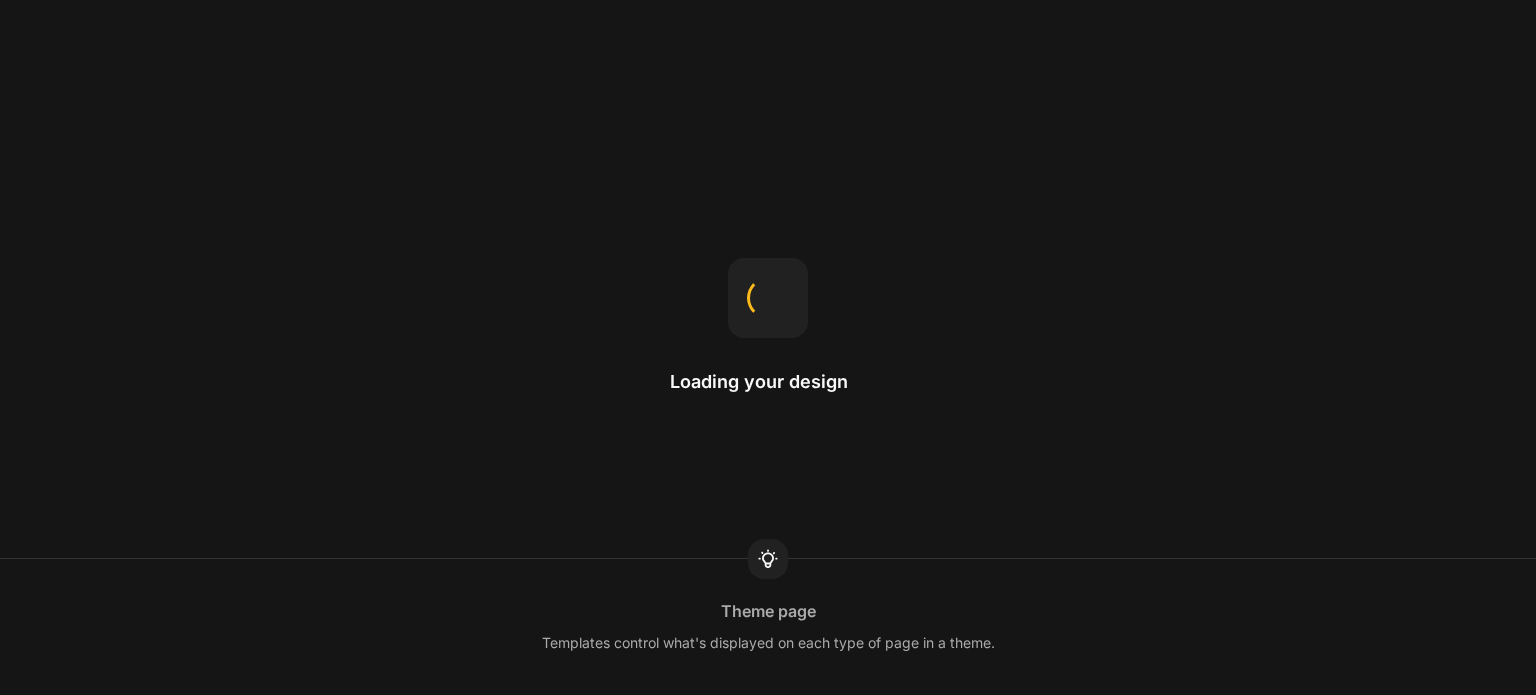 scroll, scrollTop: 0, scrollLeft: 0, axis: both 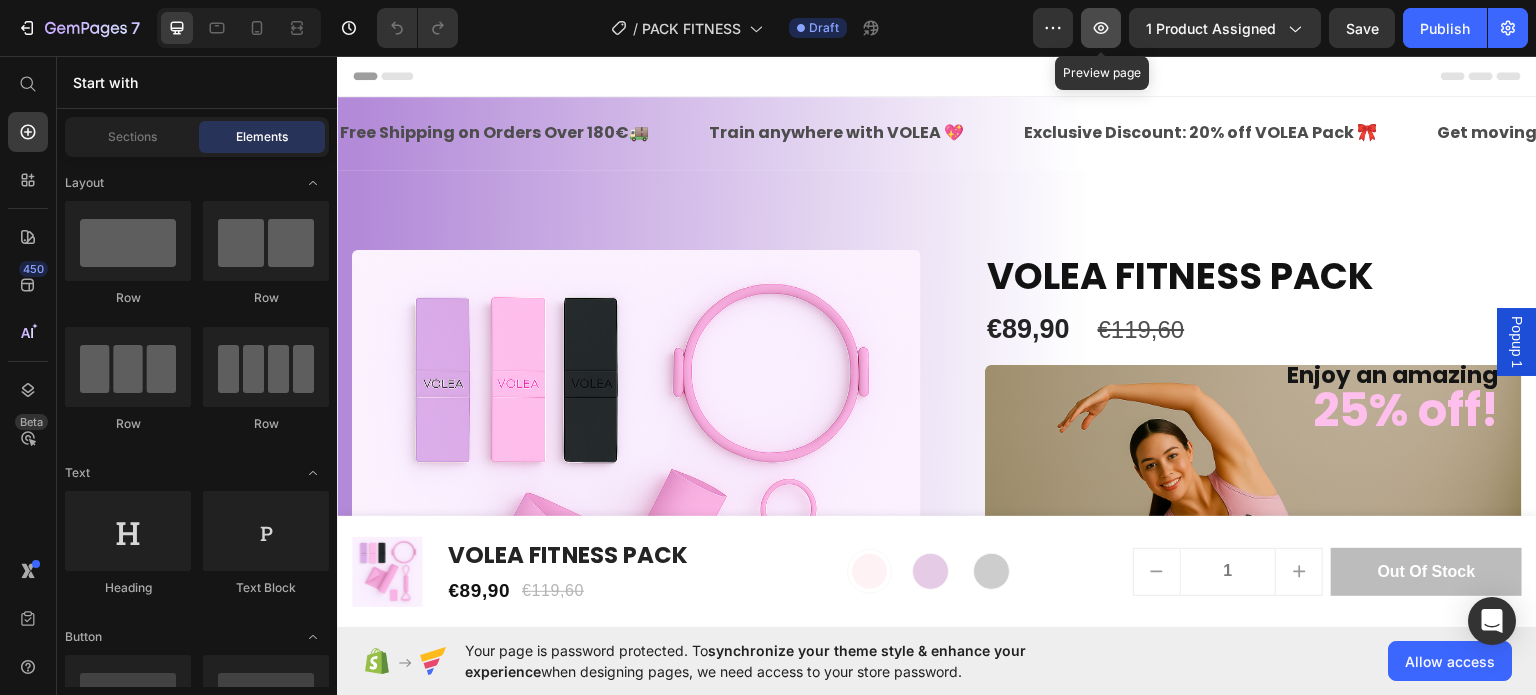 click 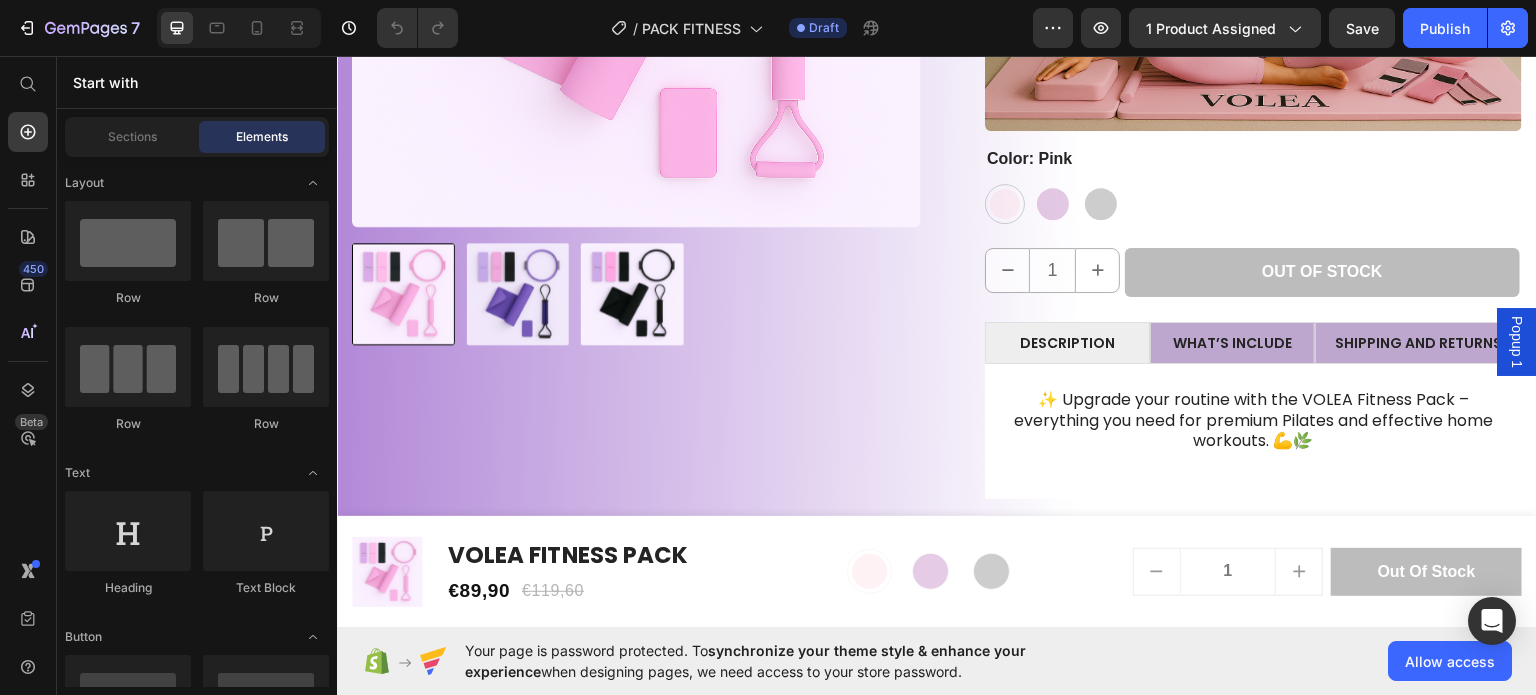 scroll, scrollTop: 604, scrollLeft: 0, axis: vertical 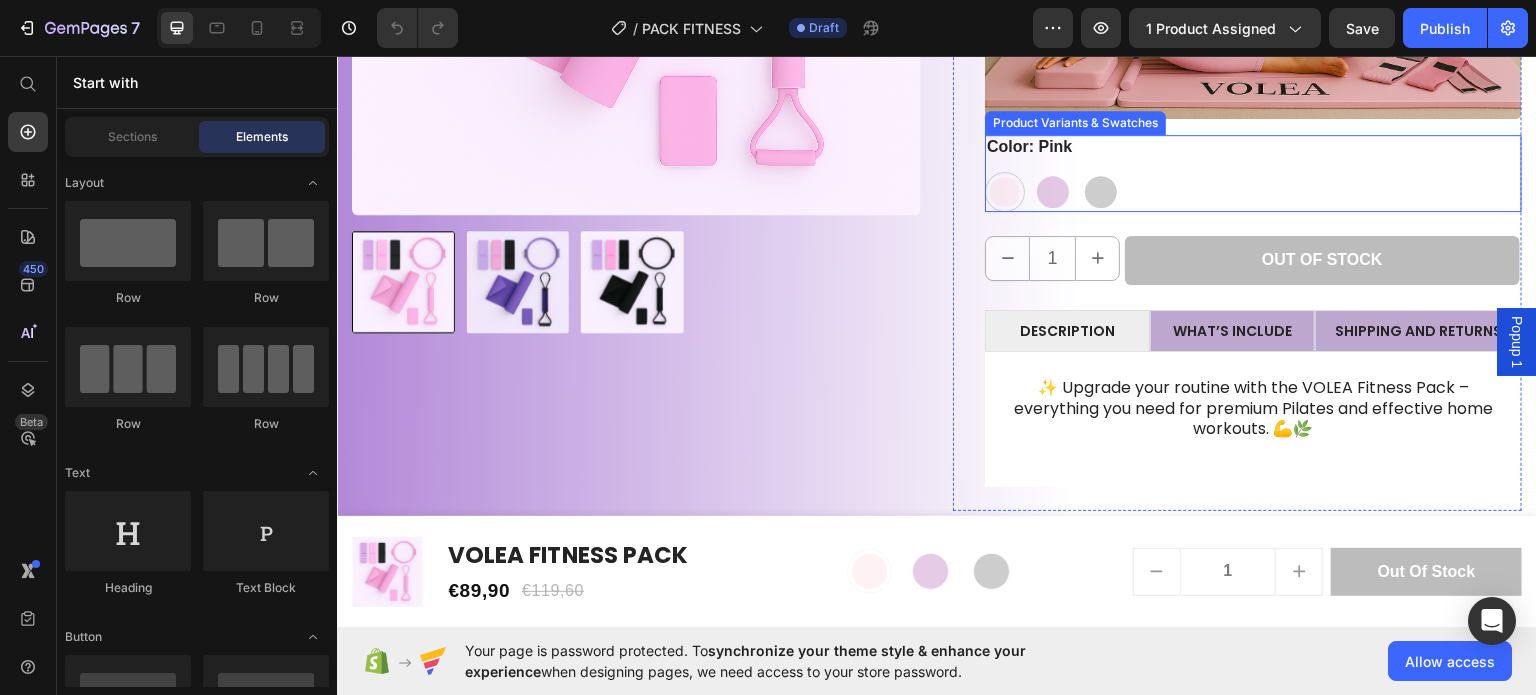 click on "Pink Pink Purple Purple Black Black" at bounding box center (1253, 191) 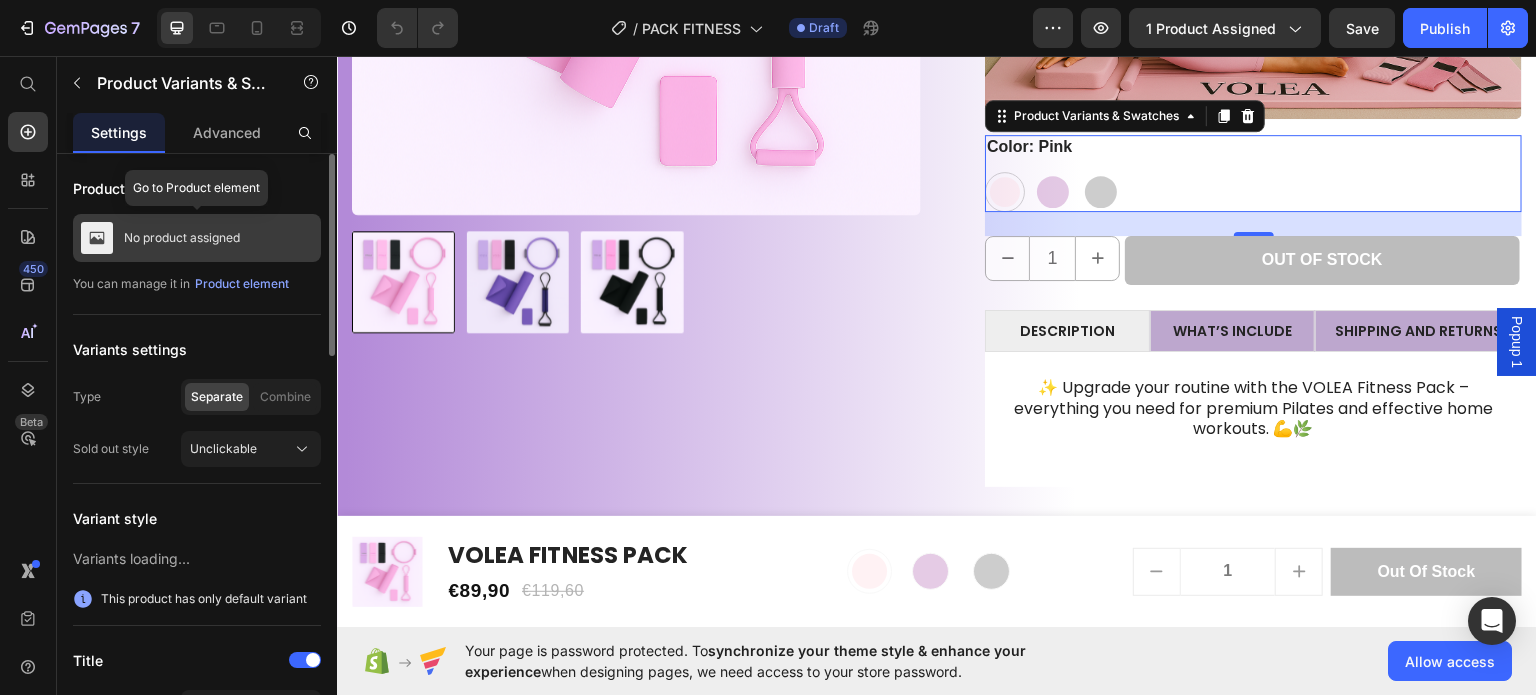 click on "No product assigned" 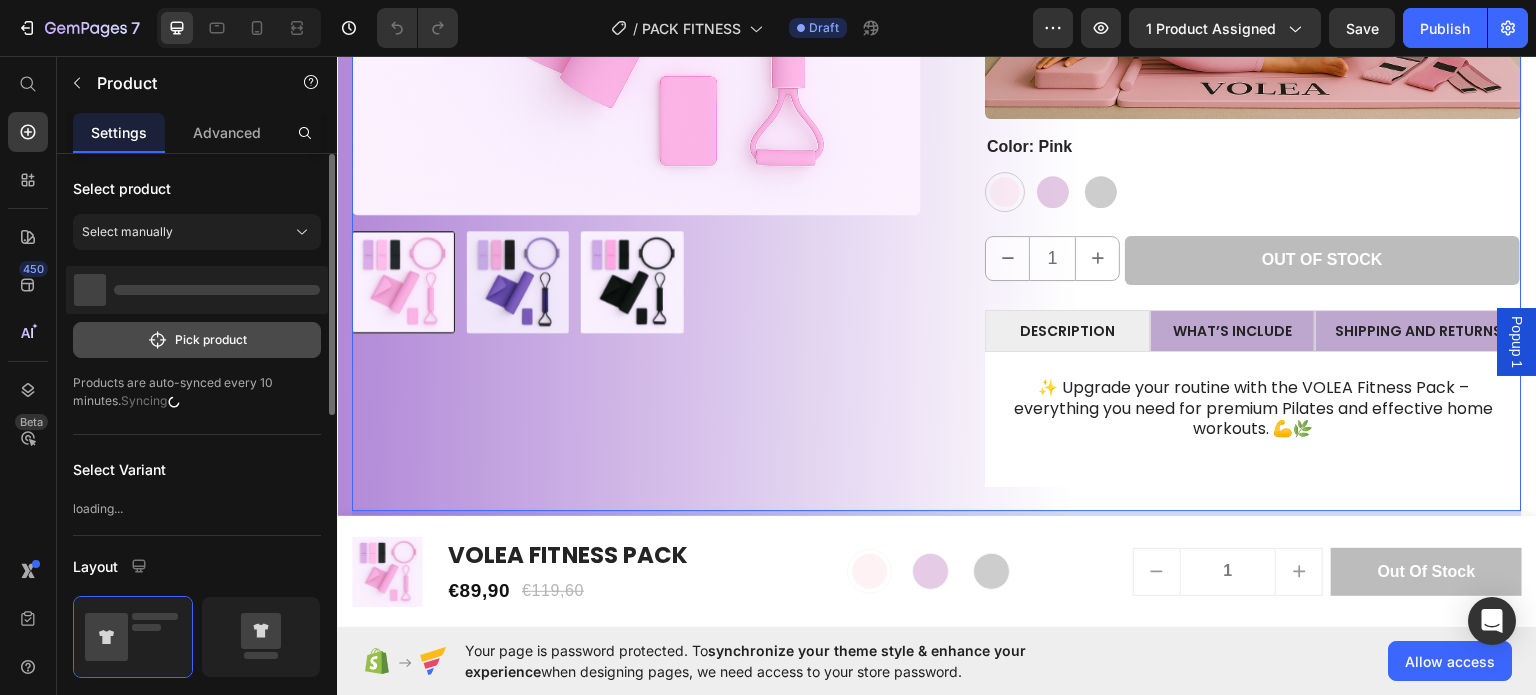 click on "Pick product" at bounding box center (197, 340) 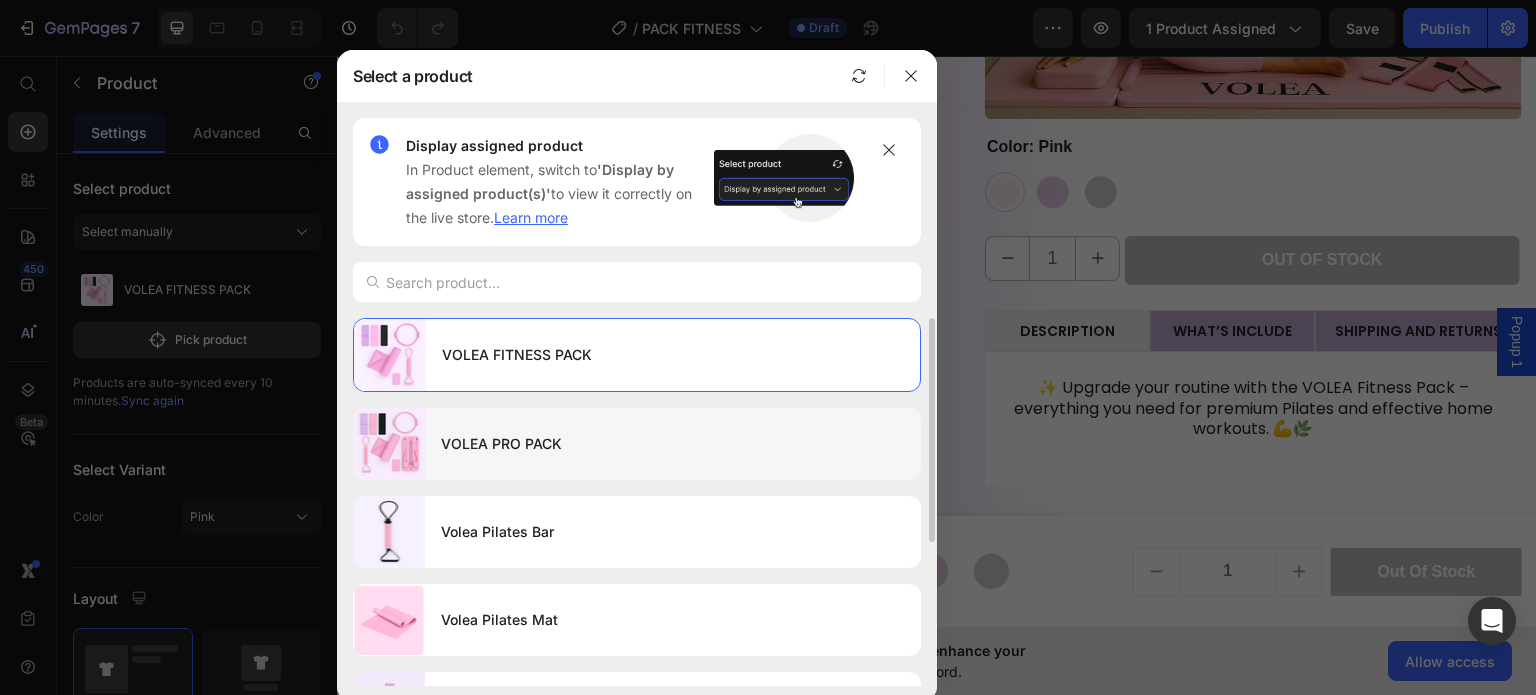 click on "VOLEA PRO PACK" at bounding box center (673, 444) 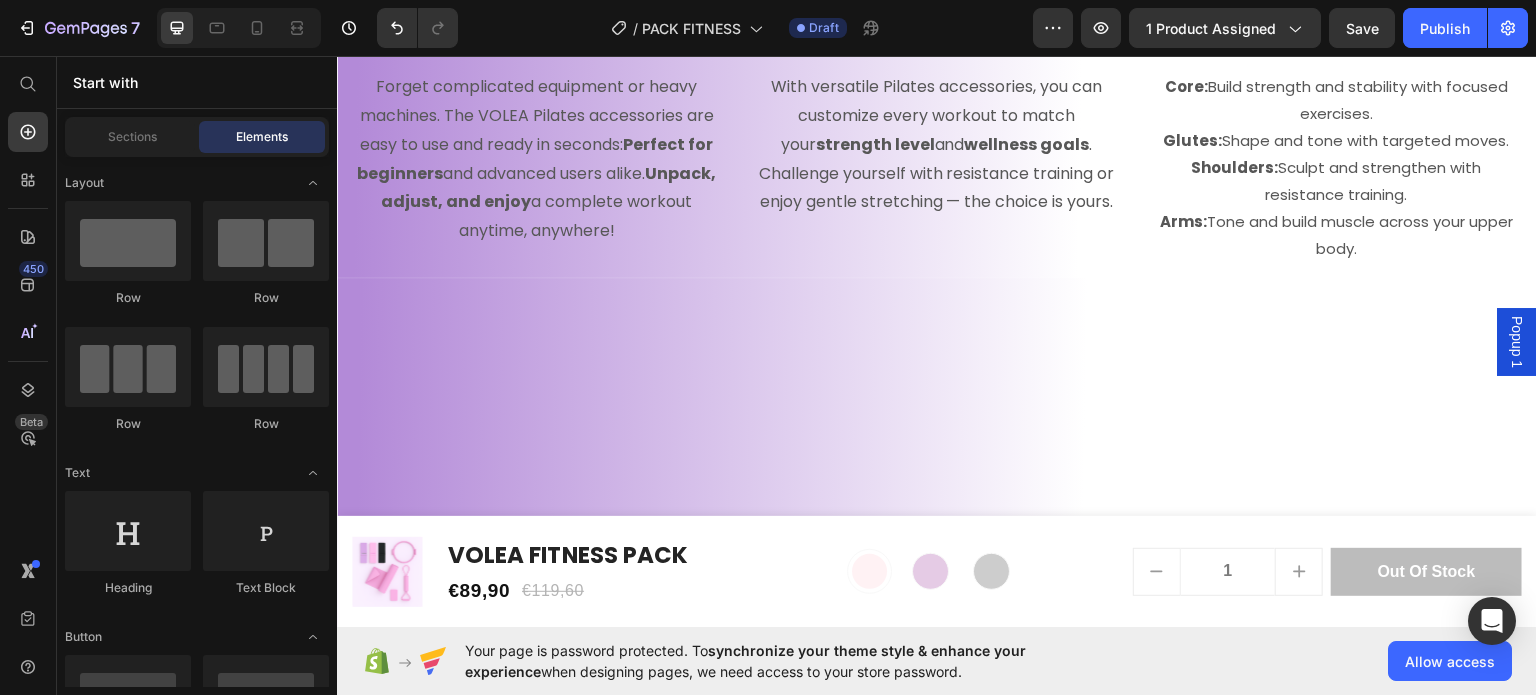 scroll, scrollTop: 0, scrollLeft: 0, axis: both 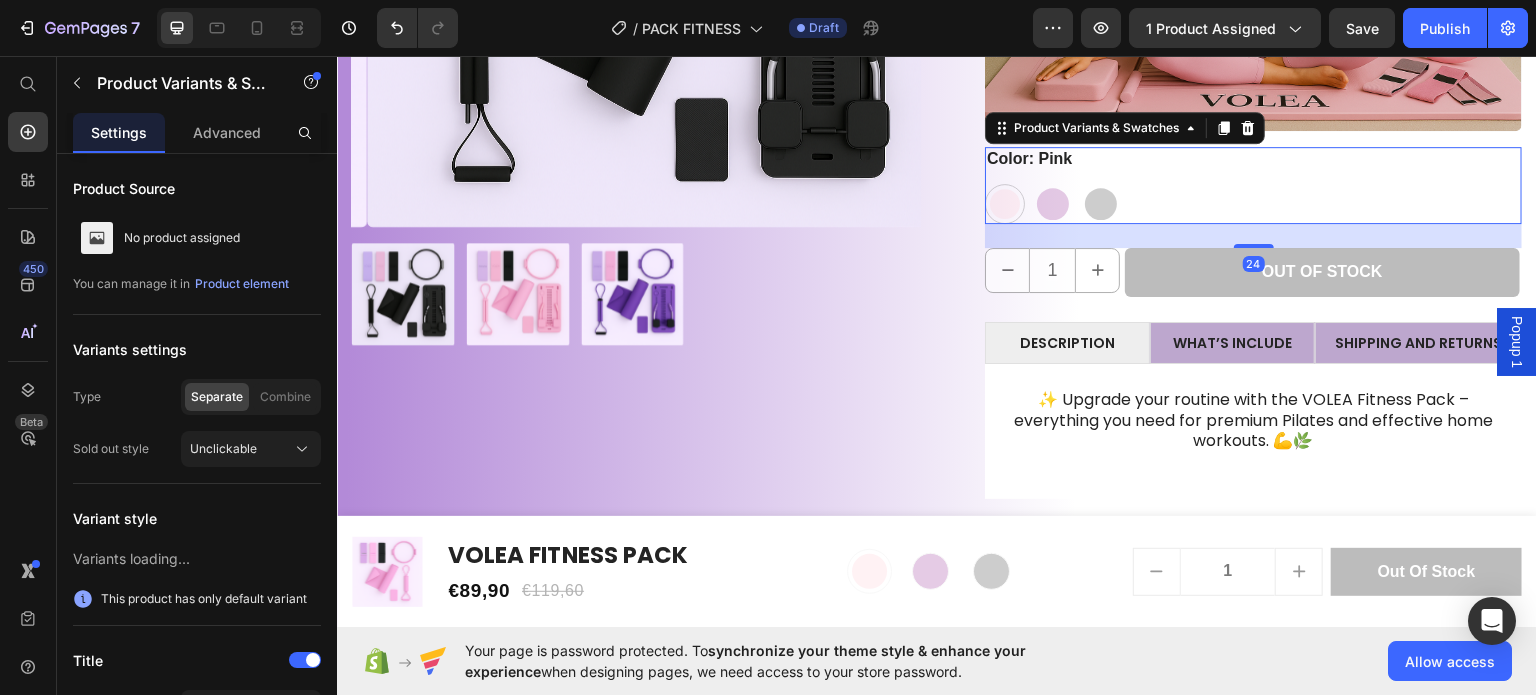 click on "Pink Pink Purple Purple Black Black" at bounding box center (1253, 203) 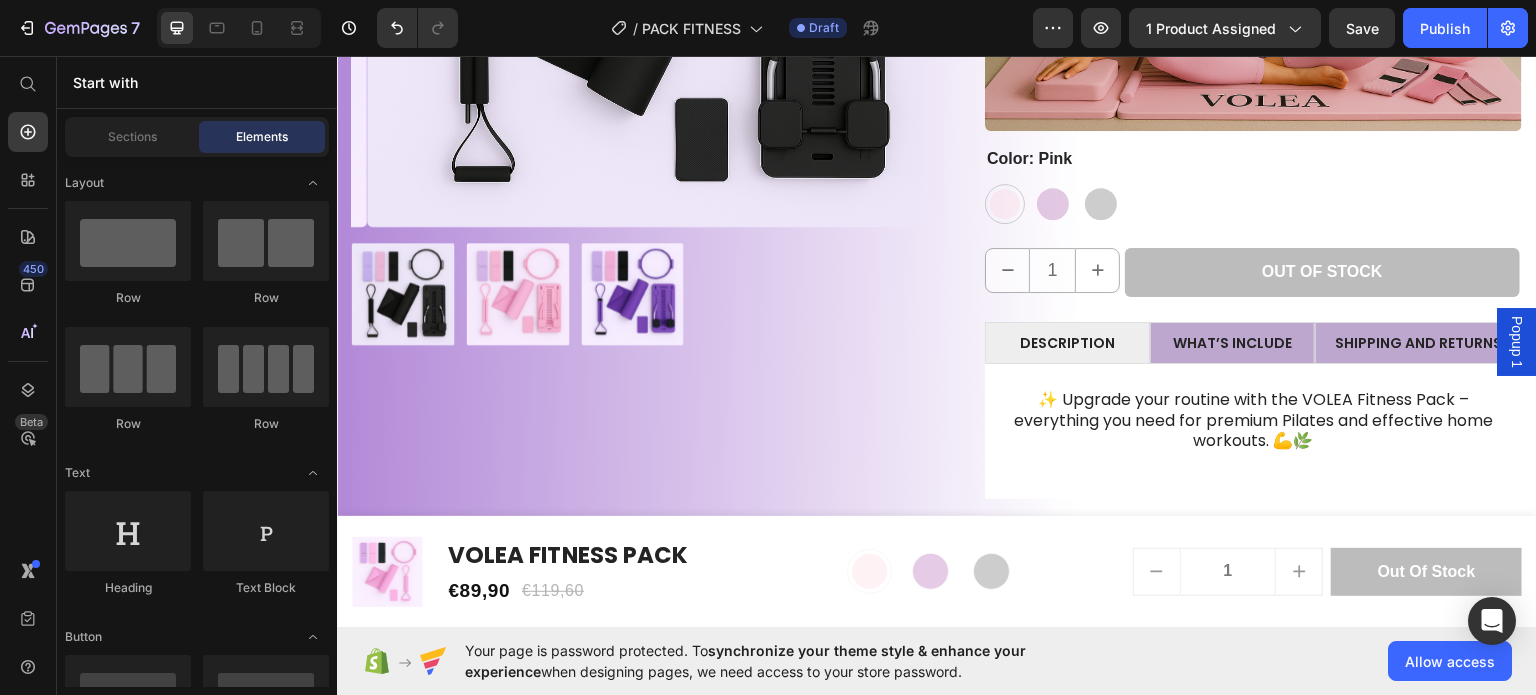 scroll, scrollTop: 0, scrollLeft: 0, axis: both 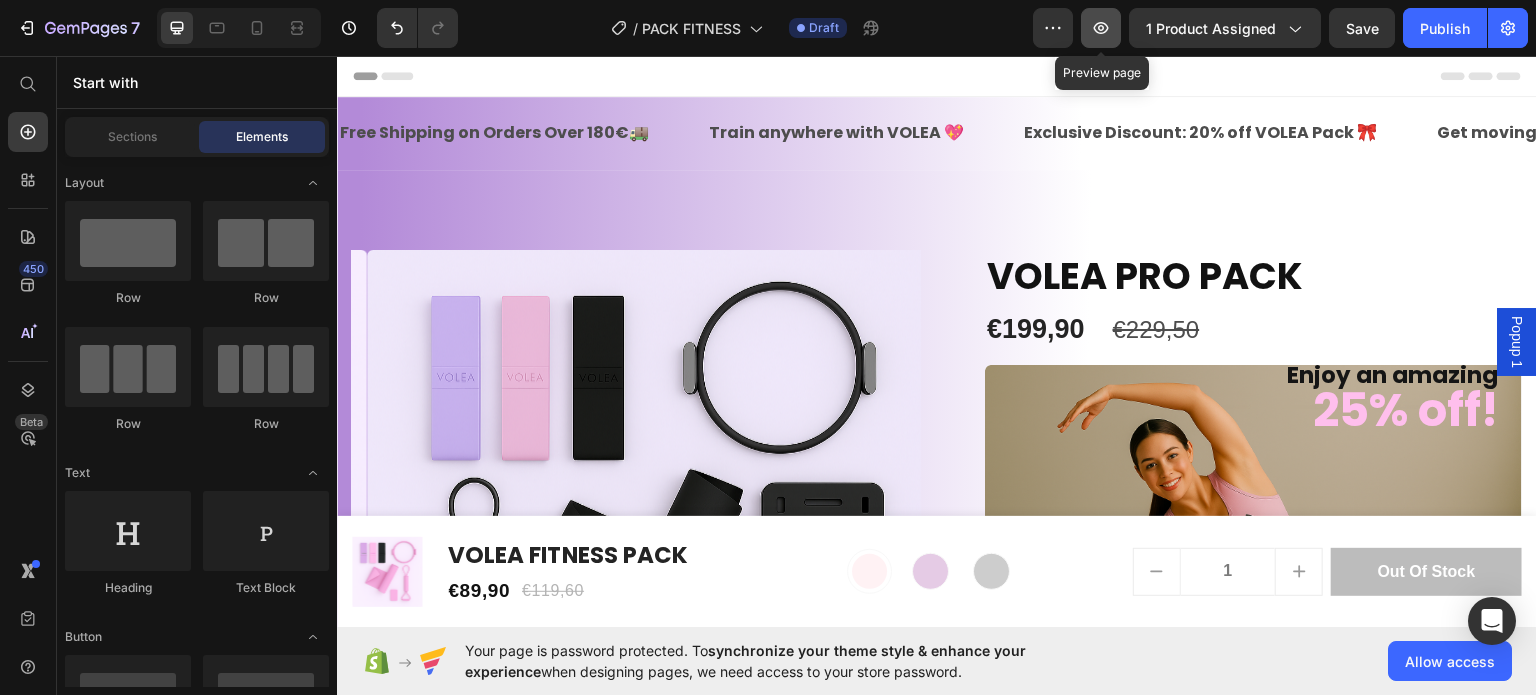 click 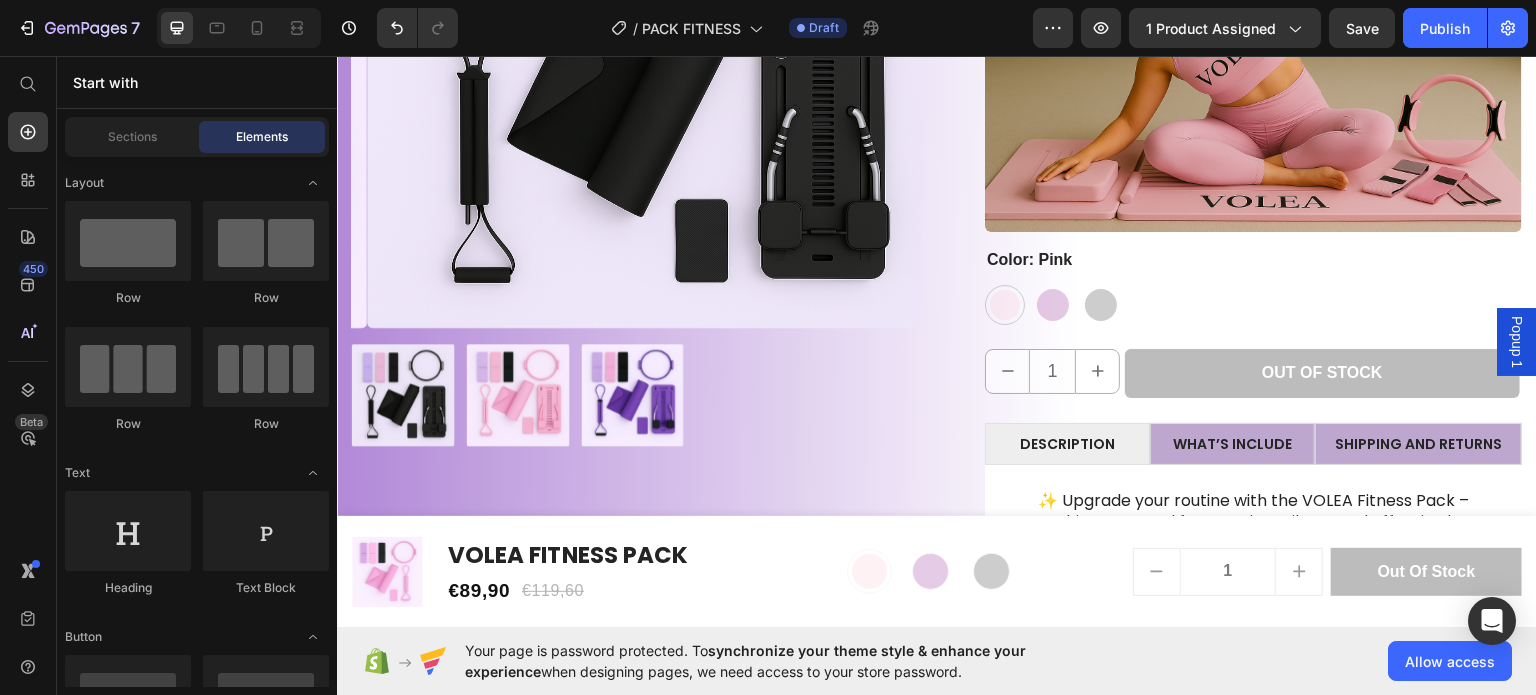 scroll, scrollTop: 513, scrollLeft: 0, axis: vertical 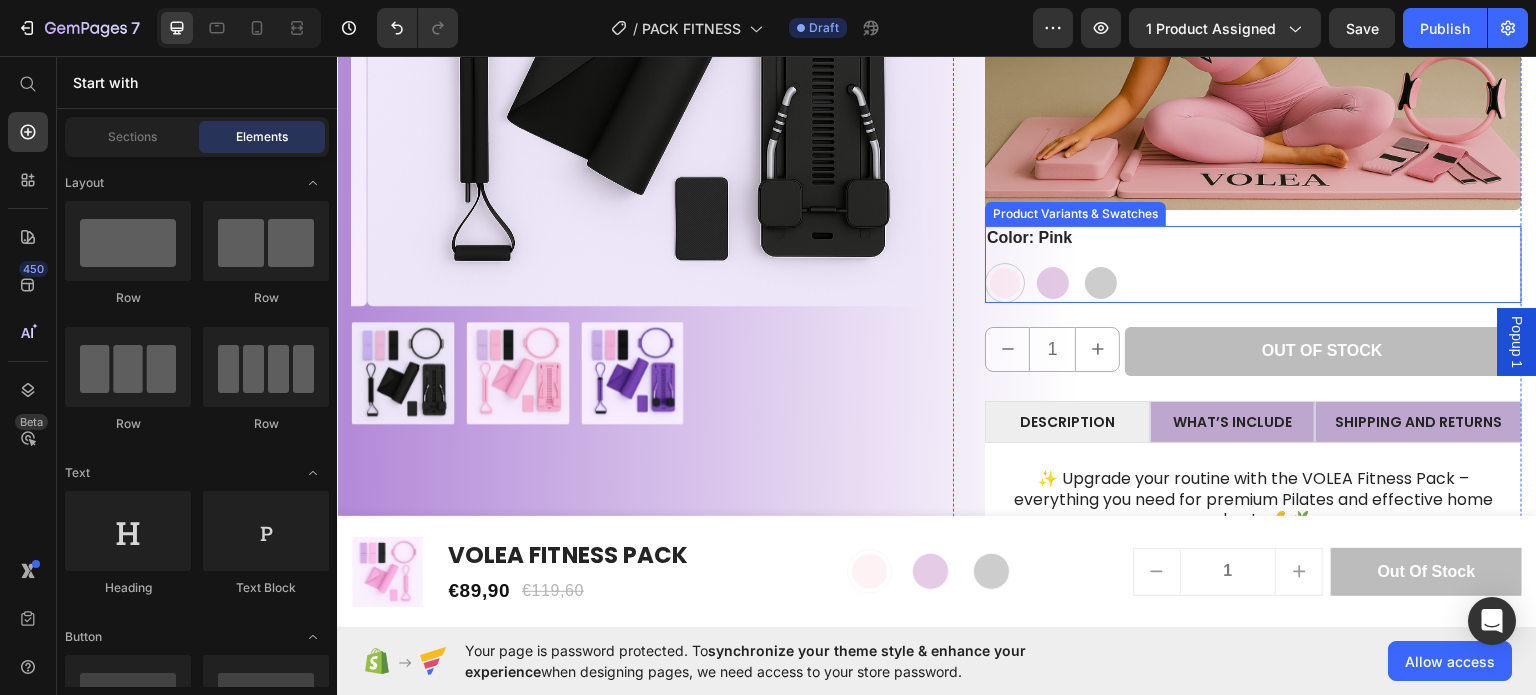 click on "Pink Pink Purple Purple Black Black" at bounding box center (1253, 282) 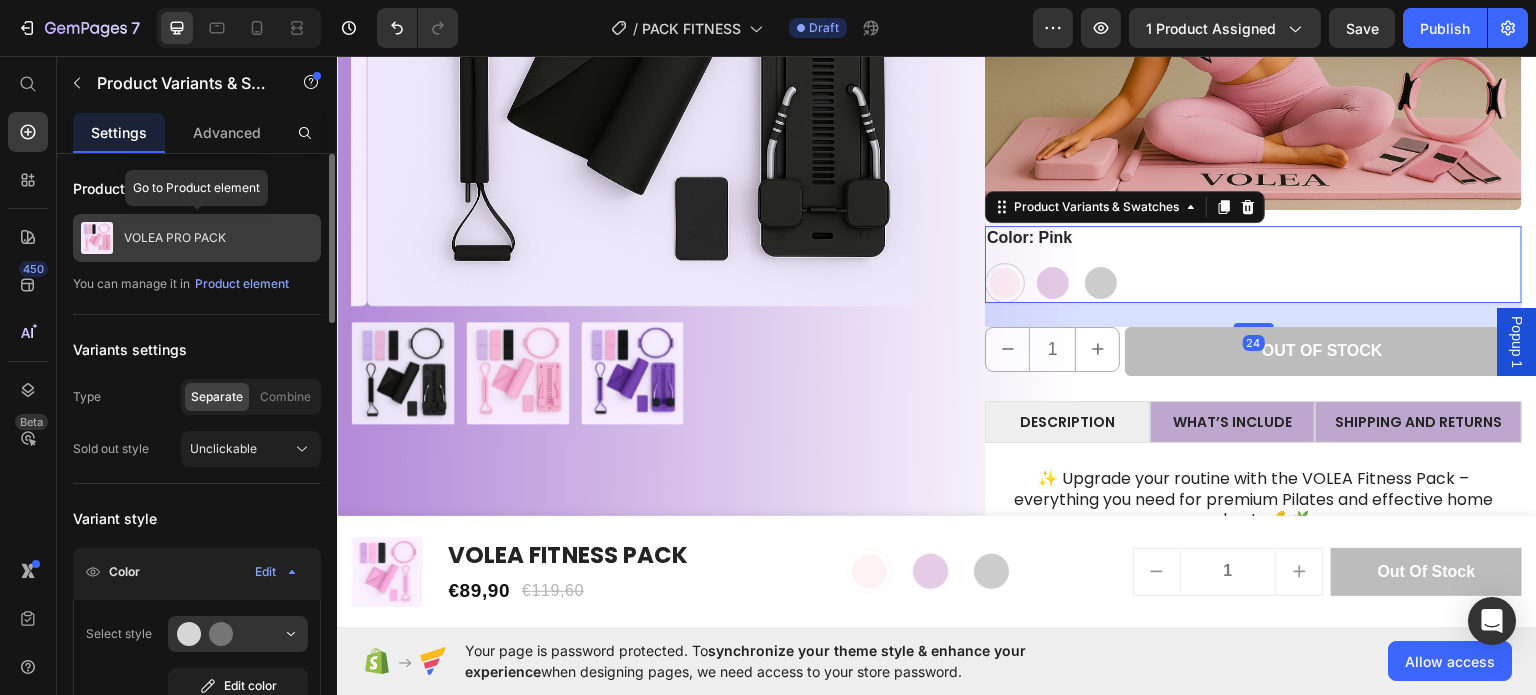 click on "VOLEA PRO PACK" at bounding box center (197, 238) 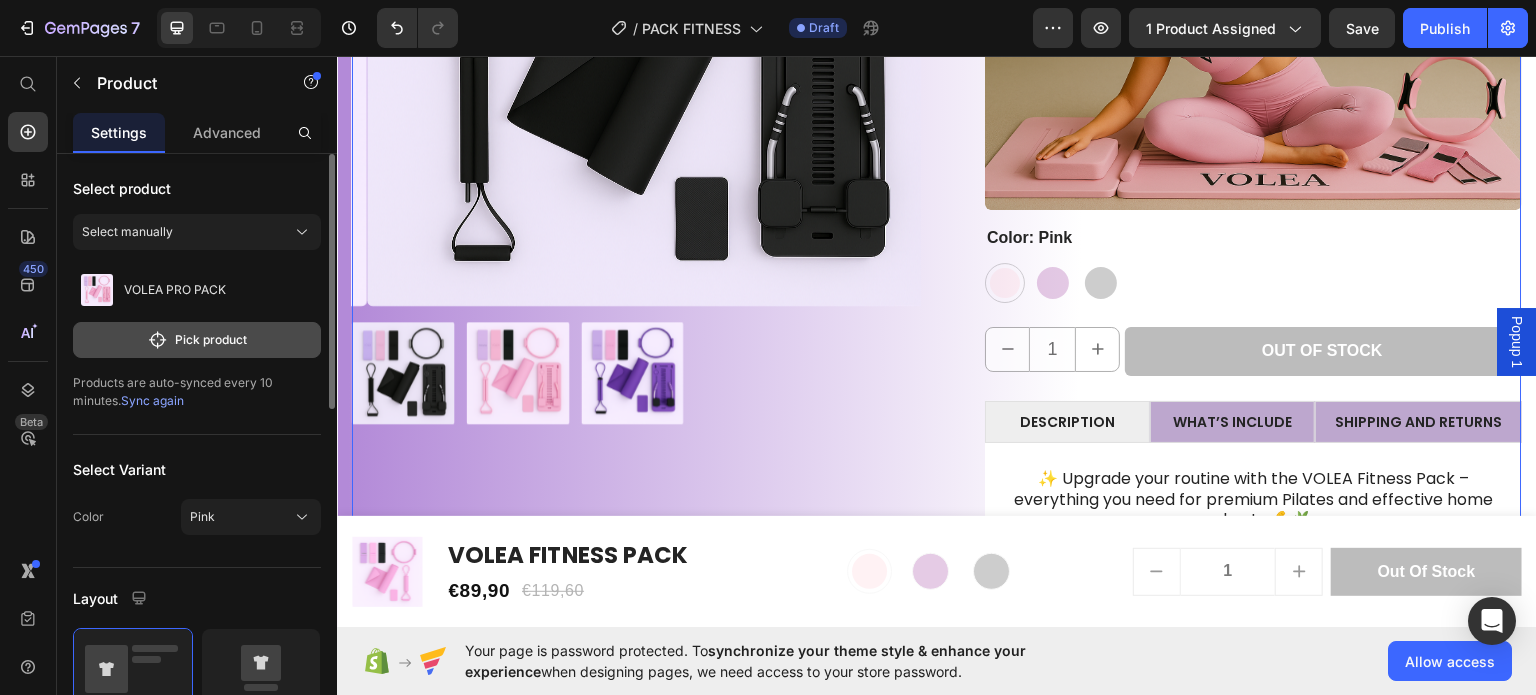 click on "Pick product" at bounding box center [197, 340] 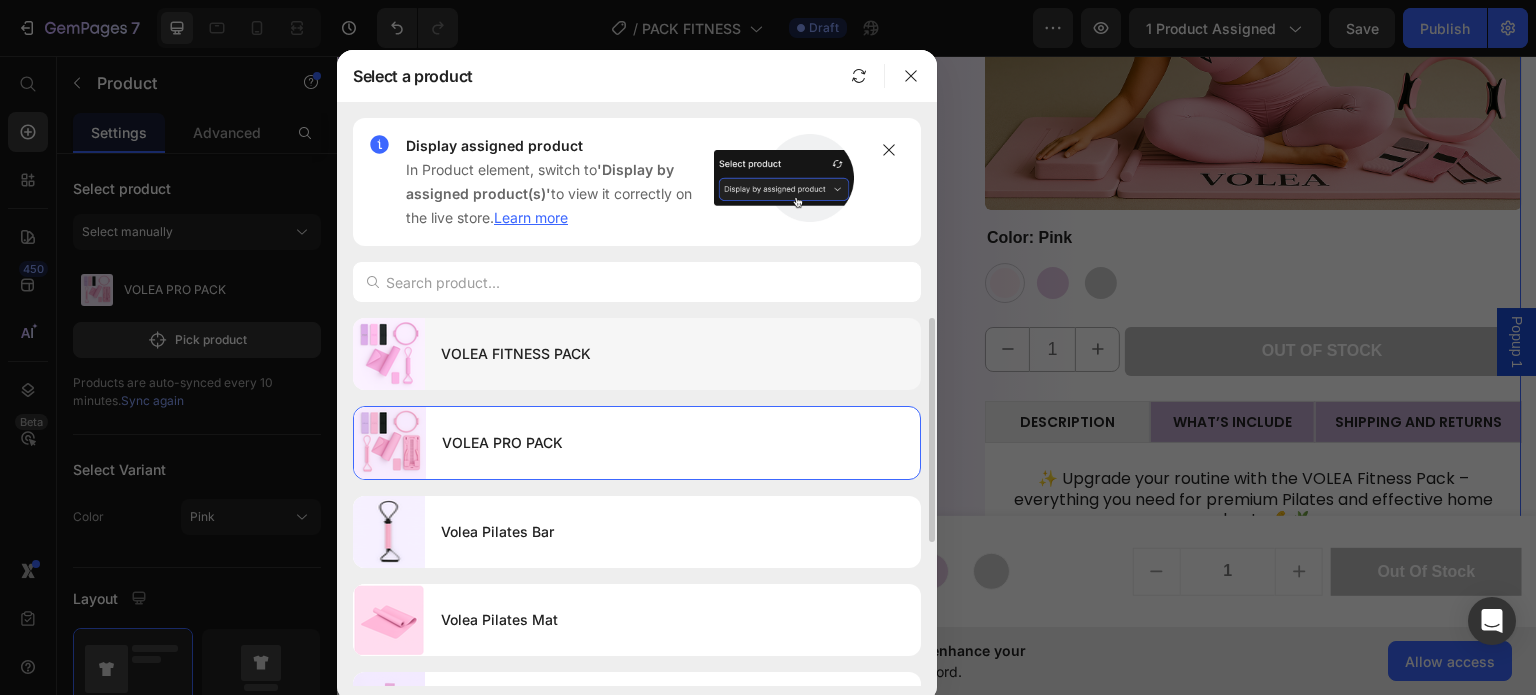 click on "VOLEA FITNESS PACK" at bounding box center [673, 354] 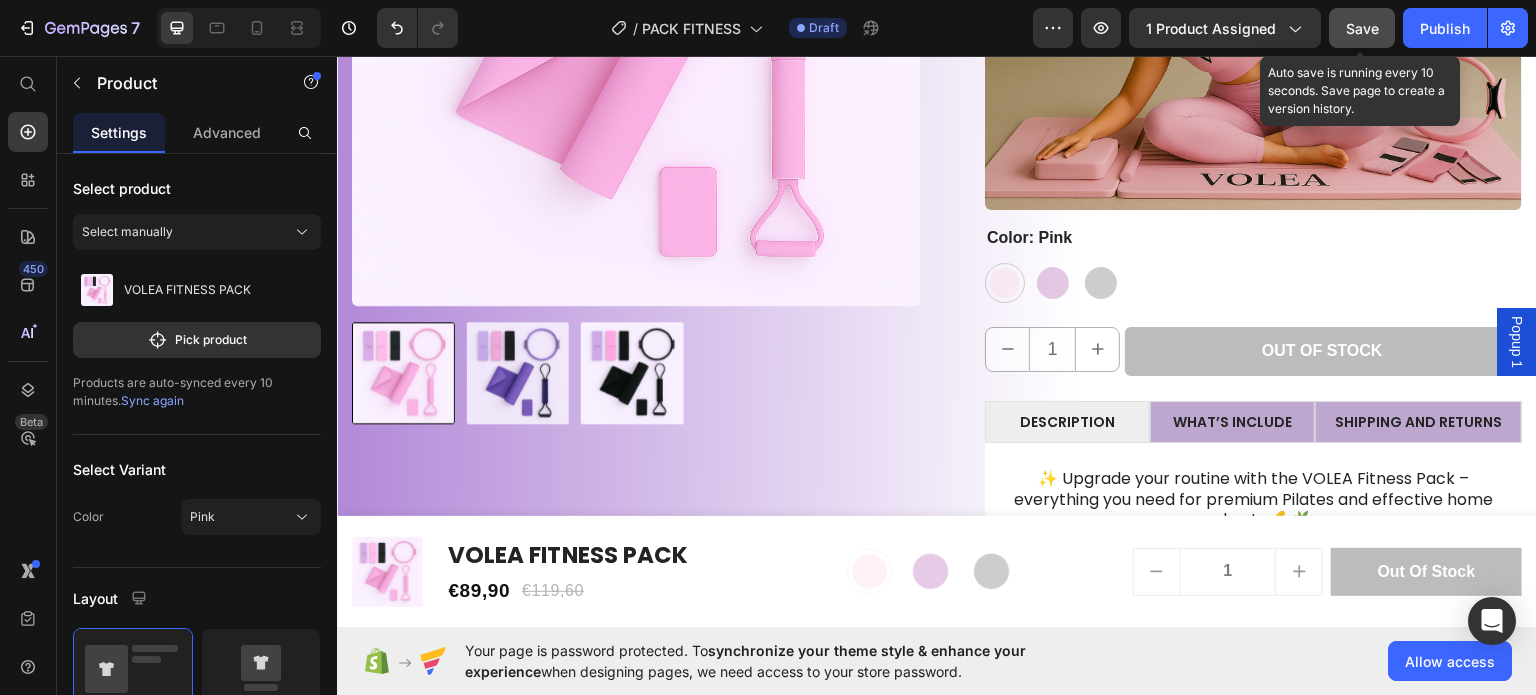 click on "Save" at bounding box center [1362, 28] 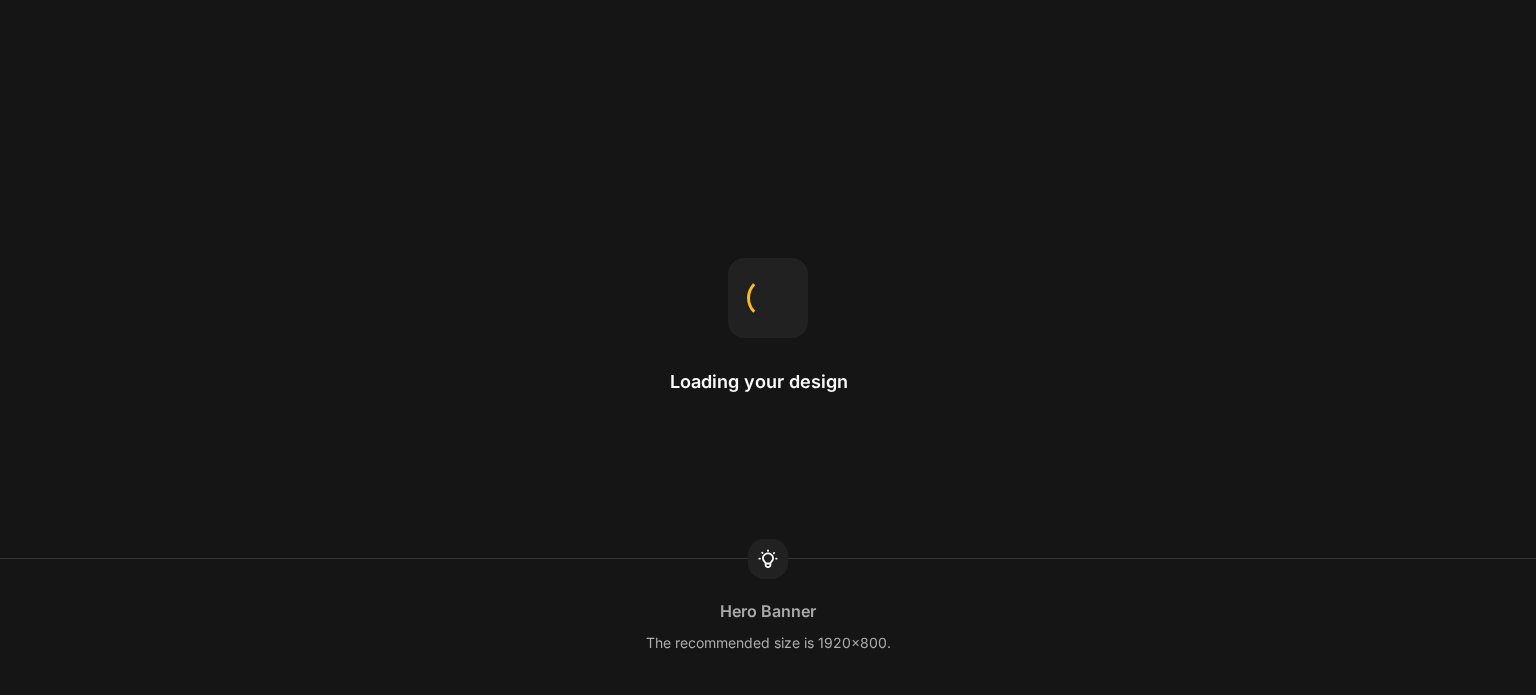 scroll, scrollTop: 0, scrollLeft: 0, axis: both 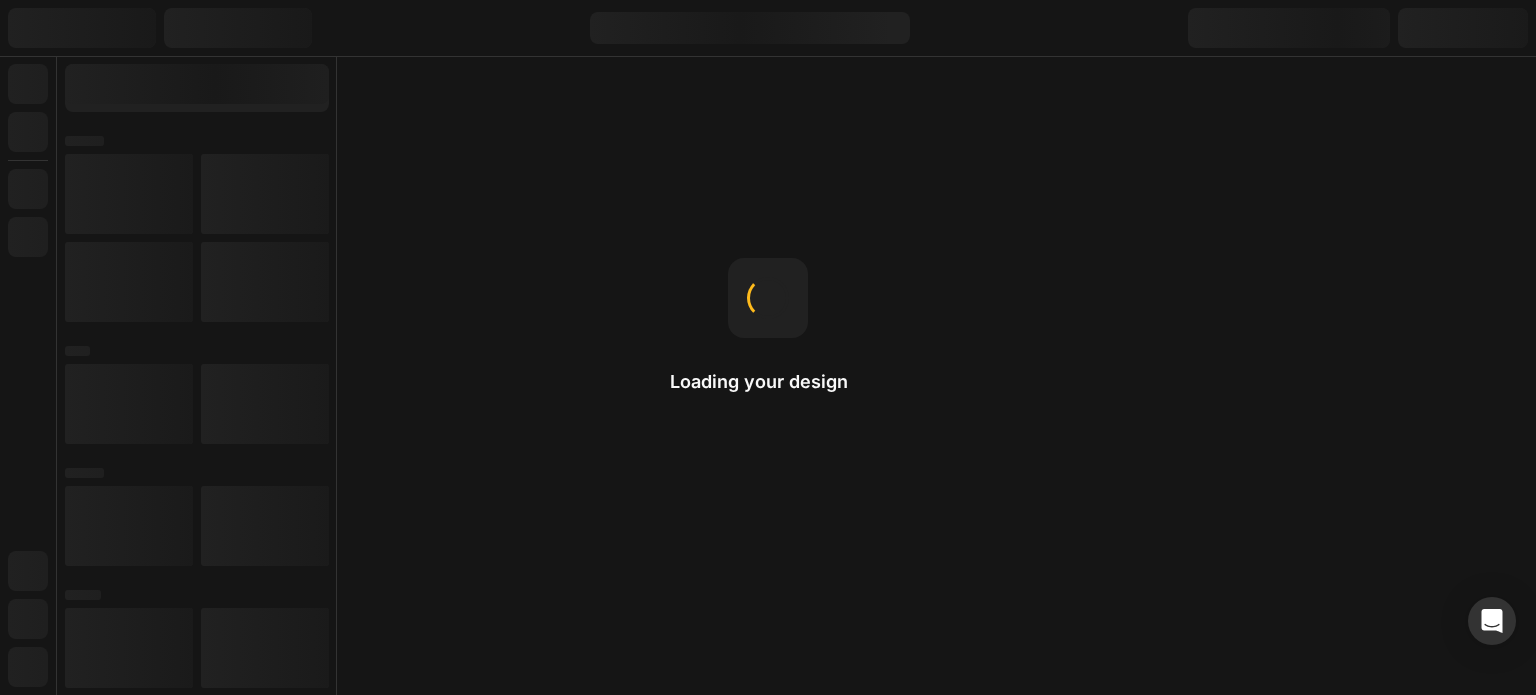 radio on "false" 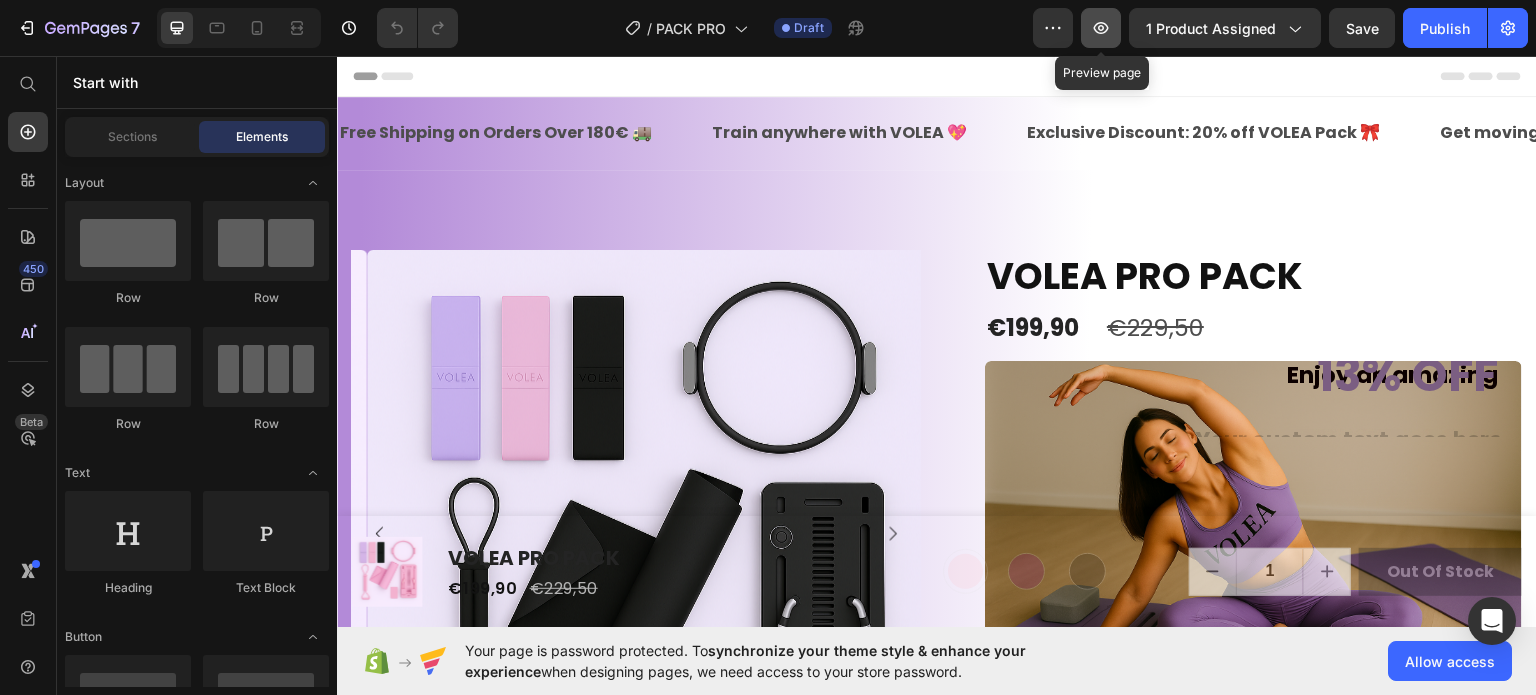 click 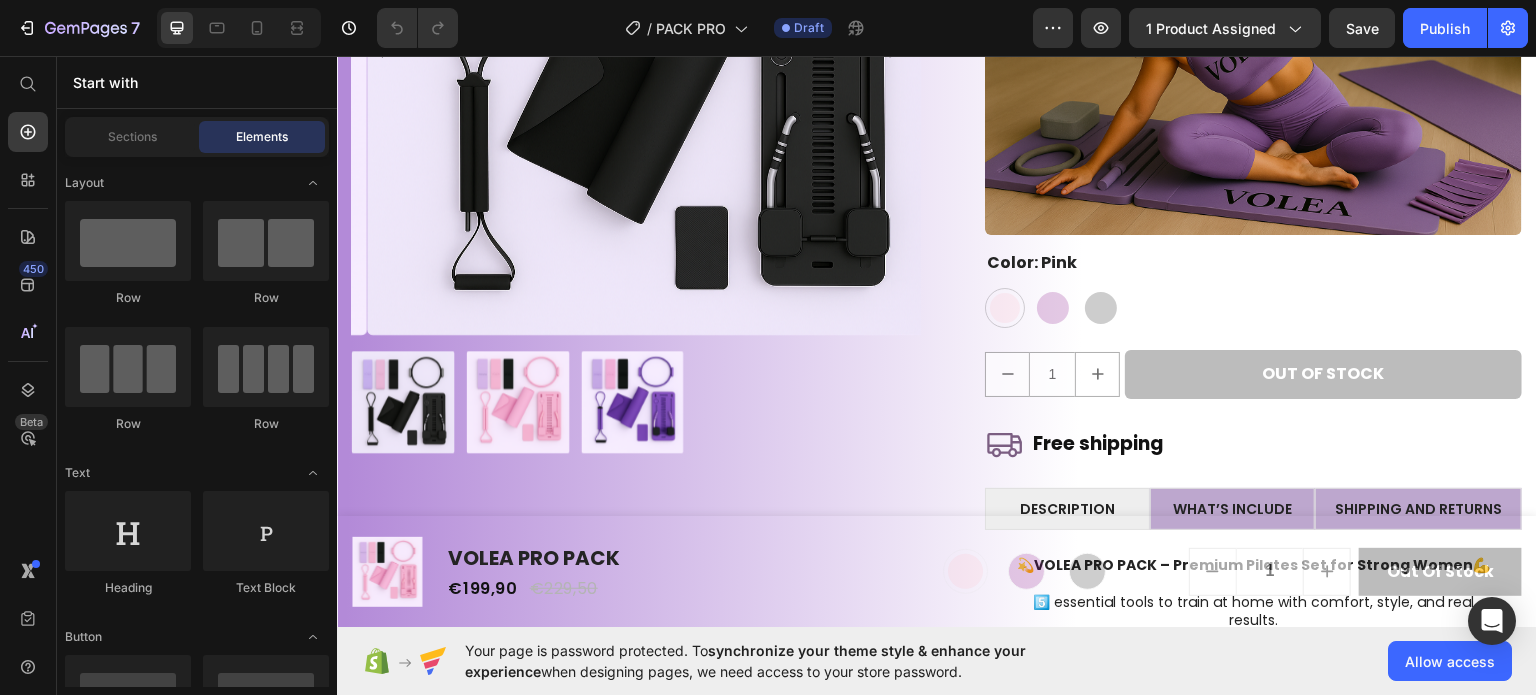scroll, scrollTop: 468, scrollLeft: 0, axis: vertical 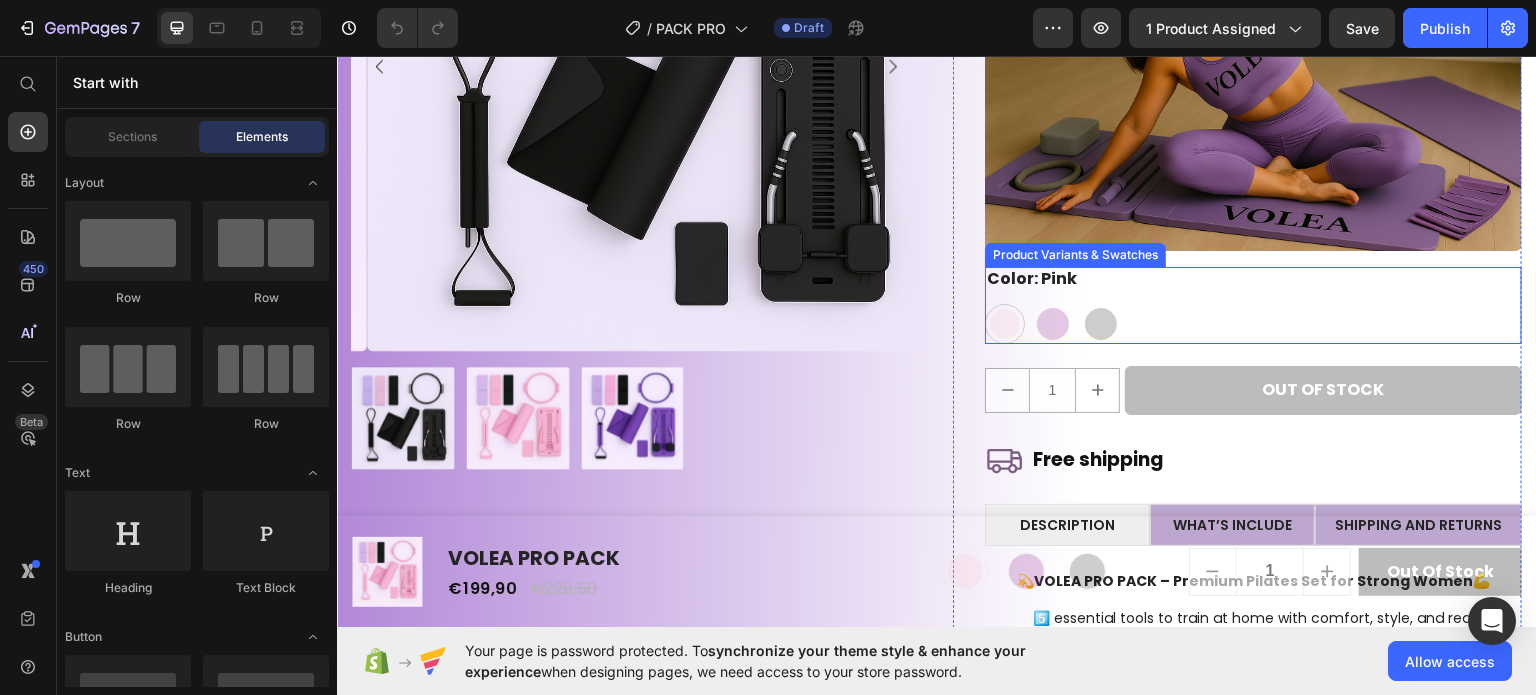 click on "Pink Pink Purple Purple Black Black" at bounding box center [1253, 323] 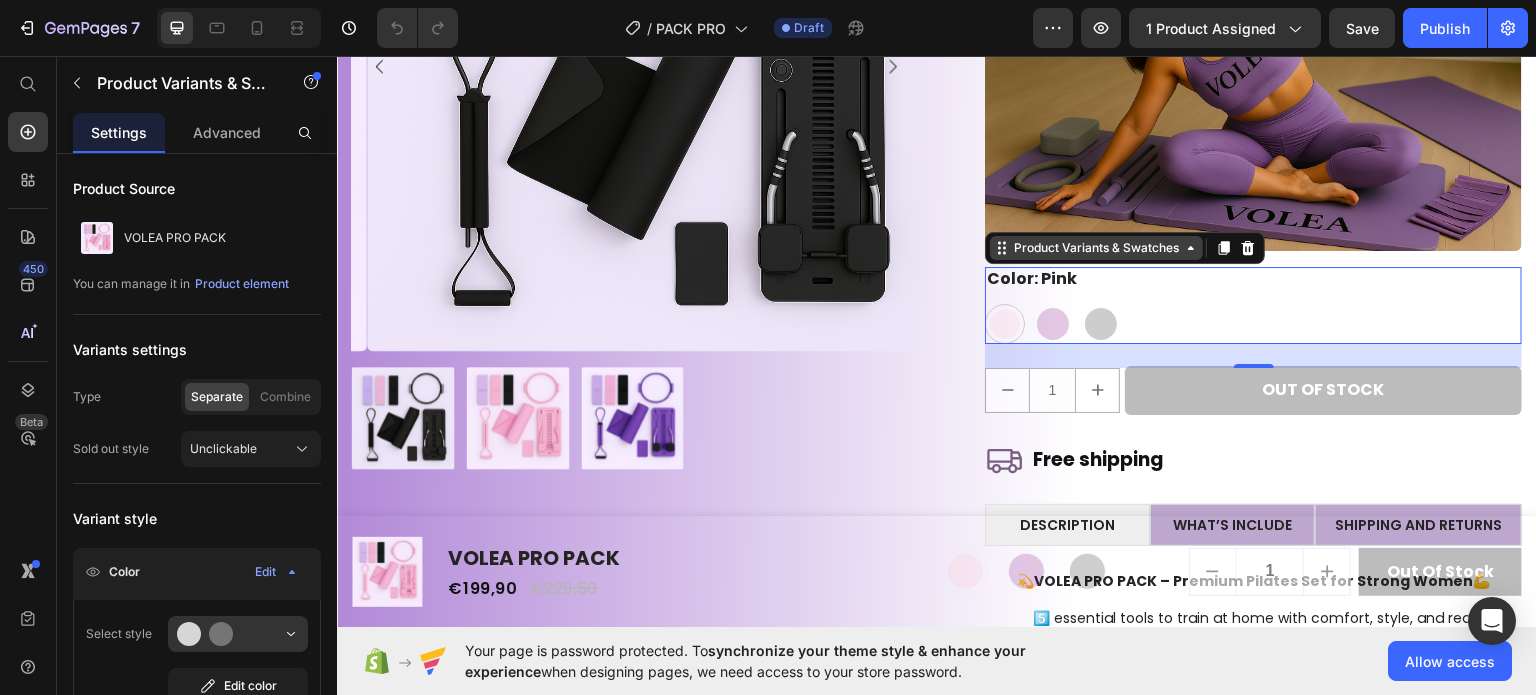 click on "Product Variants & Swatches" at bounding box center (1096, 247) 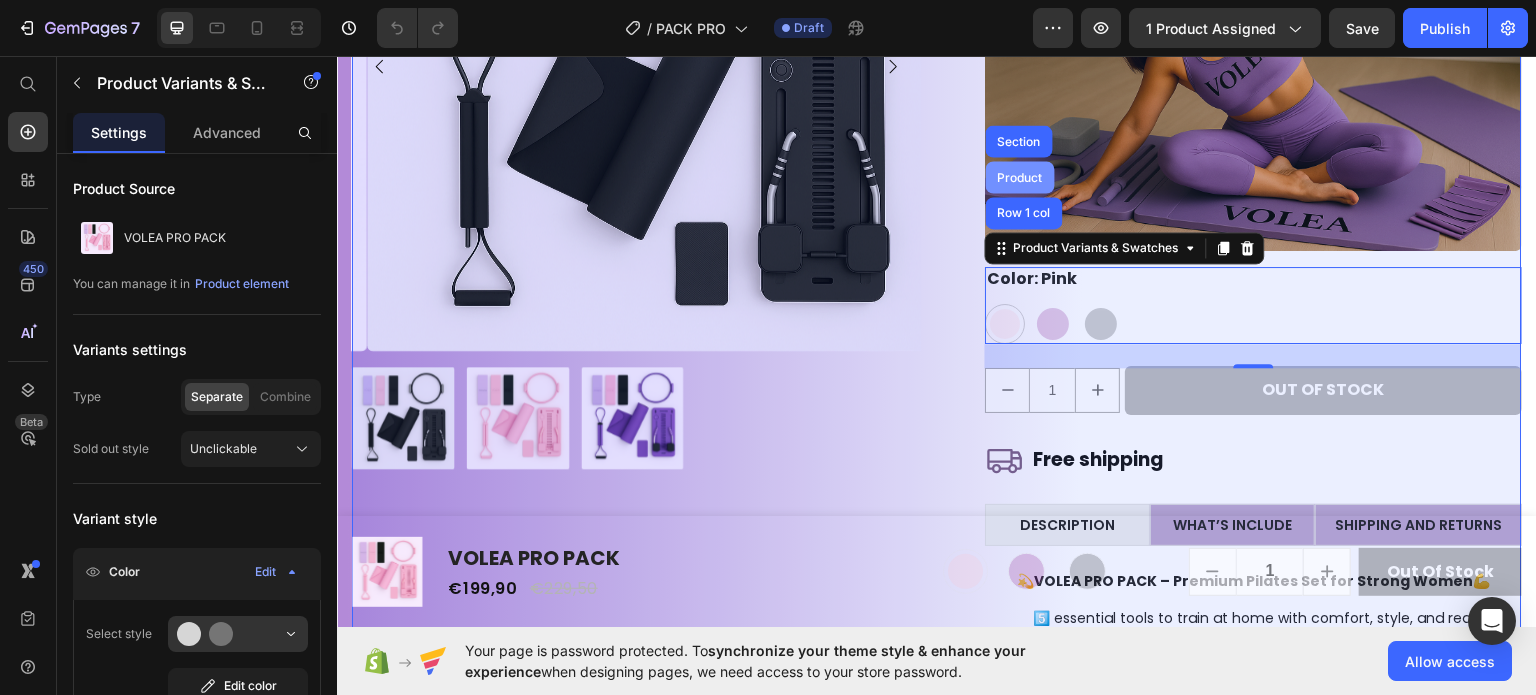 click on "Product" at bounding box center [1020, 176] 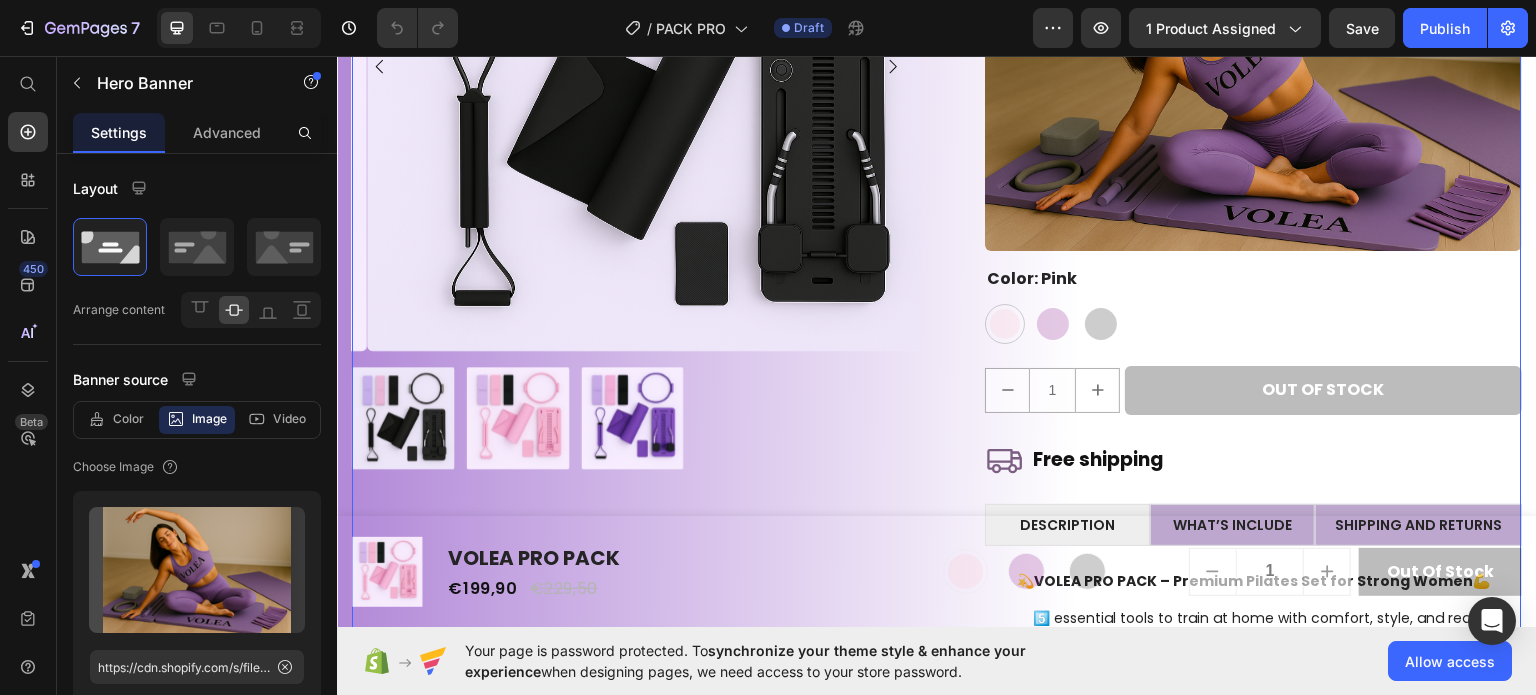 click at bounding box center (1253, 71) 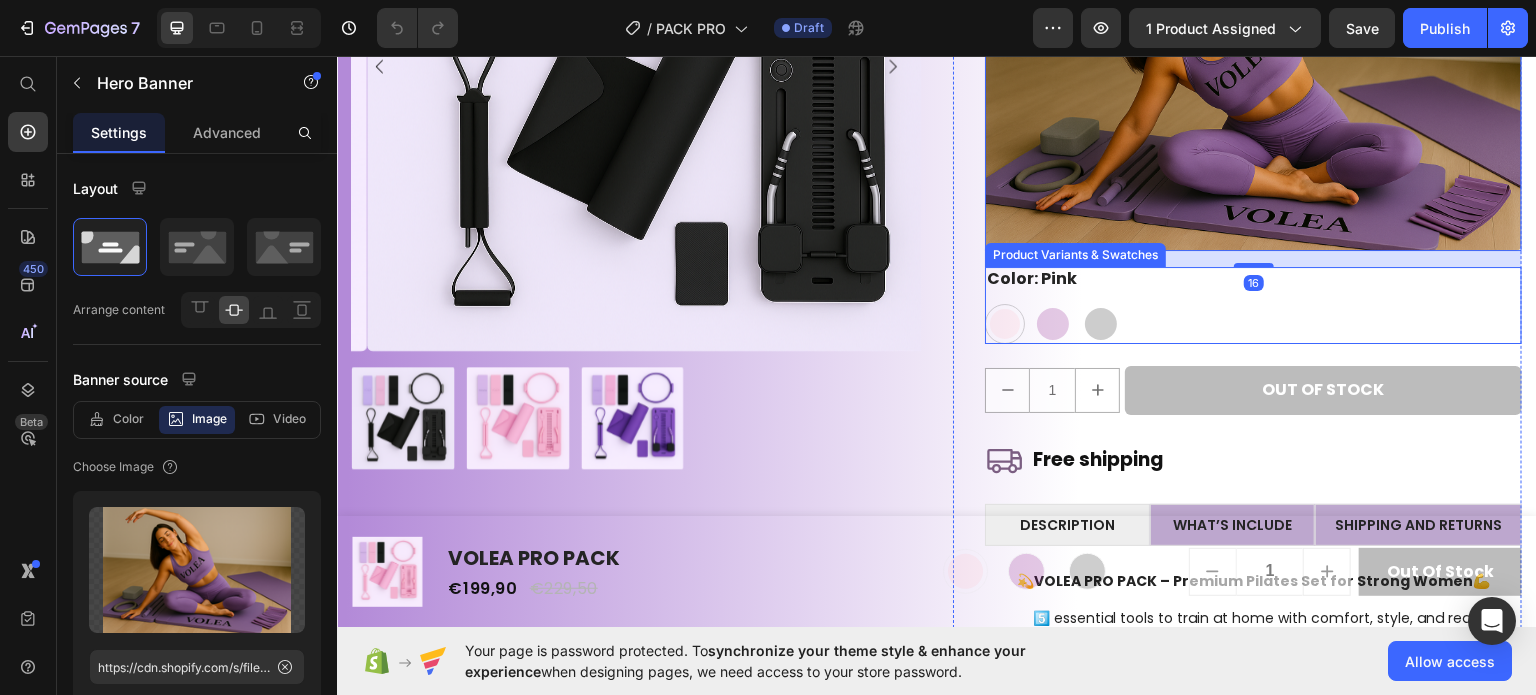 click on "Pink Pink Purple Purple Black Black" at bounding box center [1253, 323] 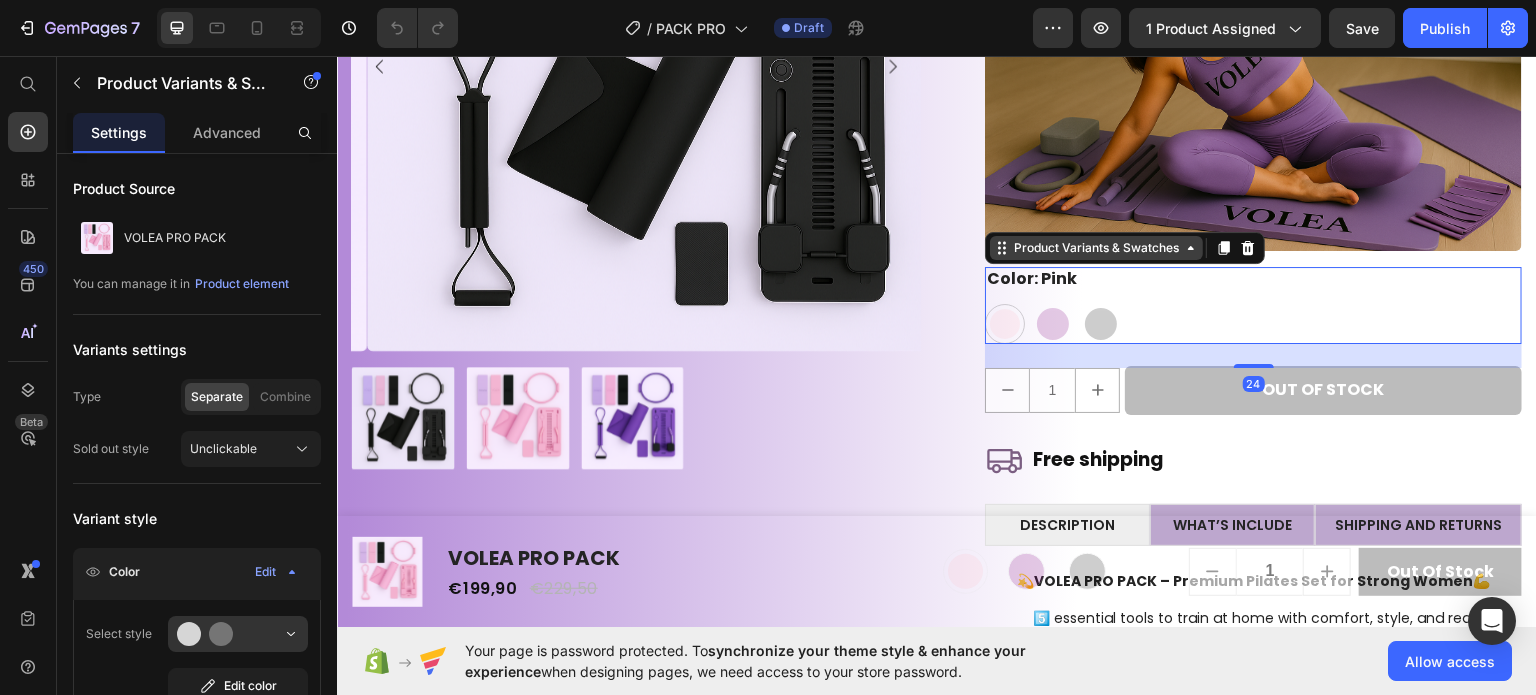 click on "Product Variants & Swatches" at bounding box center (1096, 247) 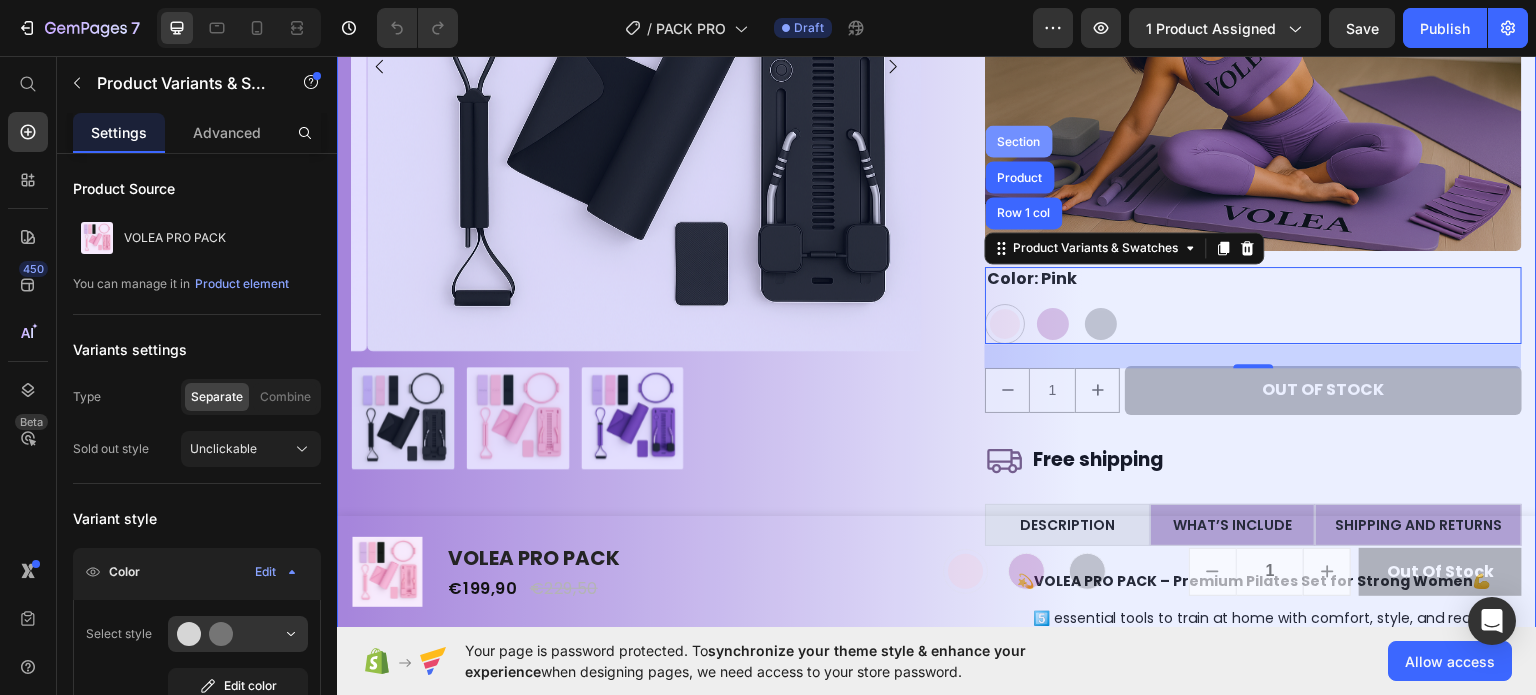 click on "Section" at bounding box center [1019, 140] 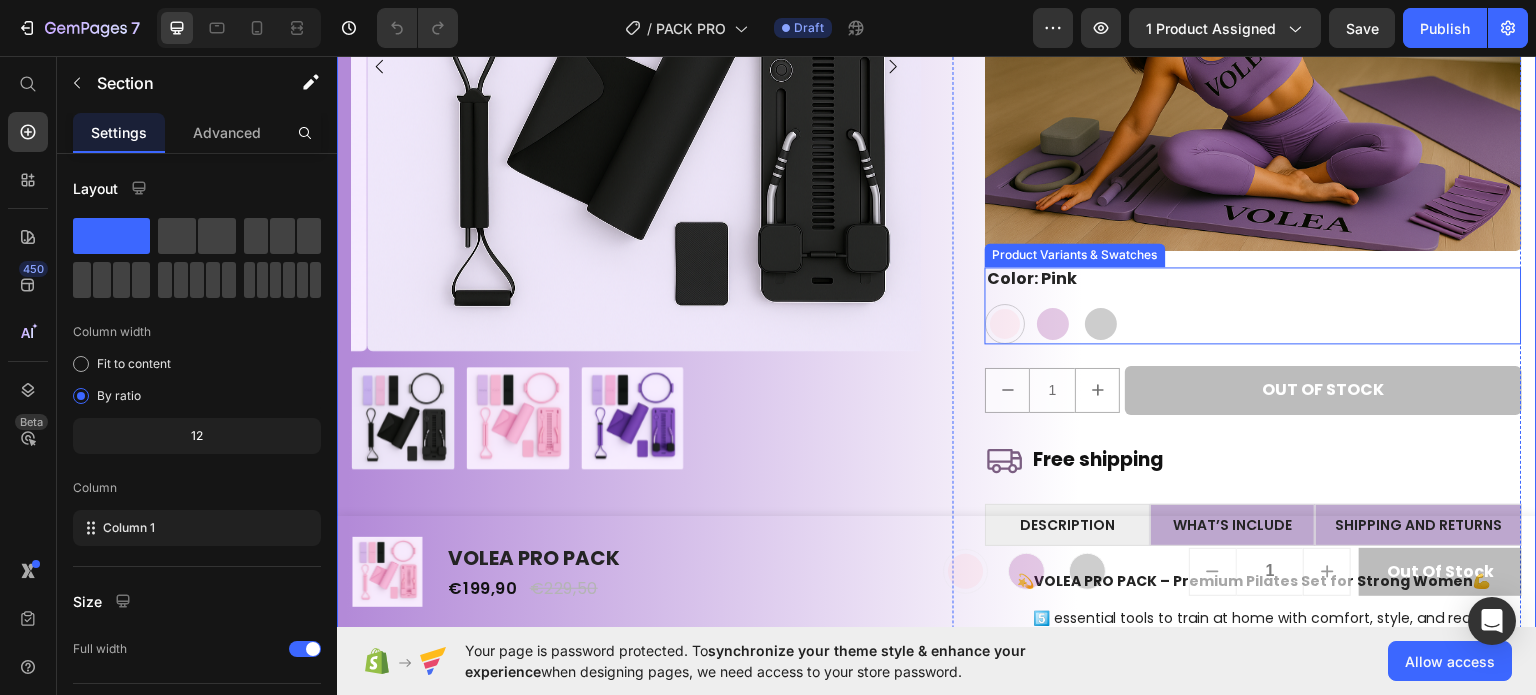 click on "Pink Pink Purple Purple Black Black" at bounding box center [1253, 323] 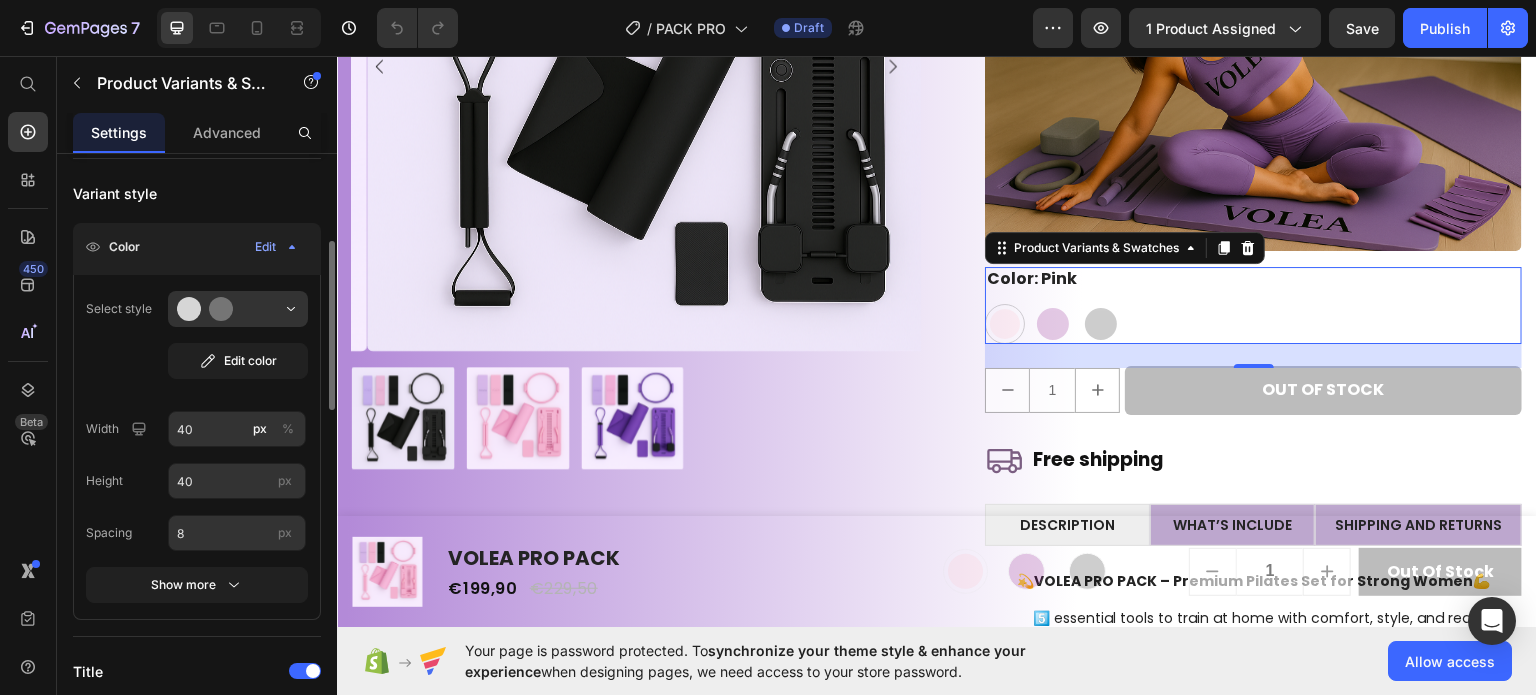 scroll, scrollTop: 326, scrollLeft: 0, axis: vertical 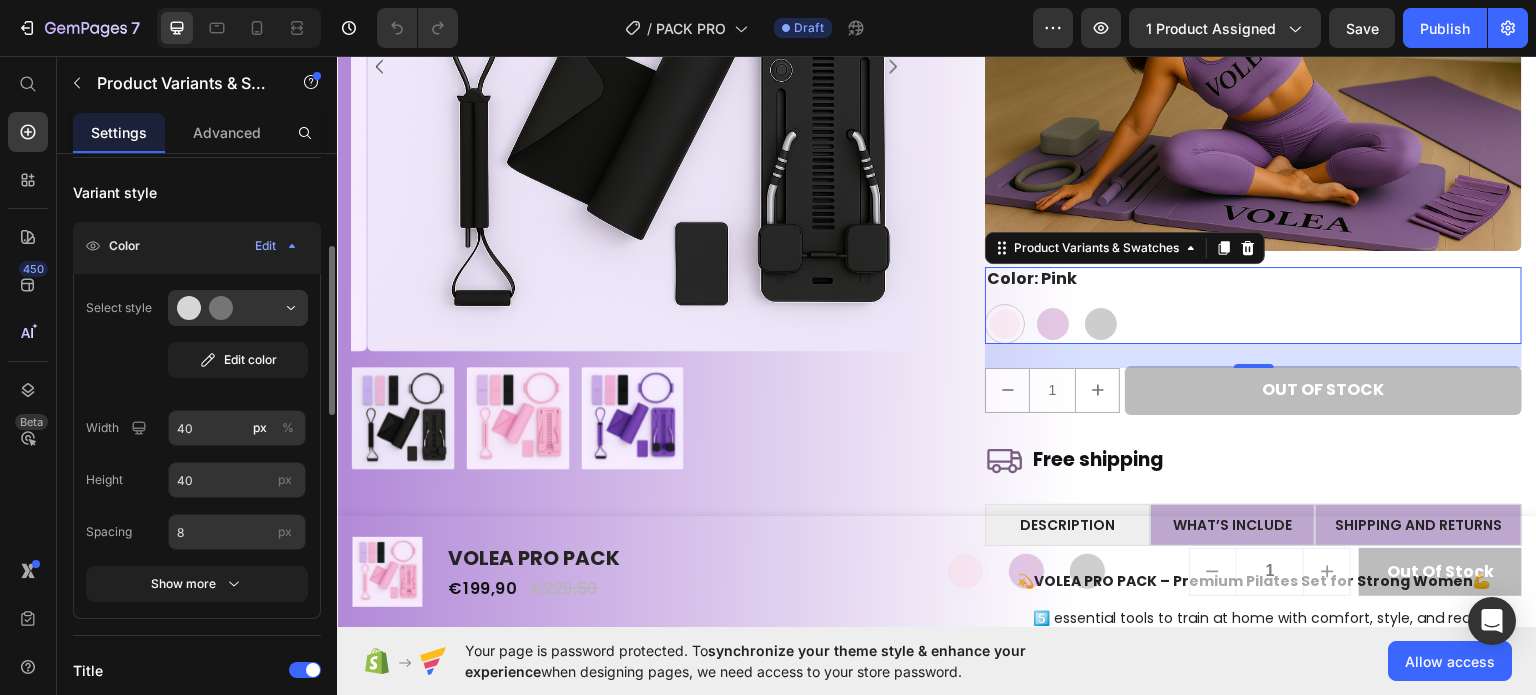 click on "Select style Edit color Width 40 px % Height 40 px Spacing 8 px Show more" 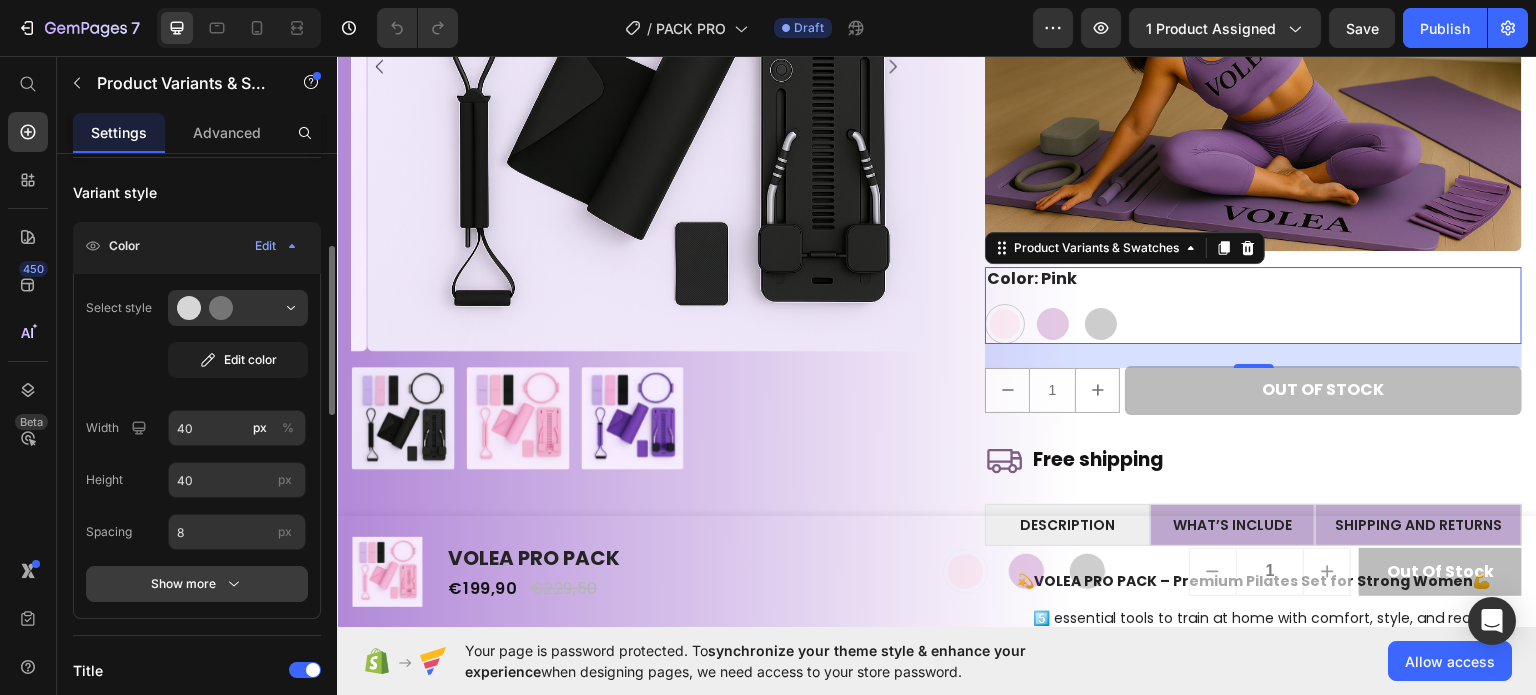 click 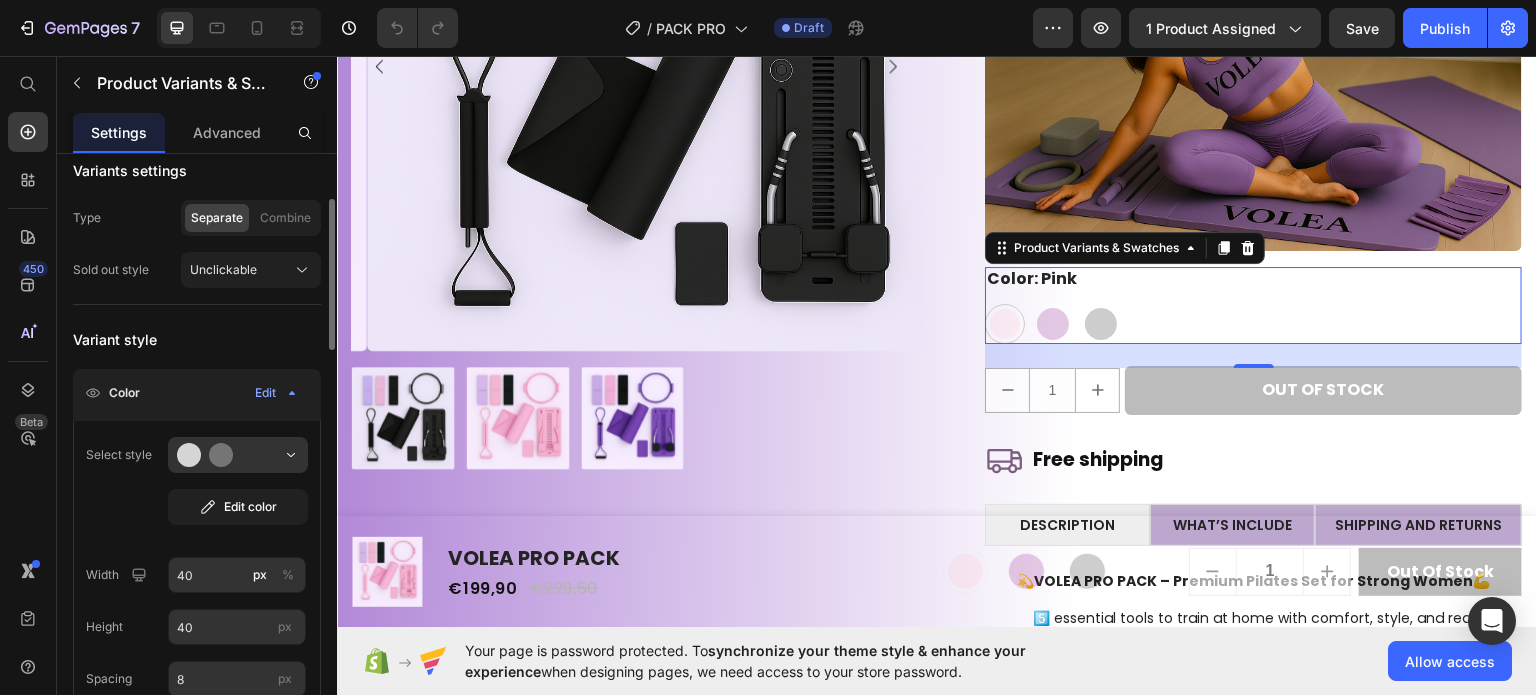 scroll, scrollTop: 178, scrollLeft: 0, axis: vertical 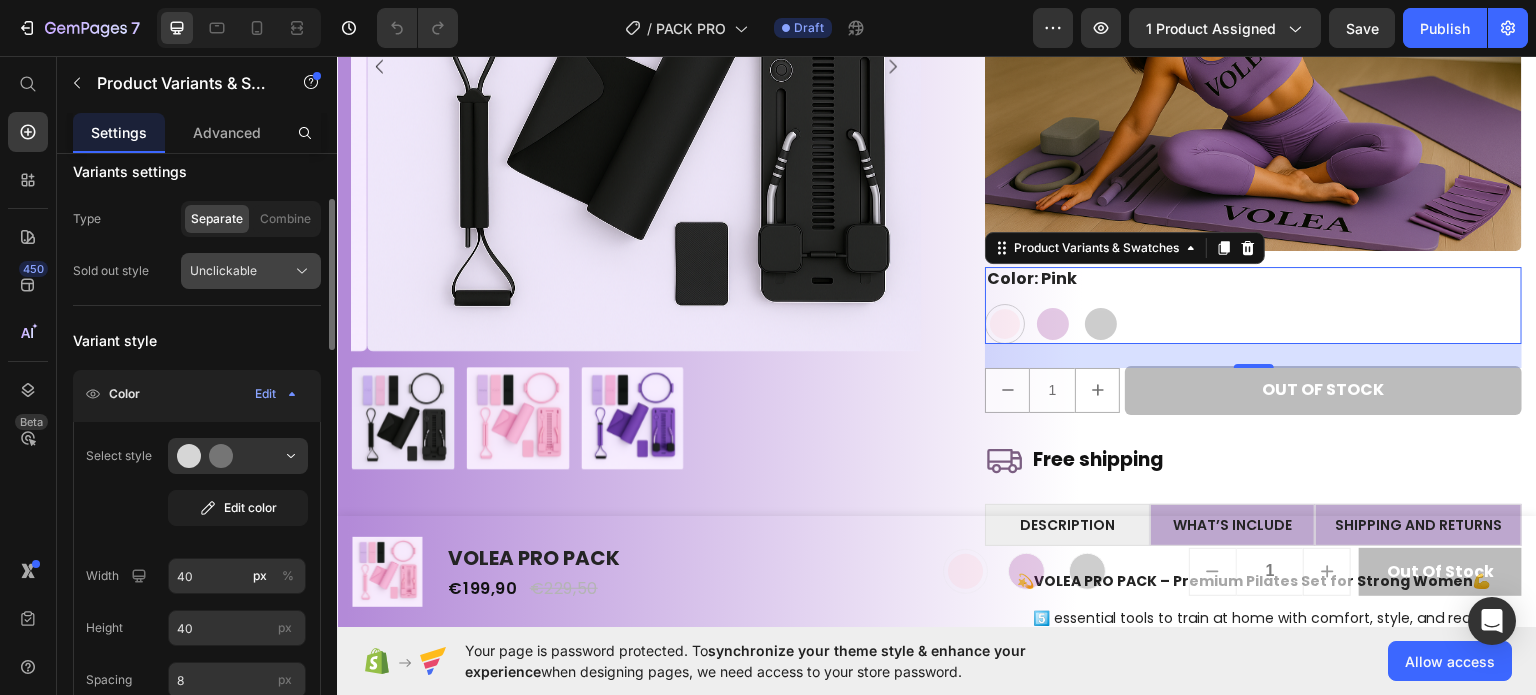 click on "Unclickable" at bounding box center [251, 271] 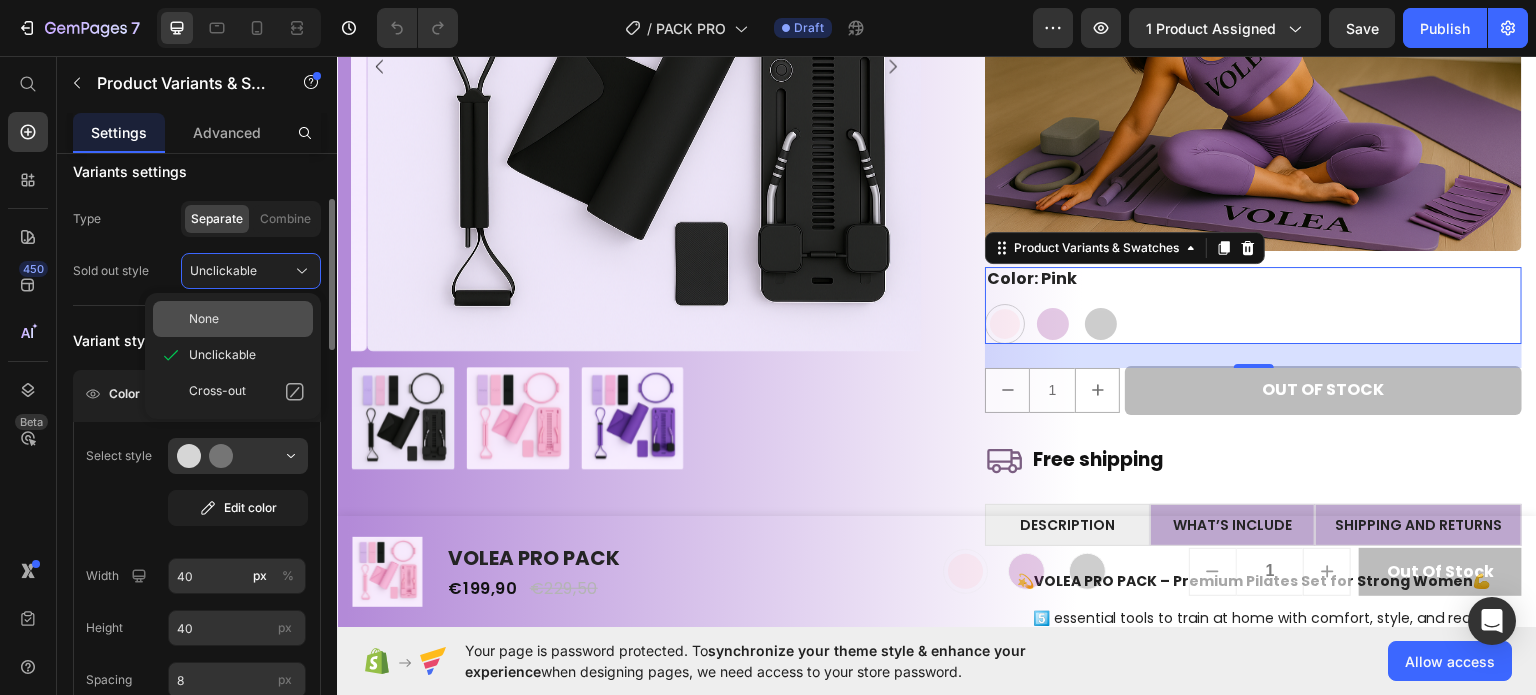 click on "None" at bounding box center [247, 319] 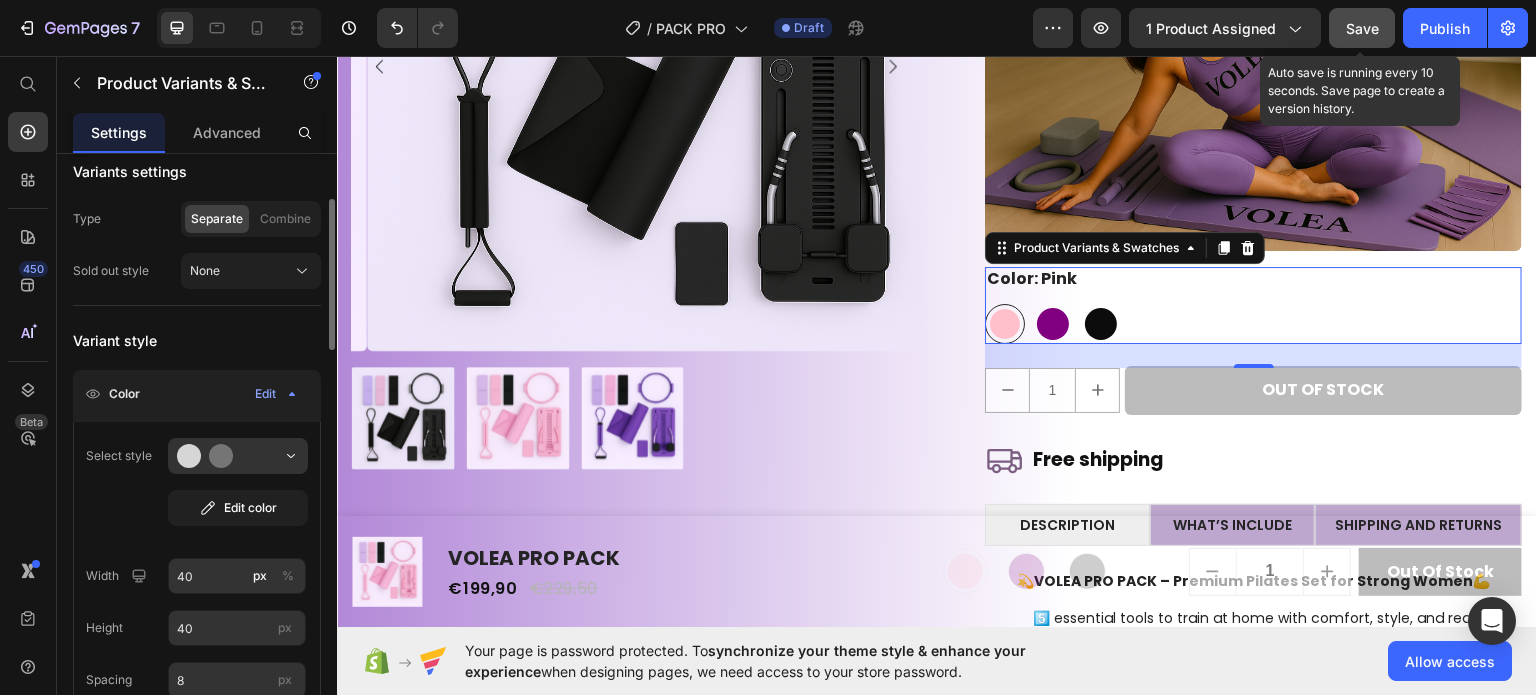 click on "Save" at bounding box center (1362, 28) 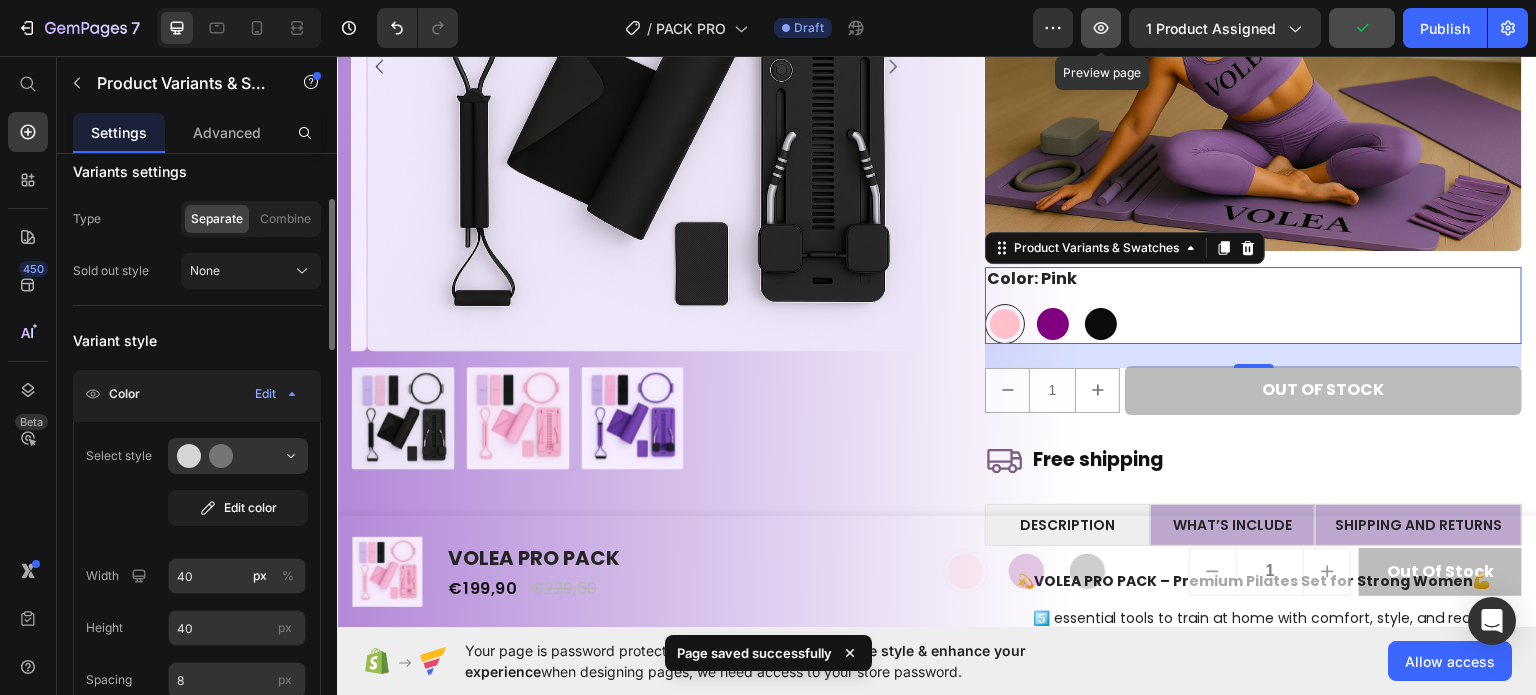 click 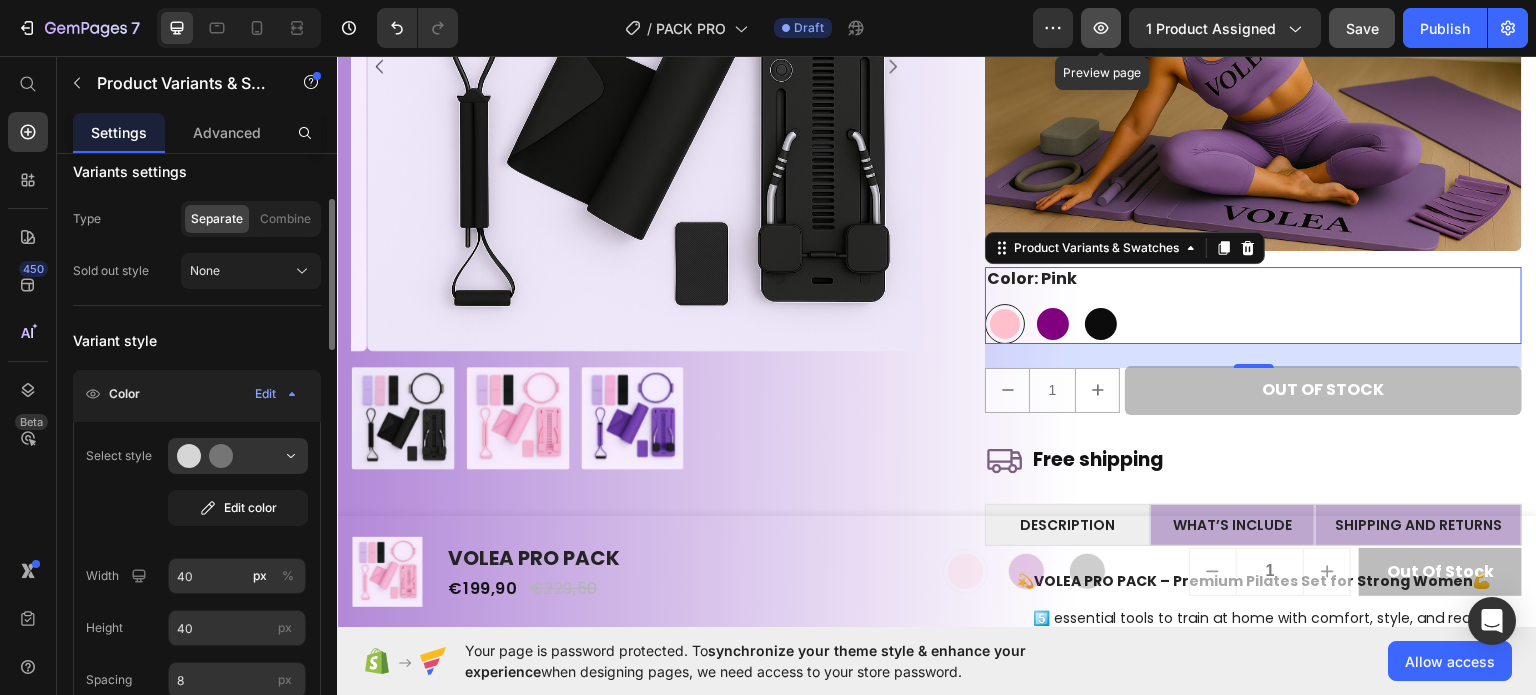 click 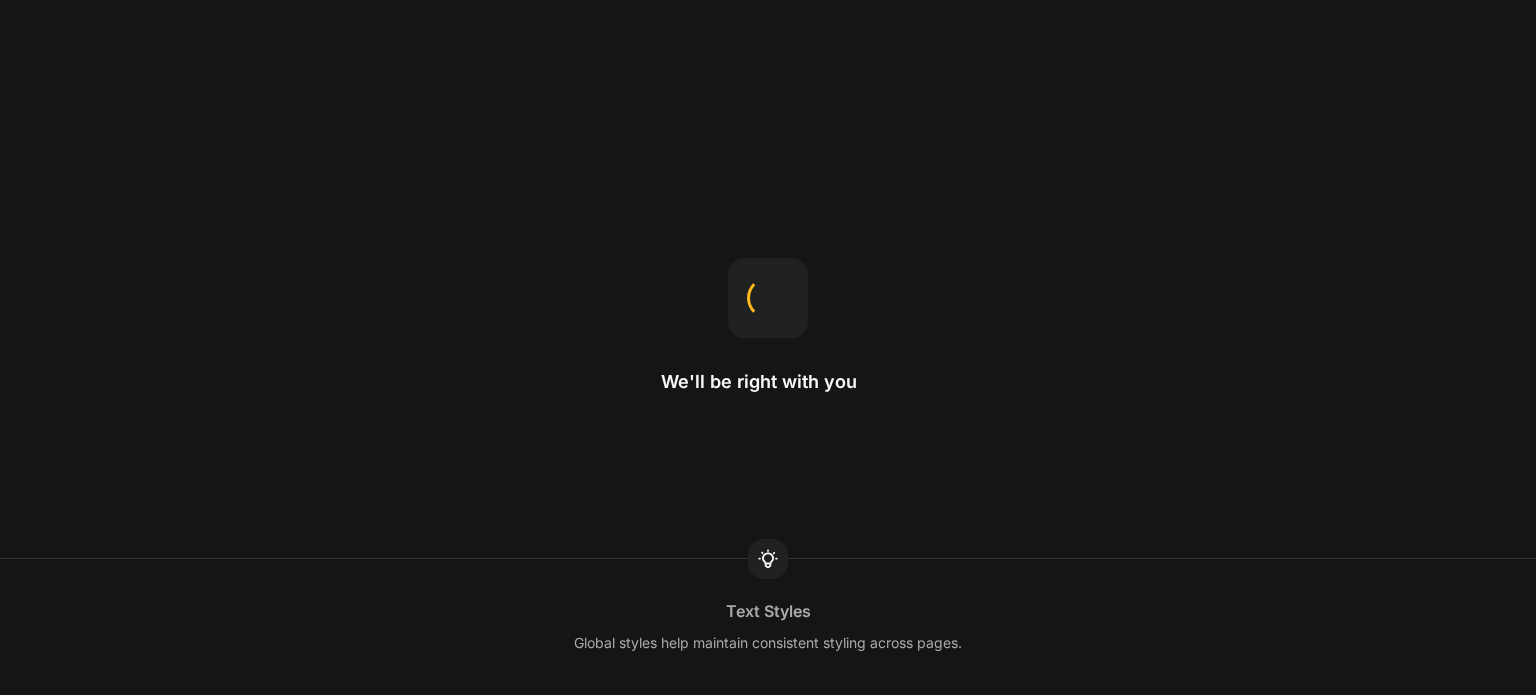 scroll, scrollTop: 0, scrollLeft: 0, axis: both 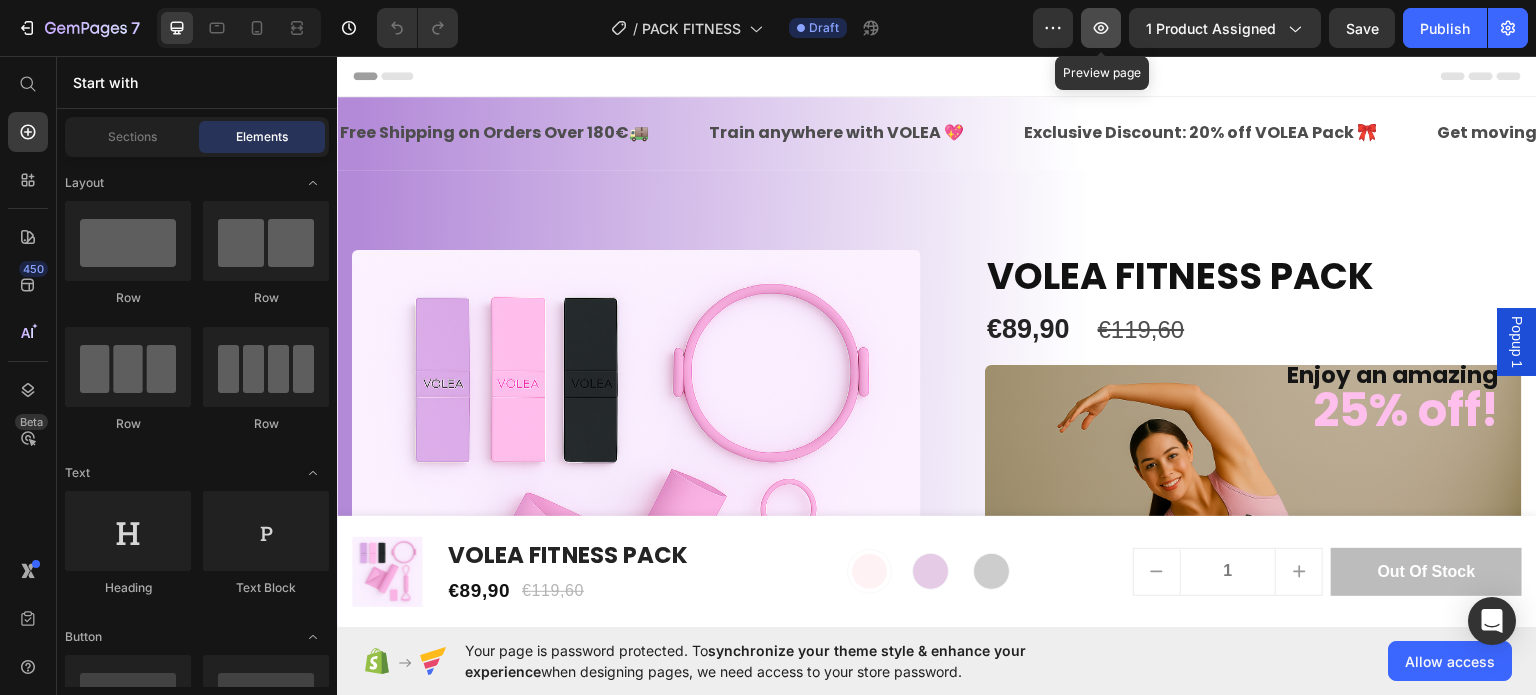 click 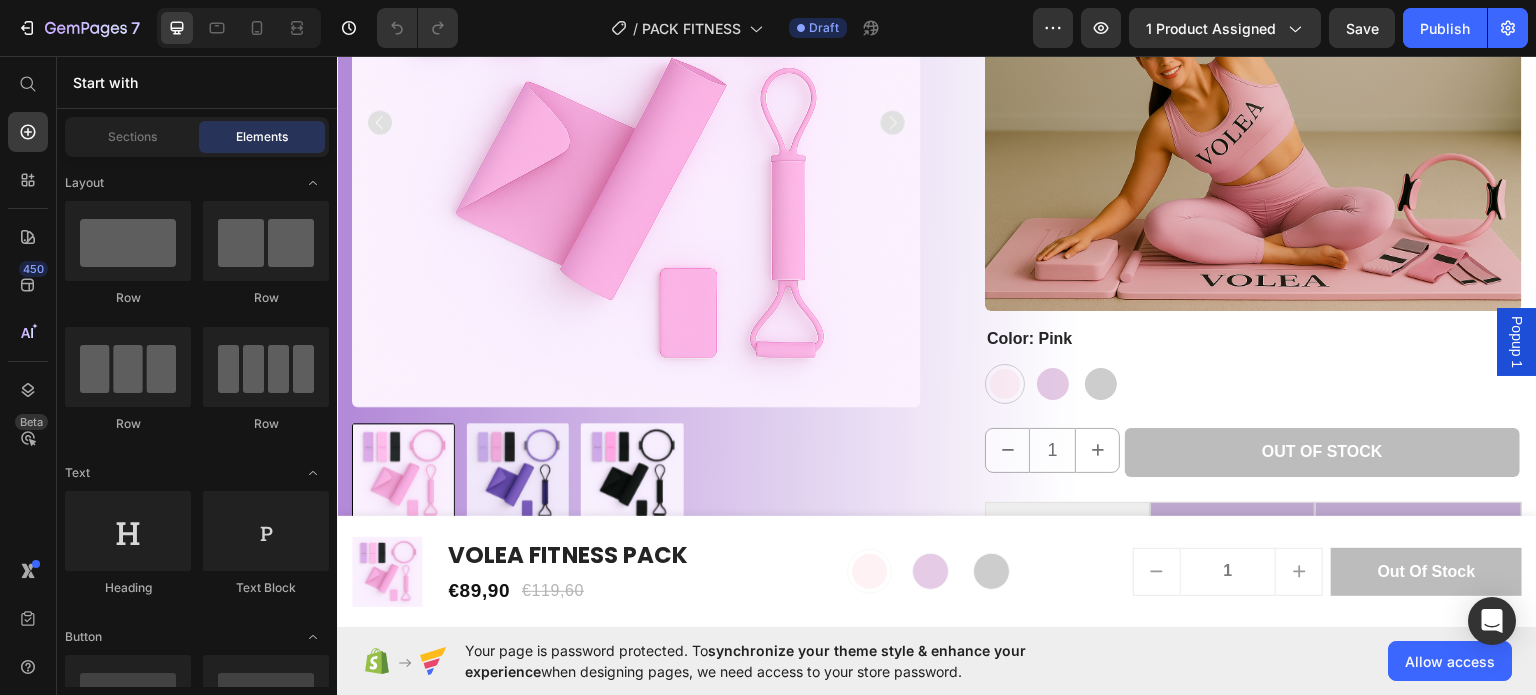 scroll, scrollTop: 552, scrollLeft: 0, axis: vertical 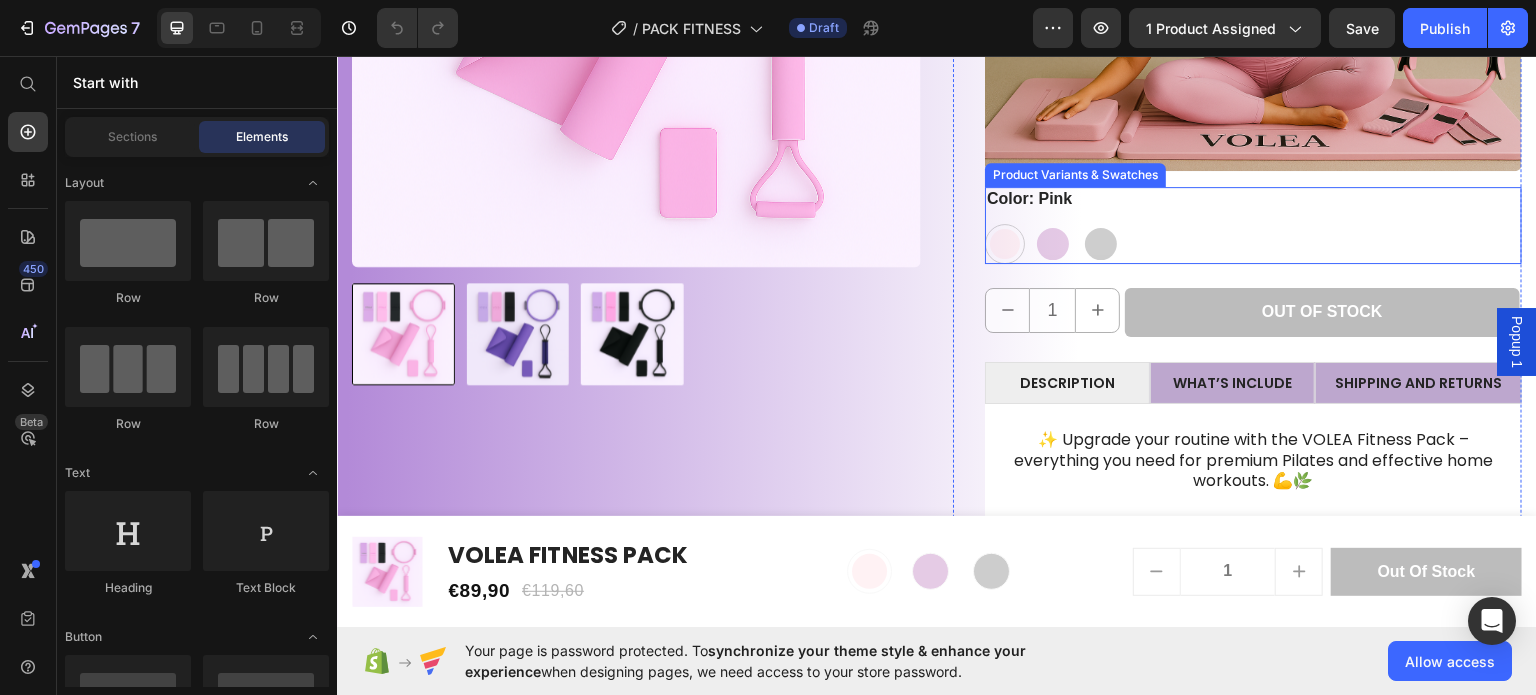 click on "Pink Pink Purple Purple Black Black" at bounding box center [1253, 243] 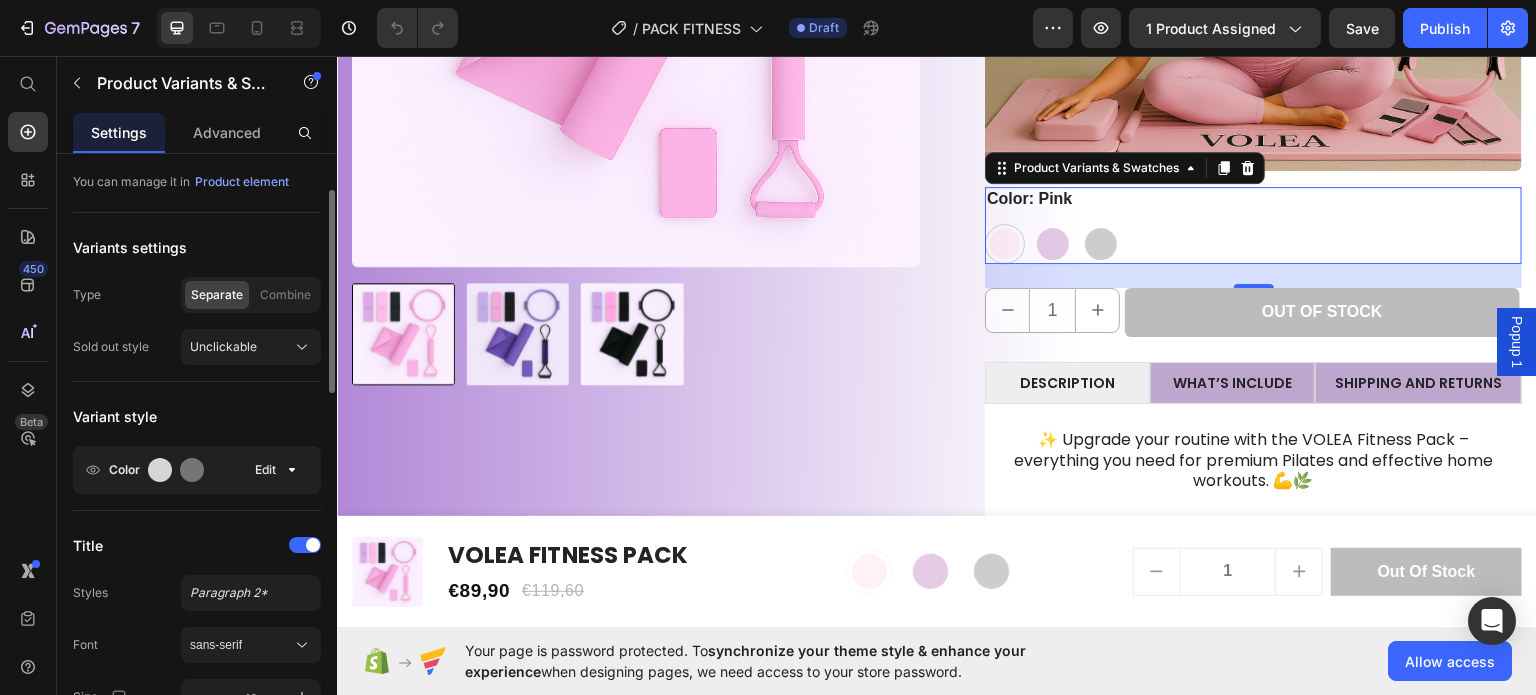 scroll, scrollTop: 103, scrollLeft: 0, axis: vertical 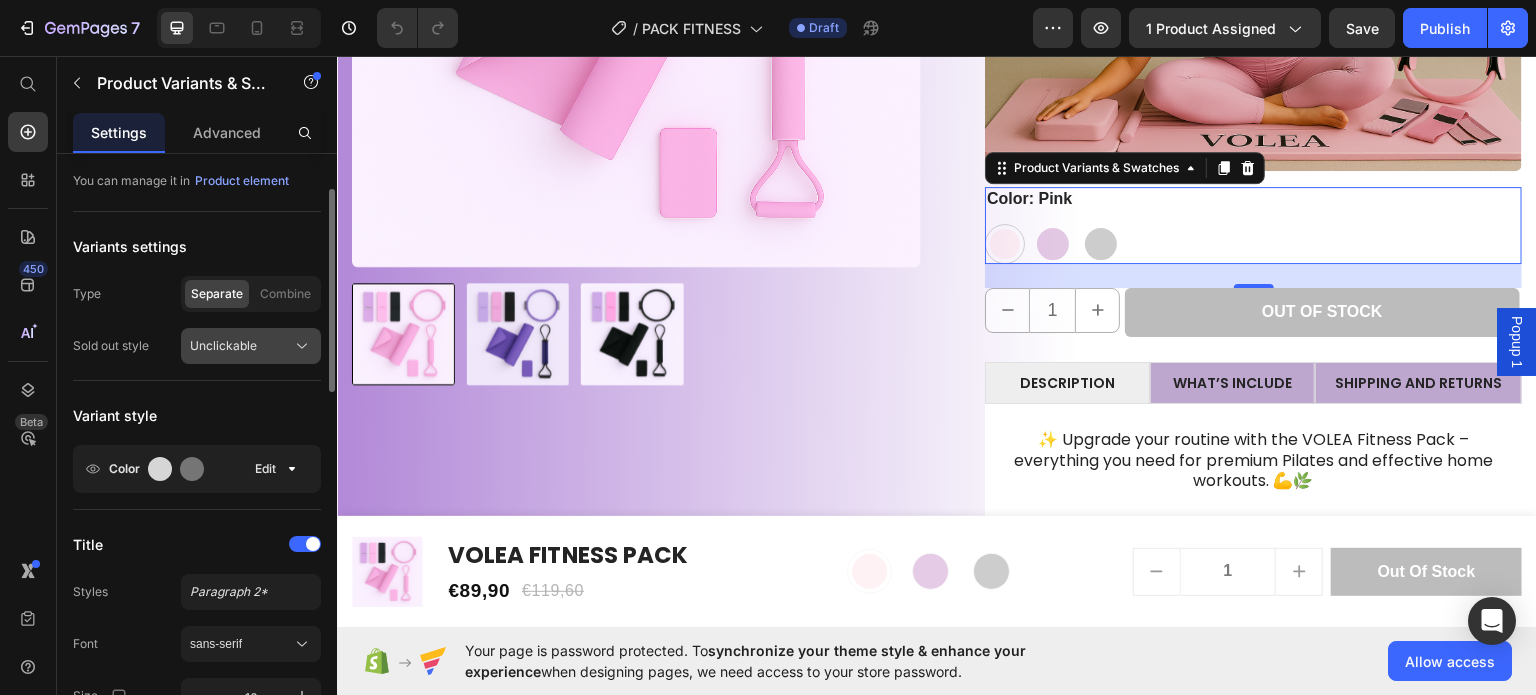 click on "Unclickable" at bounding box center [223, 346] 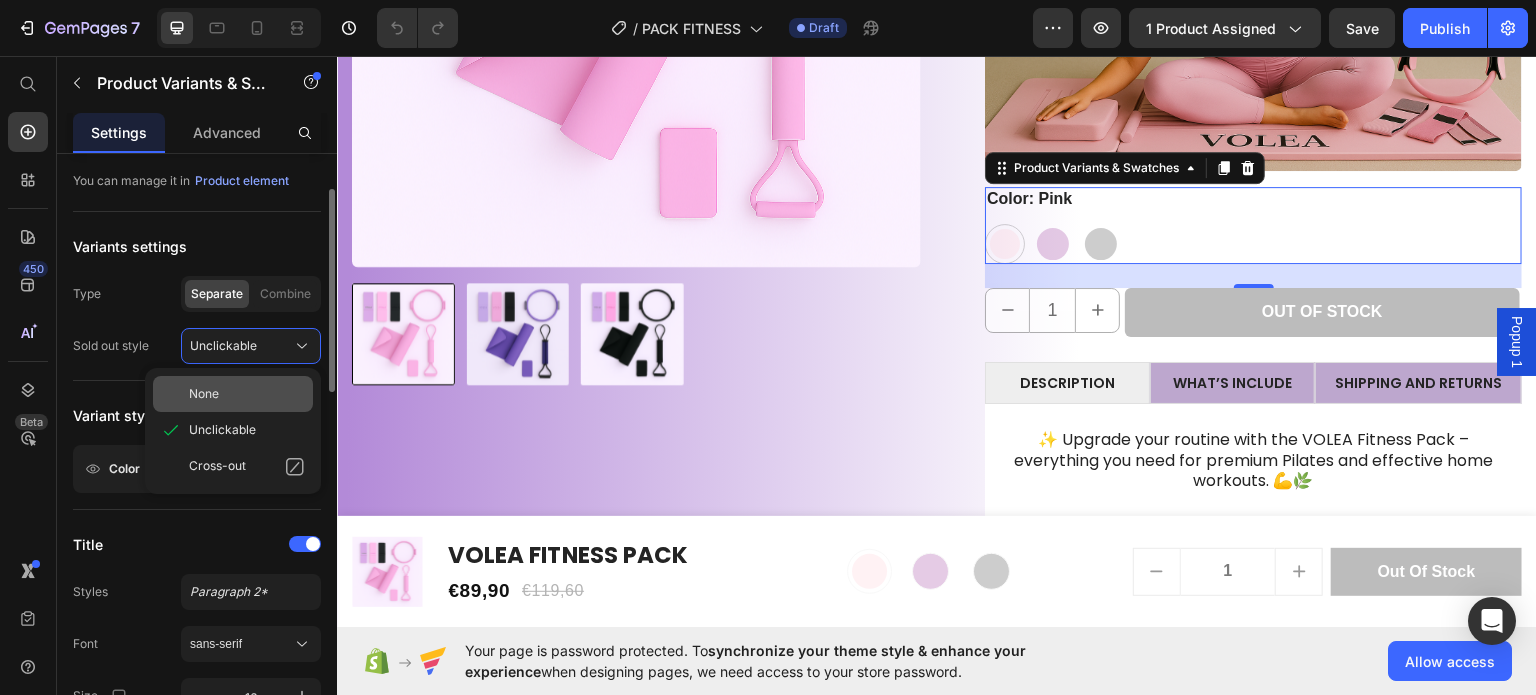 click on "None" 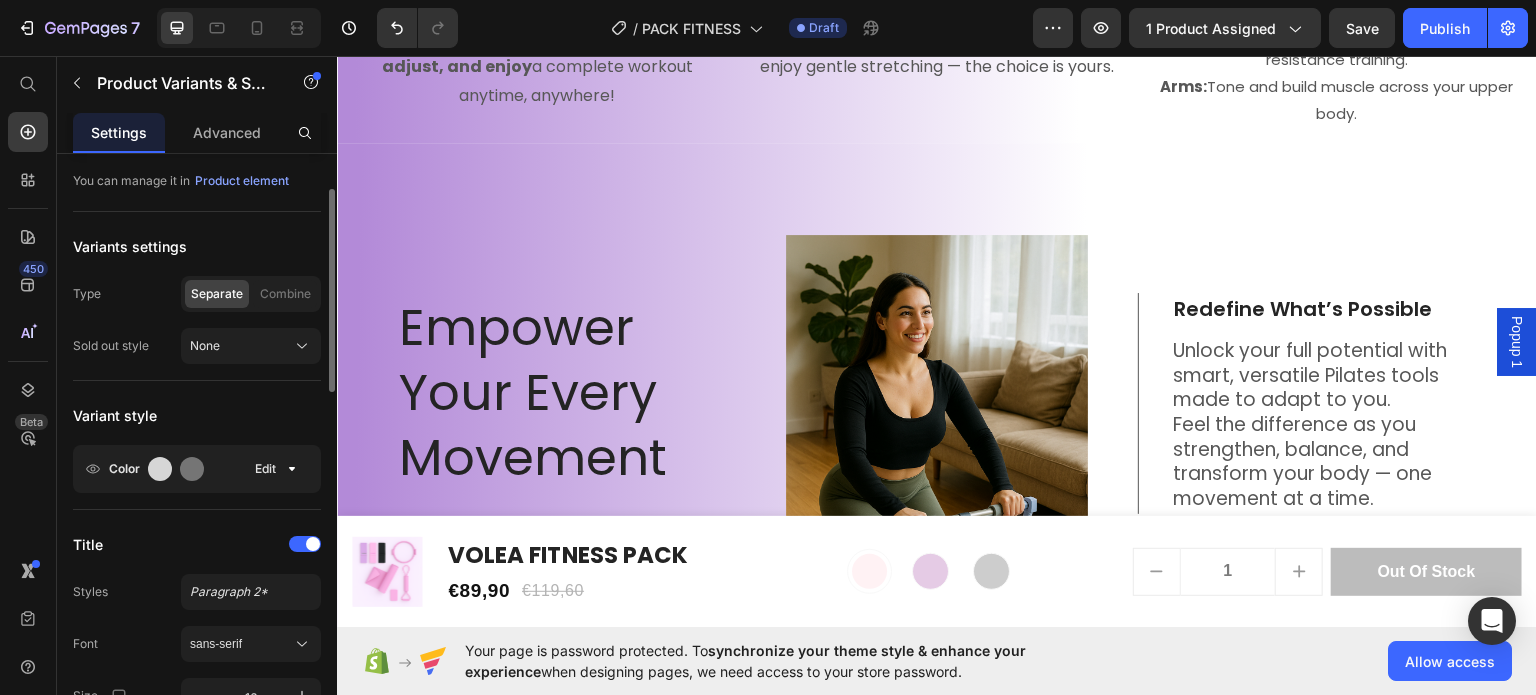 scroll, scrollTop: 1516, scrollLeft: 0, axis: vertical 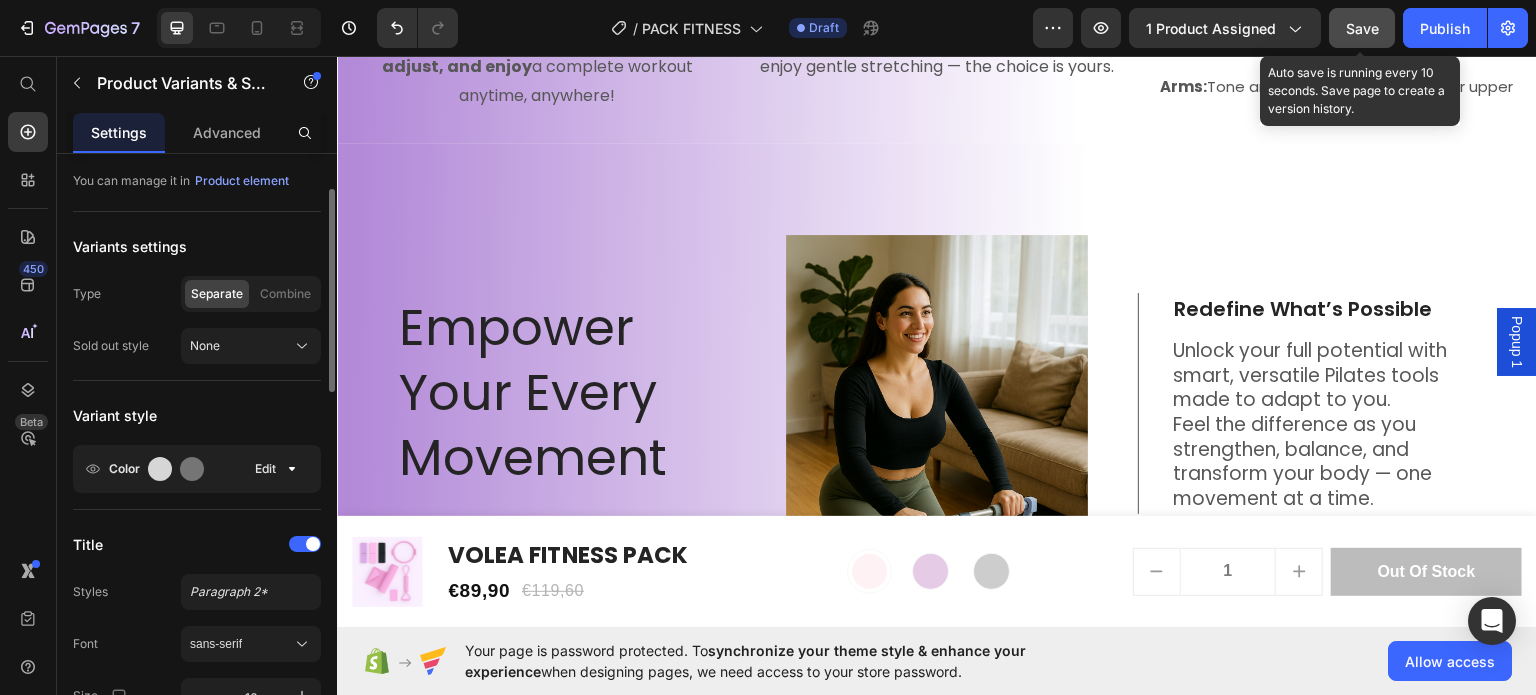 click on "Save" at bounding box center [1362, 28] 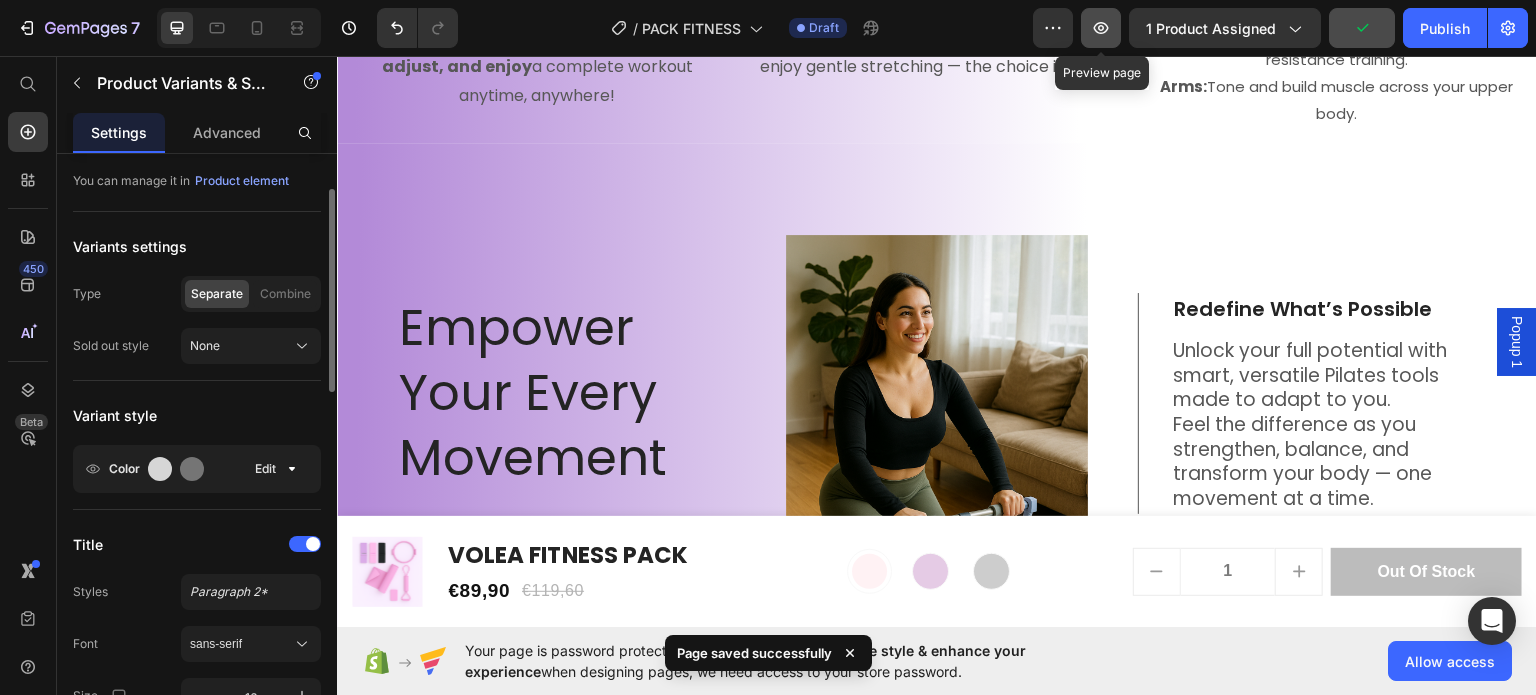 click 